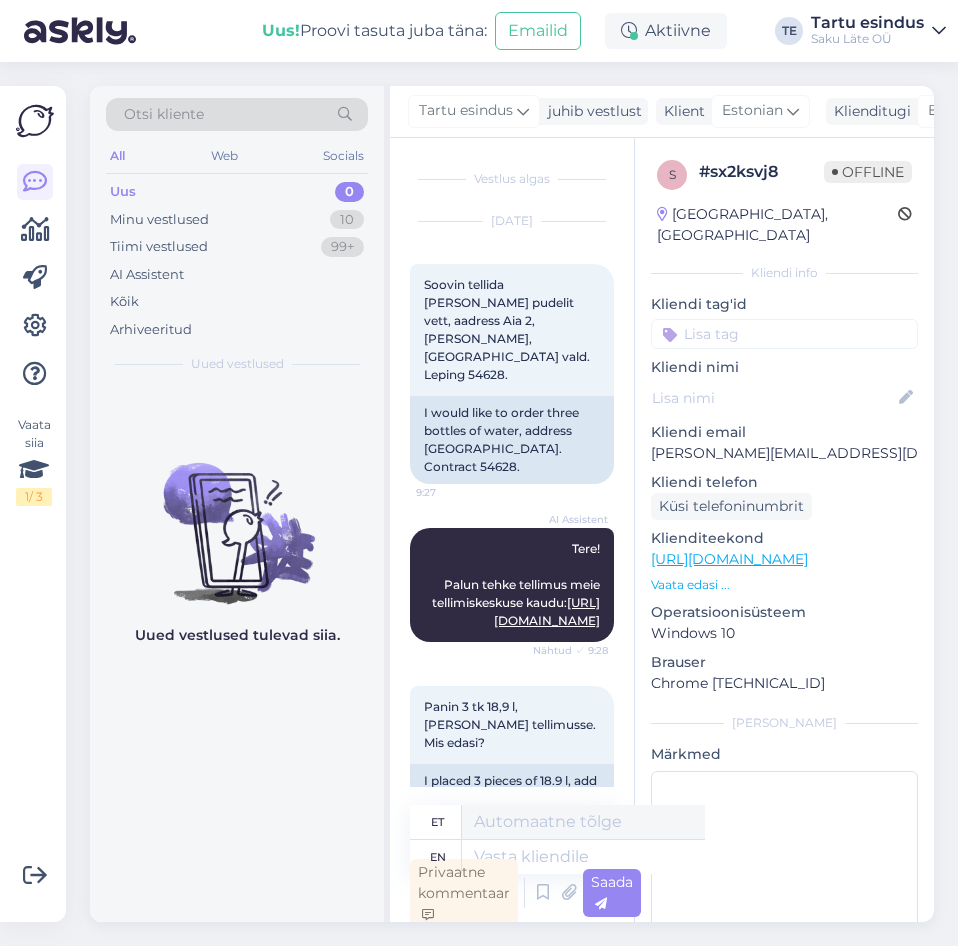 scroll, scrollTop: 0, scrollLeft: 0, axis: both 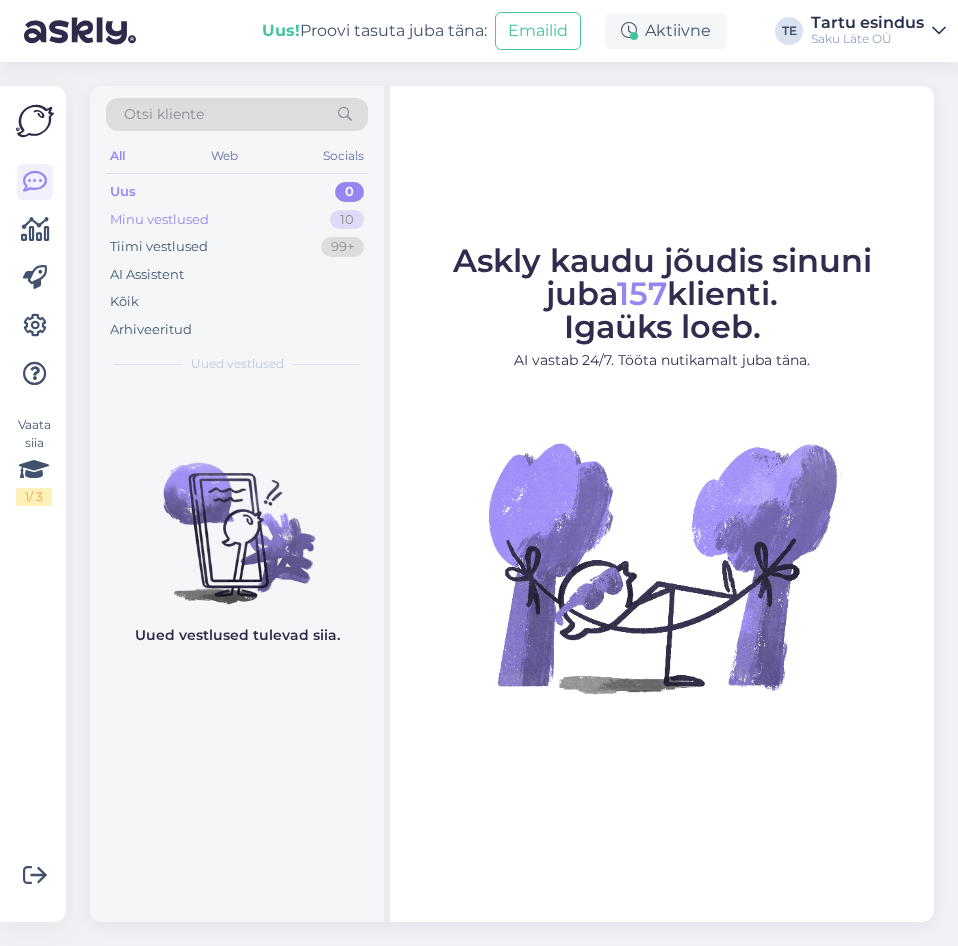 click on "Minu vestlused" at bounding box center [159, 220] 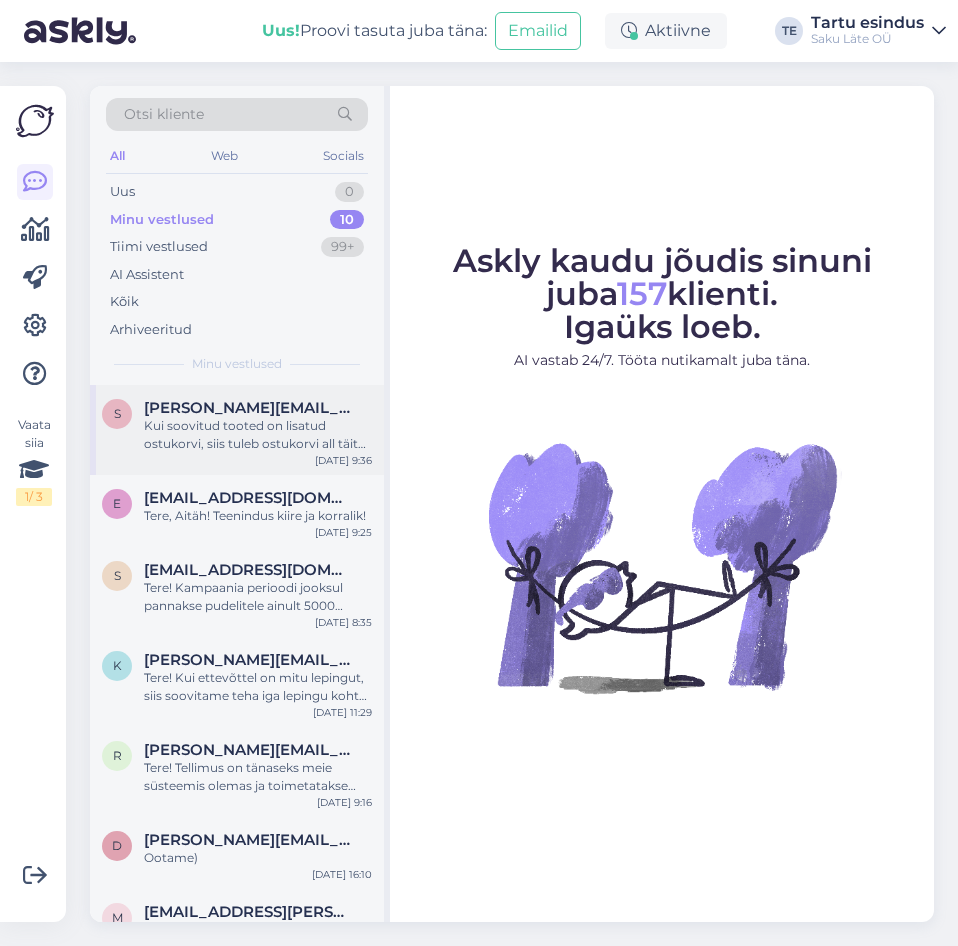 click on "Kui soovitud tooted on lisatud ostukorvi, siis tuleb ostukorvi all täita vajalikud väljad ja vajutada sinisele nupule "place order". Siis peaks Teie e-maili aadressile tulema tellimuse kinnitus e-mail, et tellimus on jõudnud meie süsteemi ja see tuuakse [PERSON_NAME] 3 tööpäeva jooksul või vastavalt piirkondlikule tarnegraafikule." at bounding box center [258, 435] 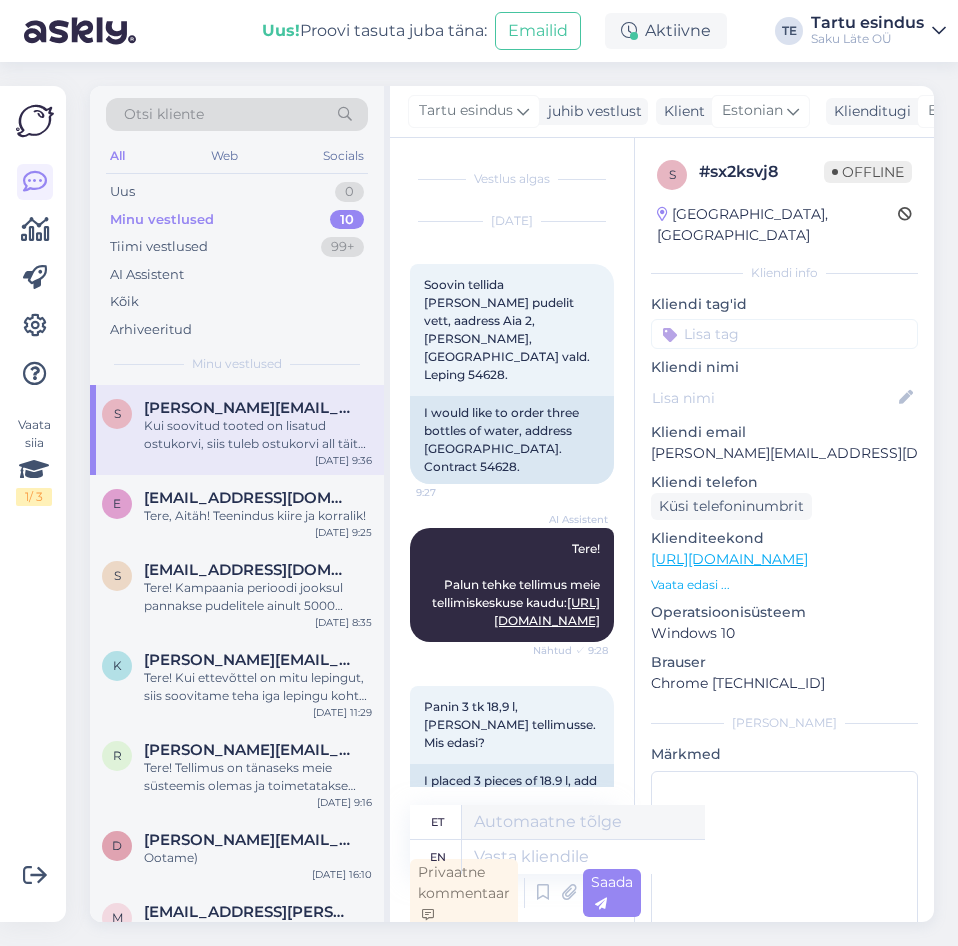 scroll, scrollTop: 6, scrollLeft: 0, axis: vertical 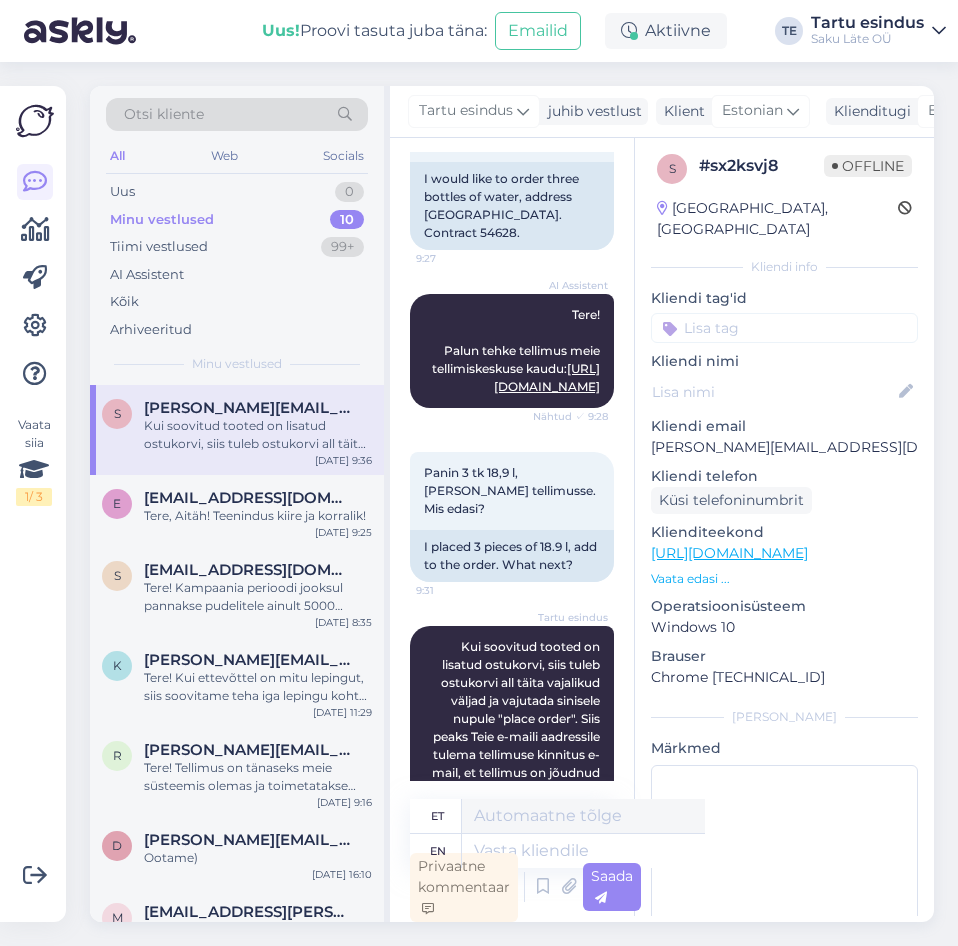 click on "Tartu esindus Kui soovitud tooted on lisatud ostukorvi, siis tuleb ostukorvi all täita vajalikud väljad ja vajutada sinisele nupule "place order". Siis peaks Teie e-maili aadressile tulema tellimuse kinnitus e-mail, et tellimus on jõudnud meie süsteemi ja see tuuakse [PERSON_NAME] 3 tööpäeva jooksul või vastavalt piirkondlikule tarnegraafikule.  9:36" at bounding box center [512, 755] 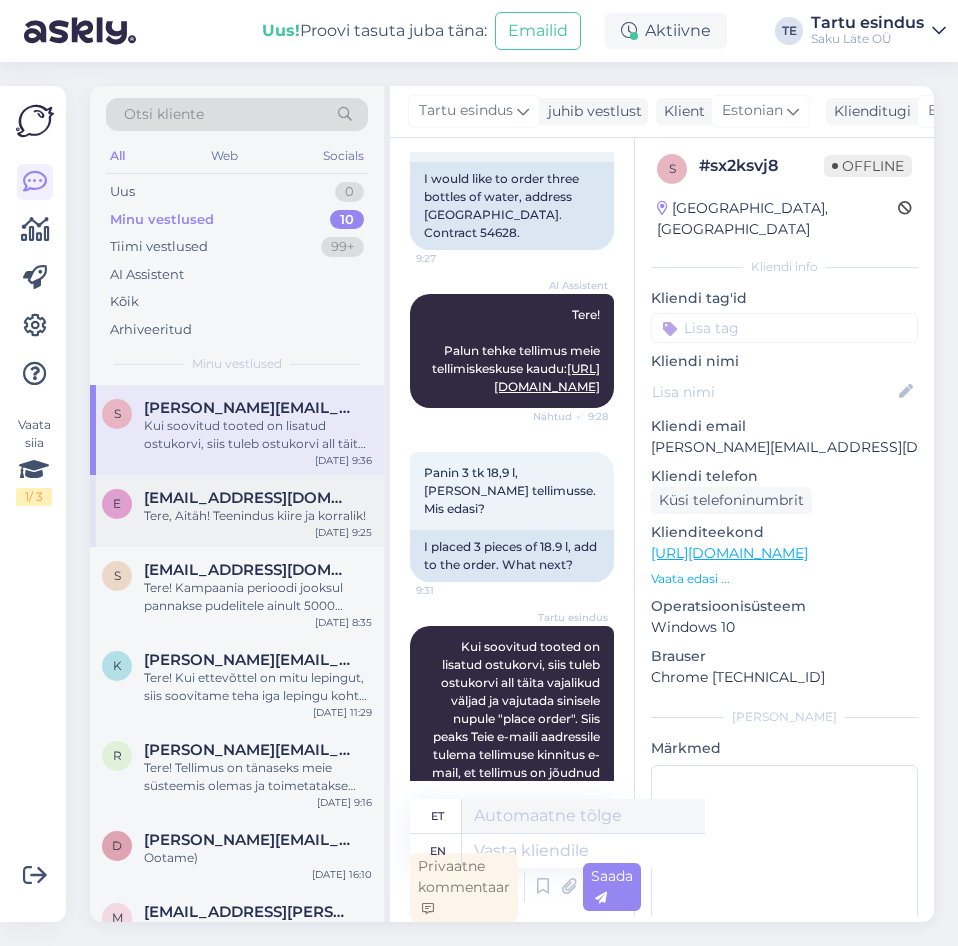 click on "Tere, Aitäh! Teenindus kiire ja korralik!" at bounding box center (258, 516) 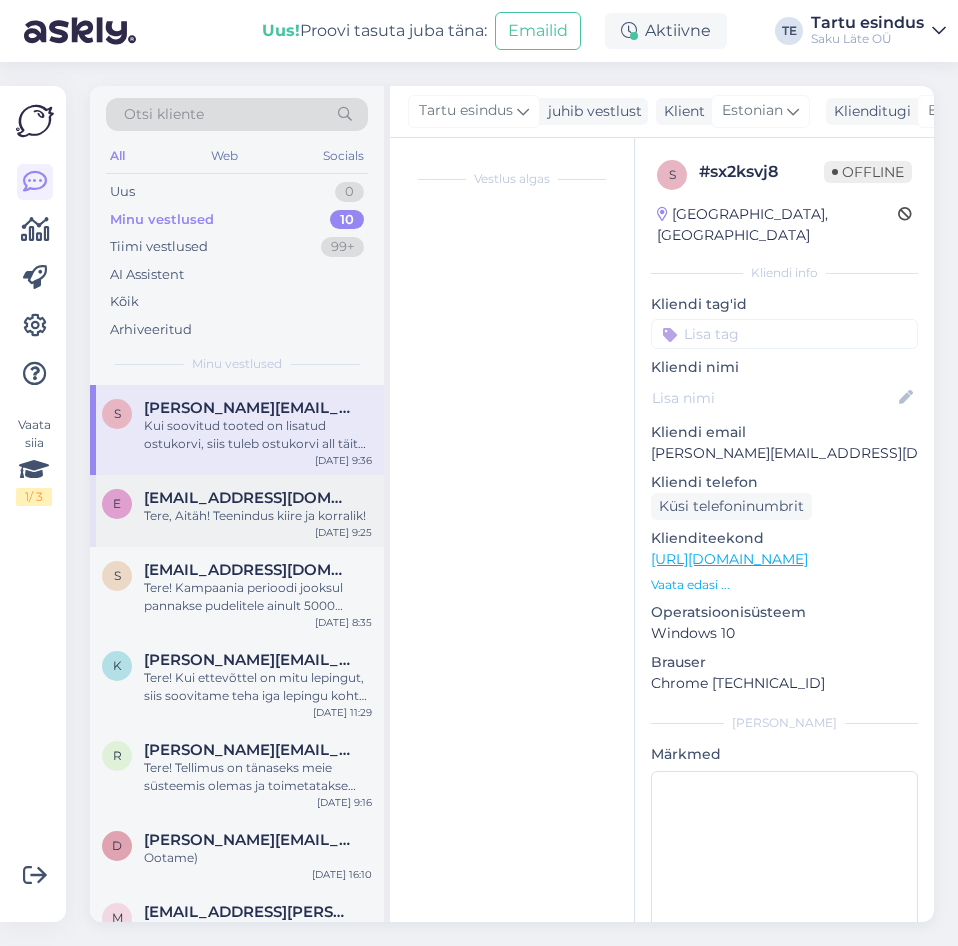 scroll, scrollTop: 2343, scrollLeft: 0, axis: vertical 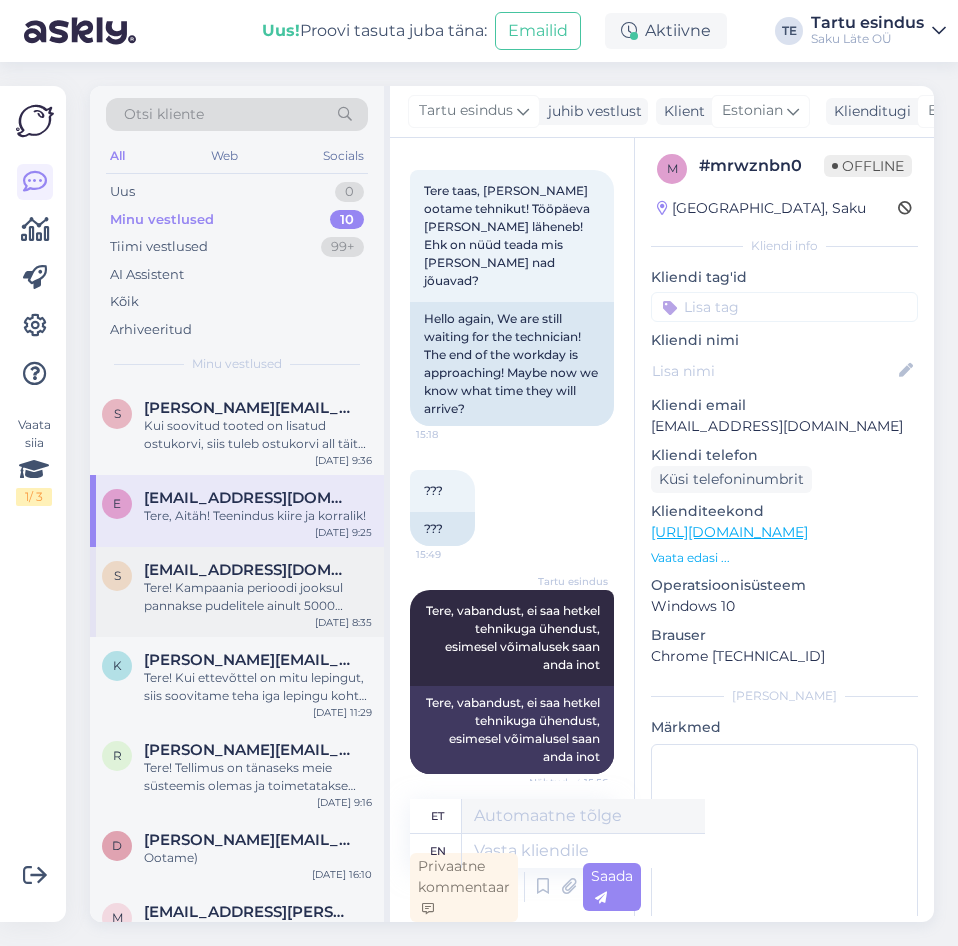 click on "Tere! Kampaania perioodi jooksul pannakse pudelitele ainult 5000 kuldset kleebist. Igal pudelil ei pruugigi kleebist olla." at bounding box center [258, 597] 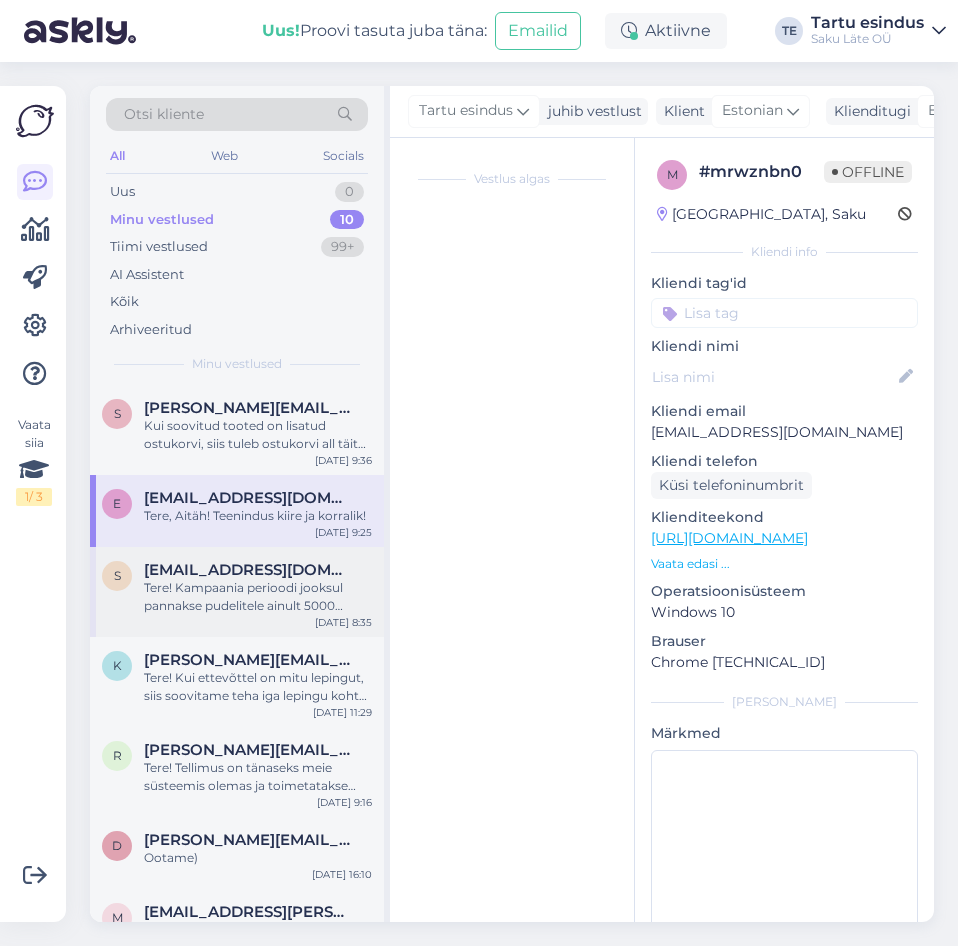 scroll, scrollTop: 295, scrollLeft: 0, axis: vertical 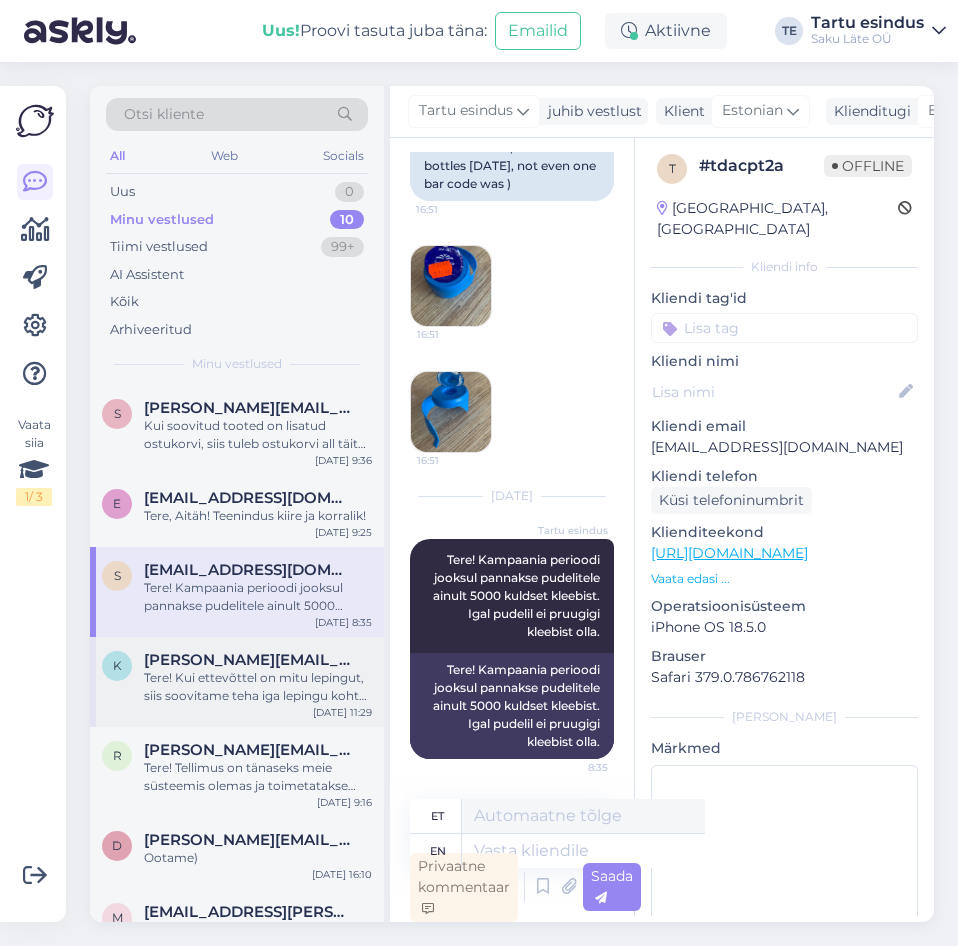 click on "[PERSON_NAME][EMAIL_ADDRESS][DOMAIN_NAME]" at bounding box center (248, 660) 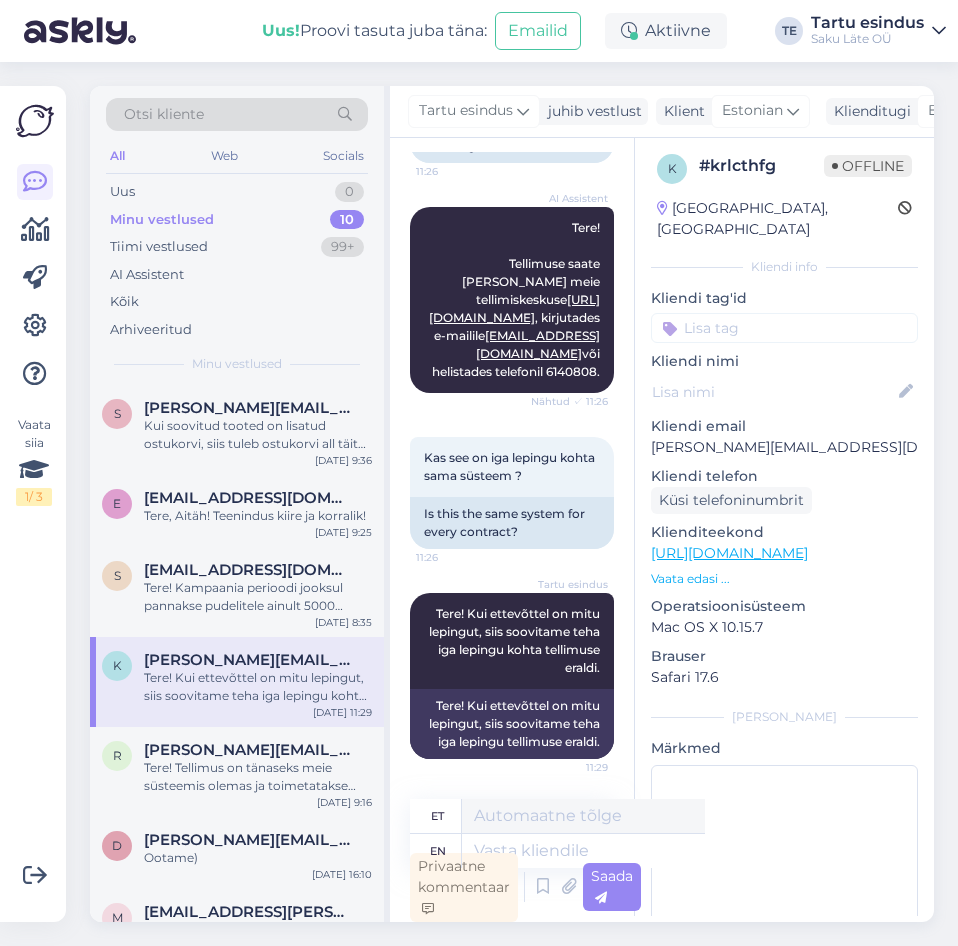 scroll, scrollTop: 225, scrollLeft: 0, axis: vertical 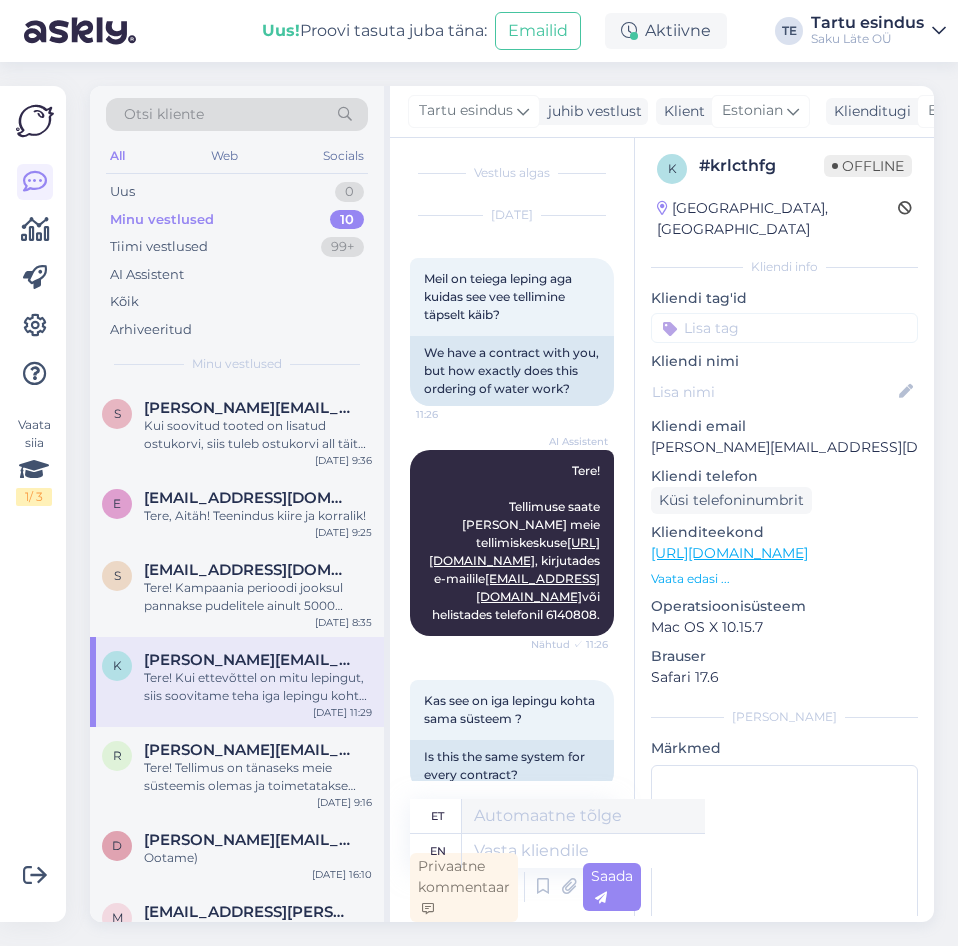 click on "All" at bounding box center [117, 156] 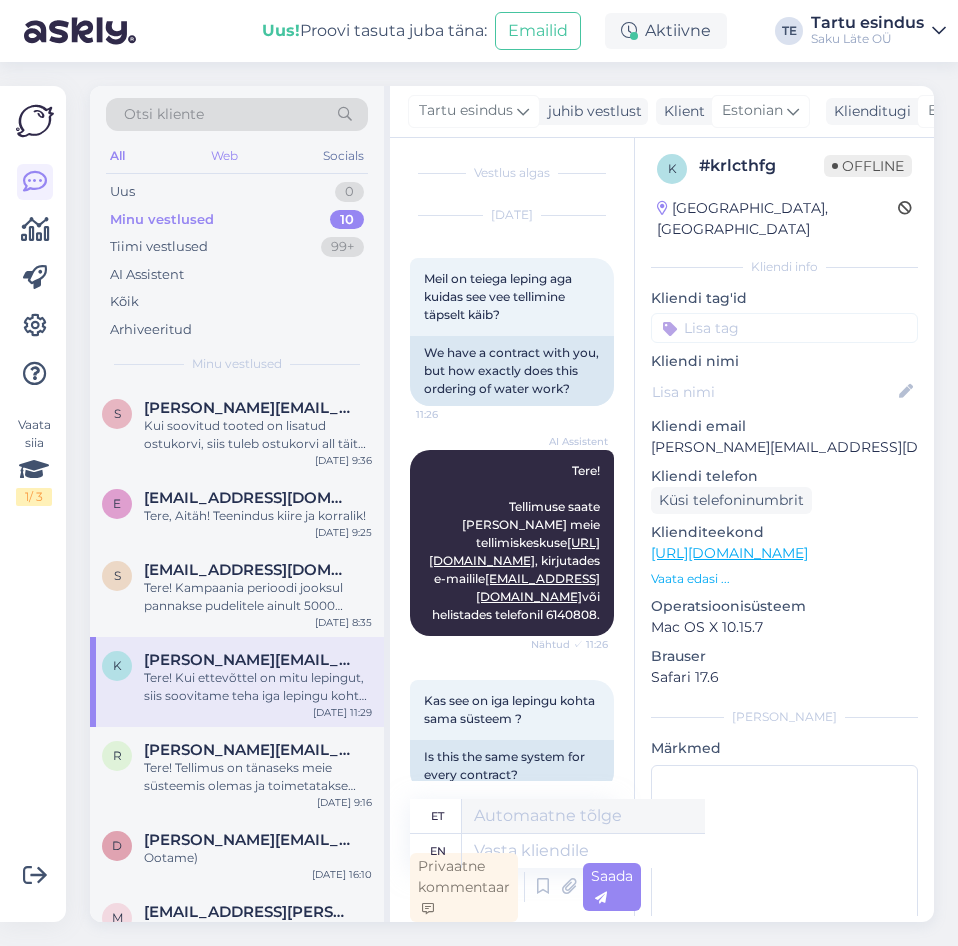 click on "Web" at bounding box center [224, 156] 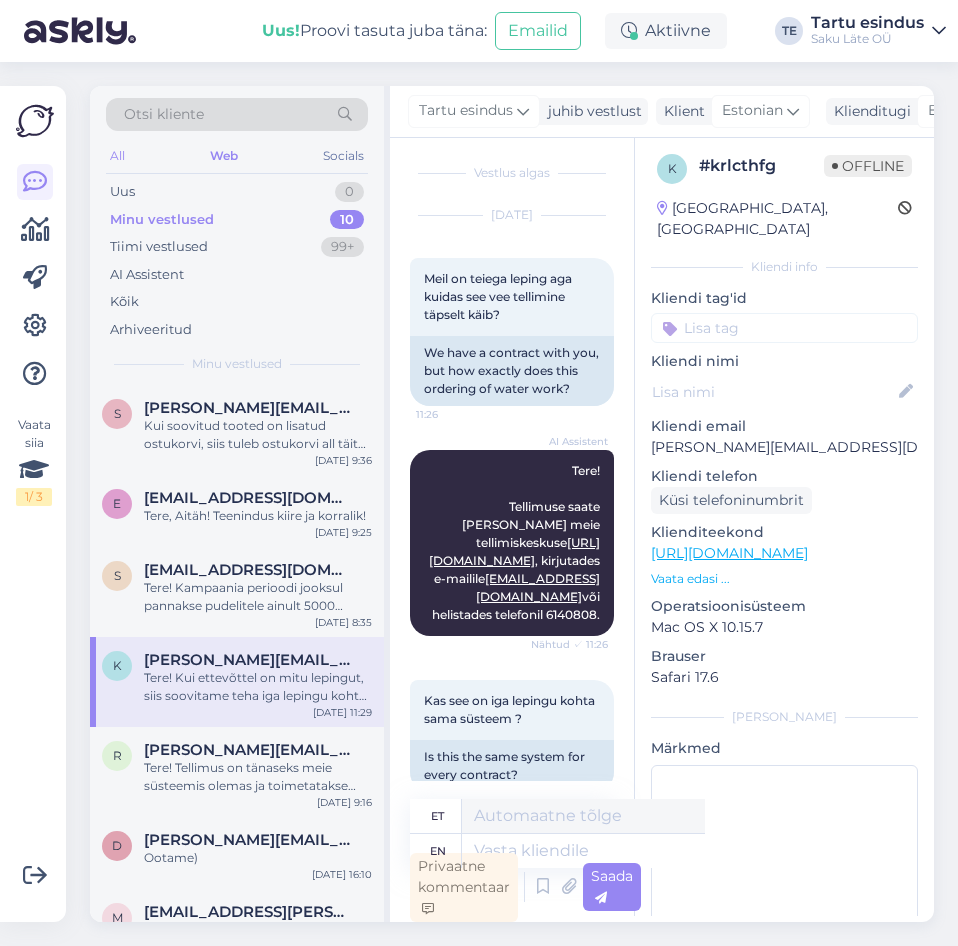 click on "All" at bounding box center [117, 156] 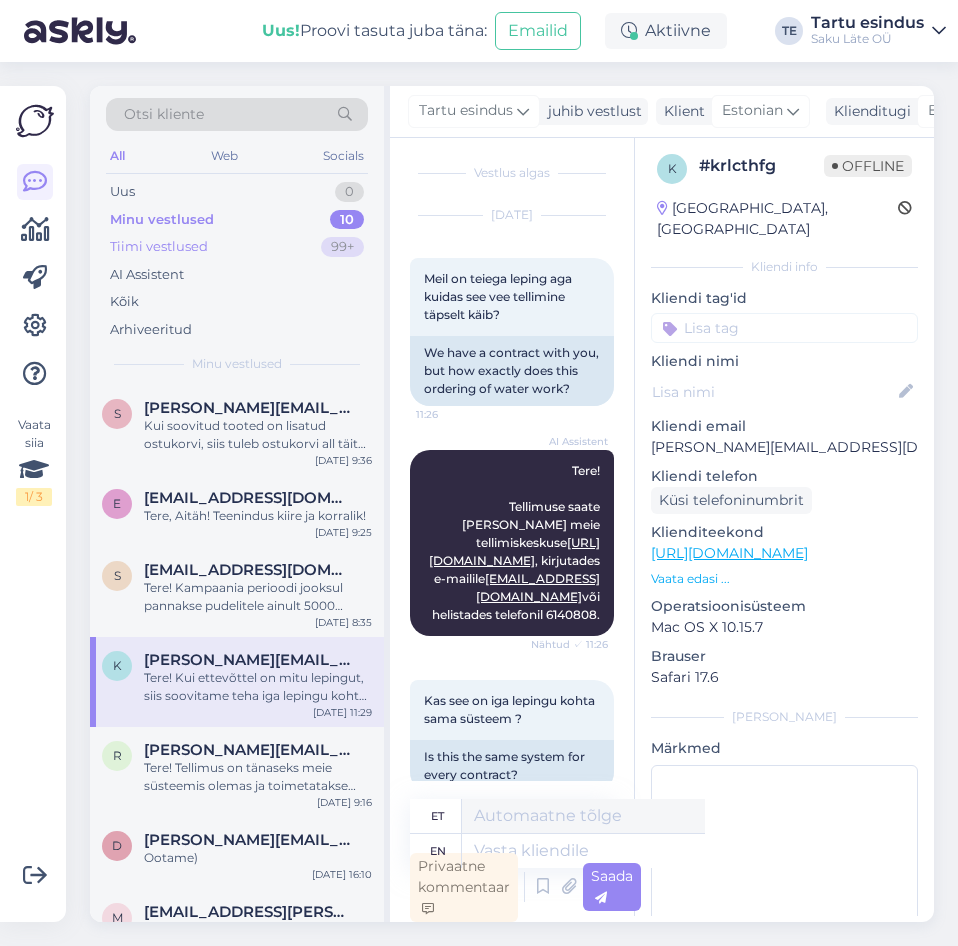 click on "Tiimi vestlused" at bounding box center [159, 247] 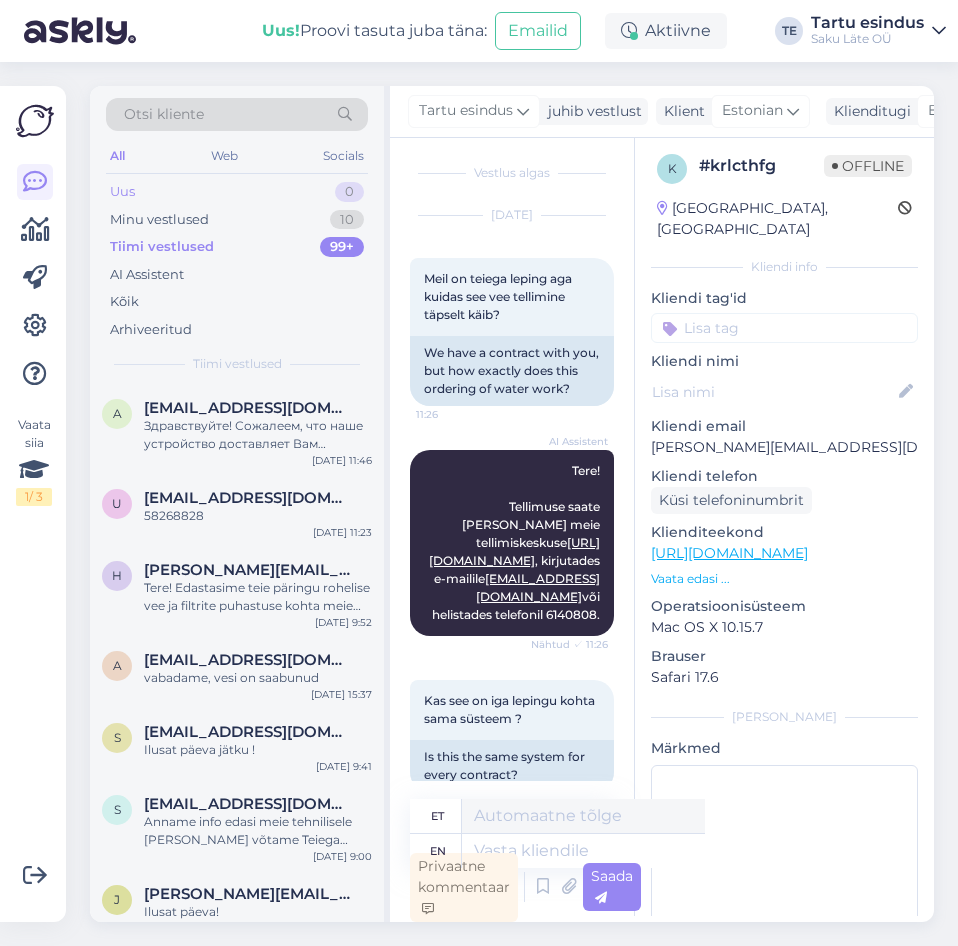click on "Uus 0" at bounding box center (237, 192) 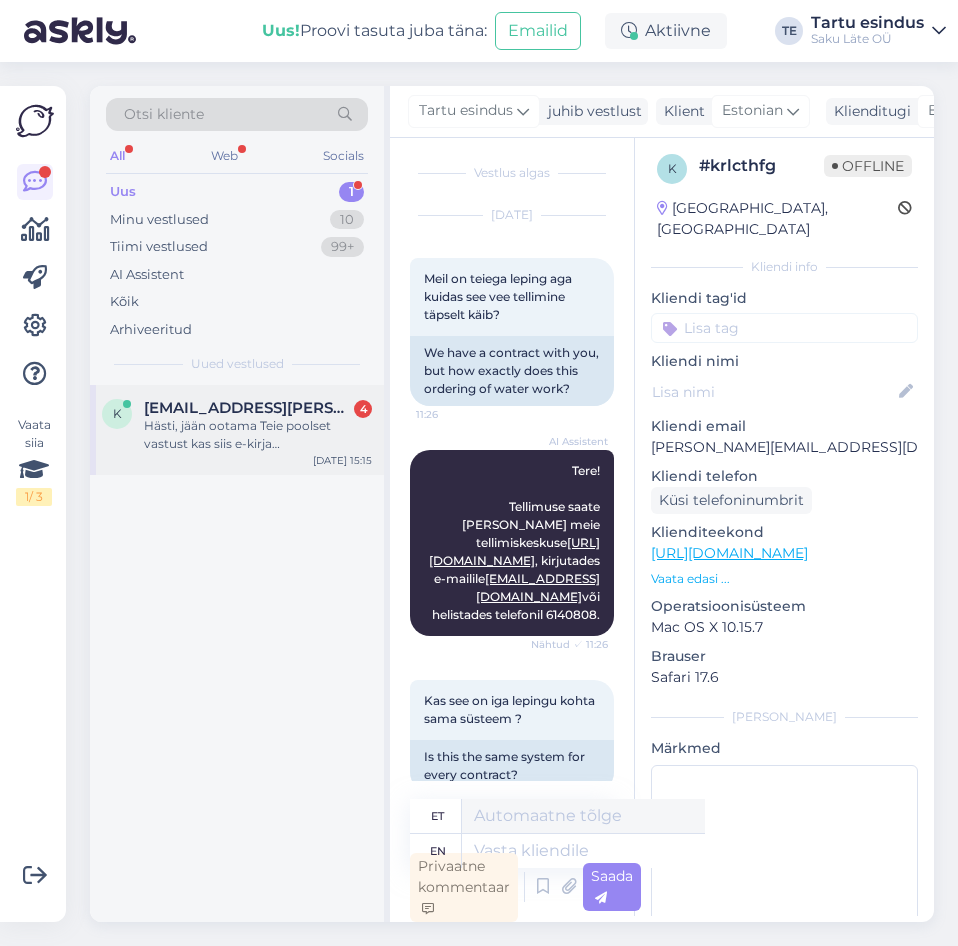 click on "Hästi, jään ootama Teie poolset vastust kas siis e-kirja [PERSON_NAME] või telefoni [PERSON_NAME]." at bounding box center [258, 435] 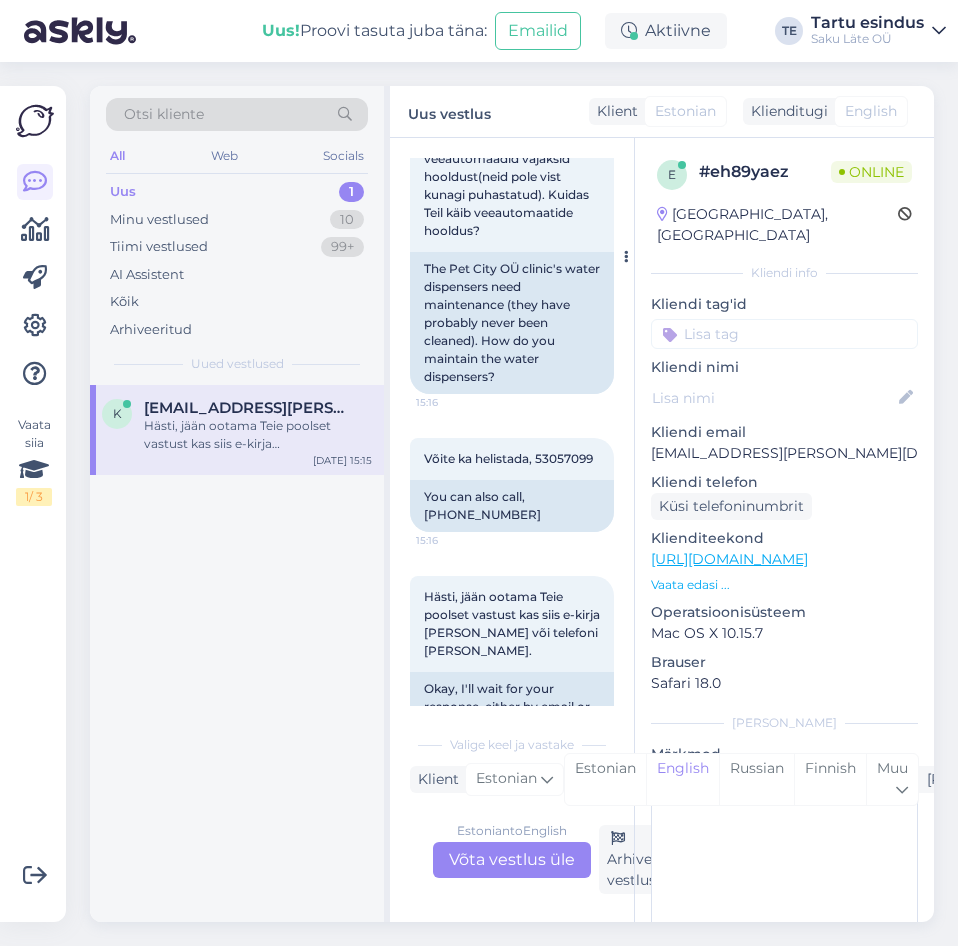 scroll, scrollTop: 286, scrollLeft: 0, axis: vertical 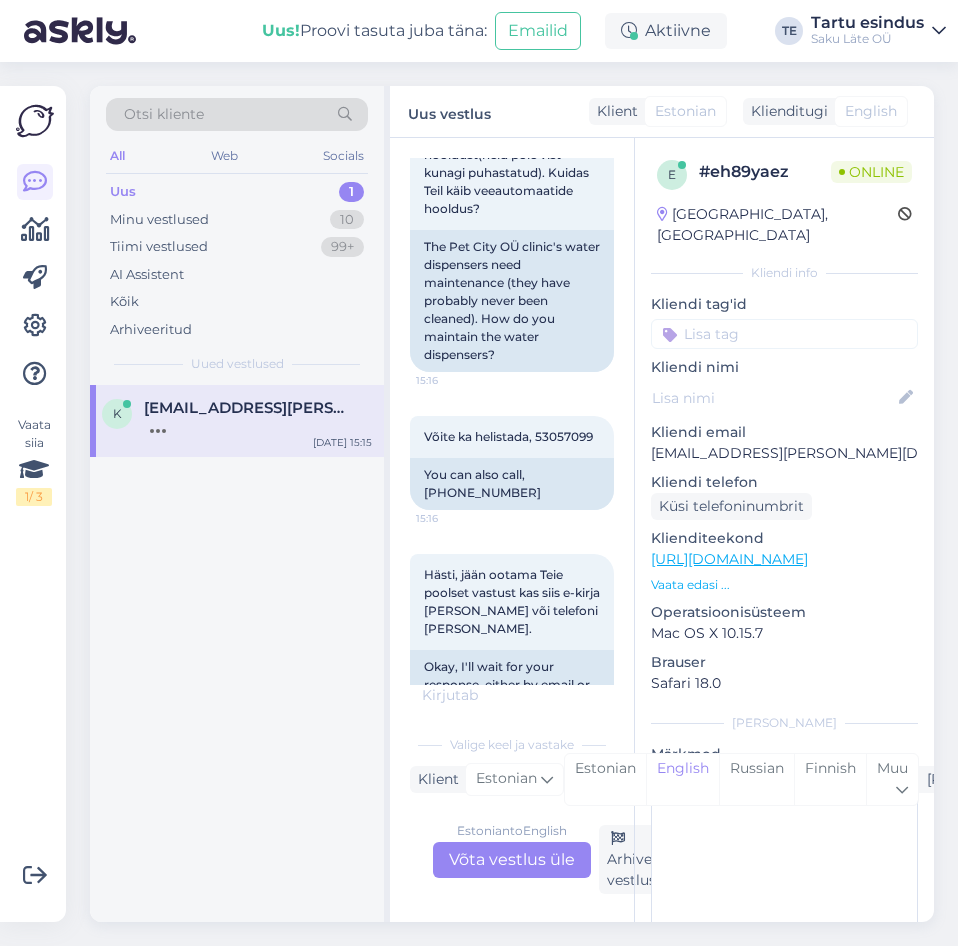 click on "Estonian  to  English Võta vestlus üle" at bounding box center (512, 860) 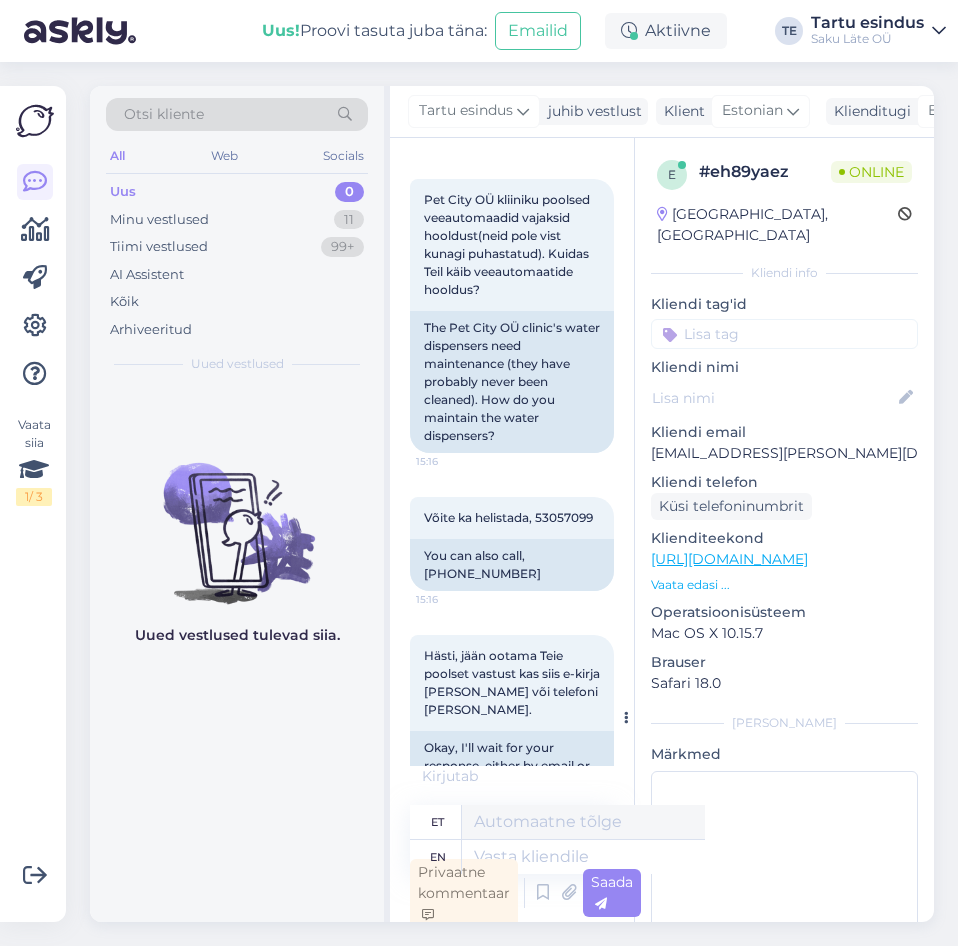 scroll, scrollTop: 358, scrollLeft: 0, axis: vertical 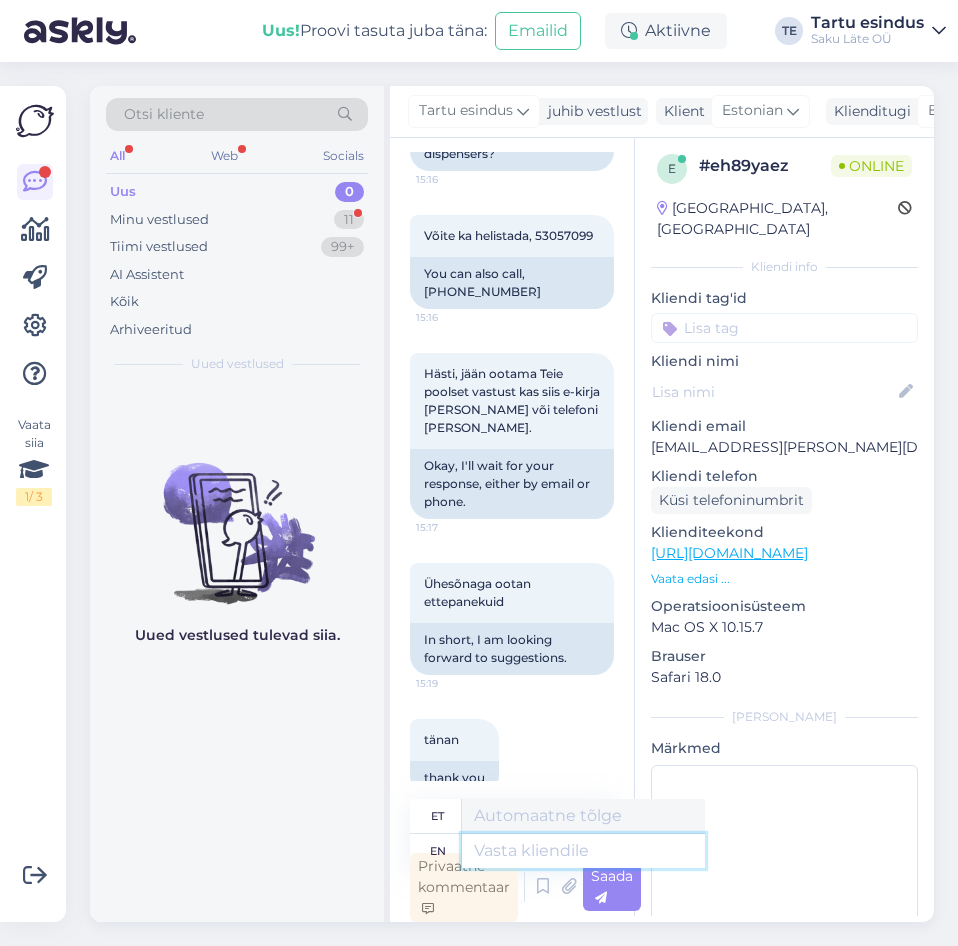 click at bounding box center [583, 851] 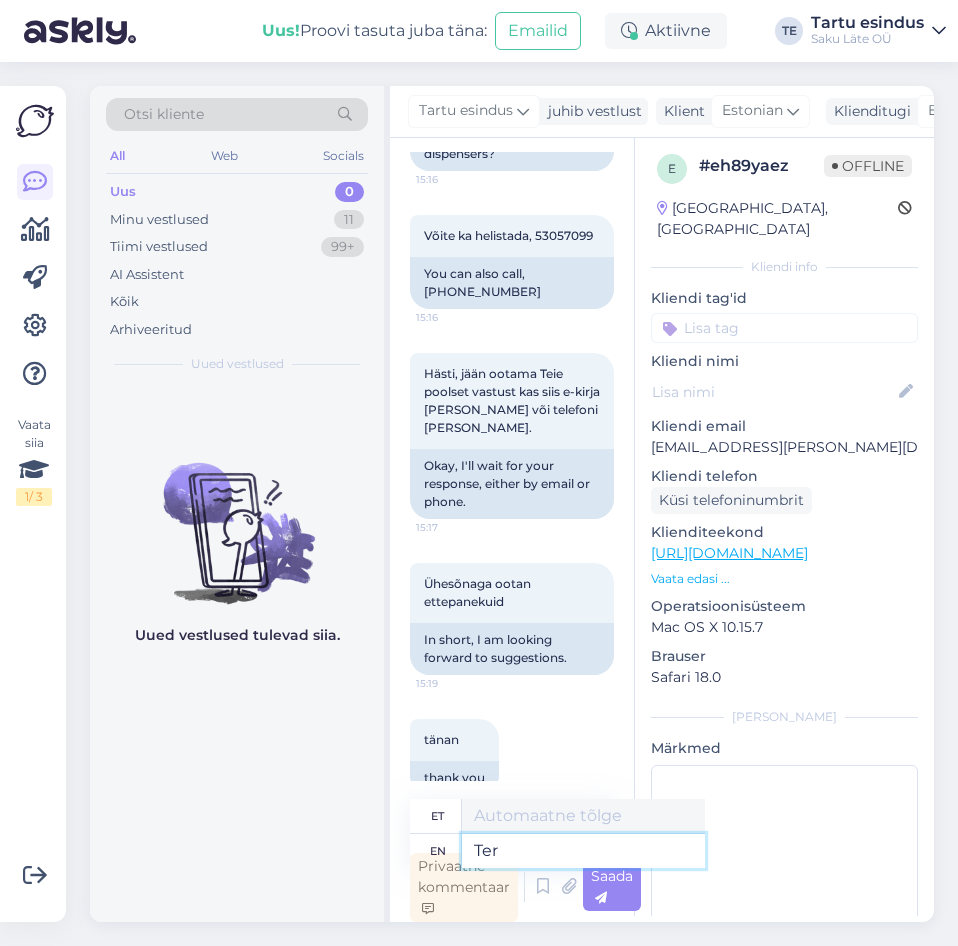 type on "Tere" 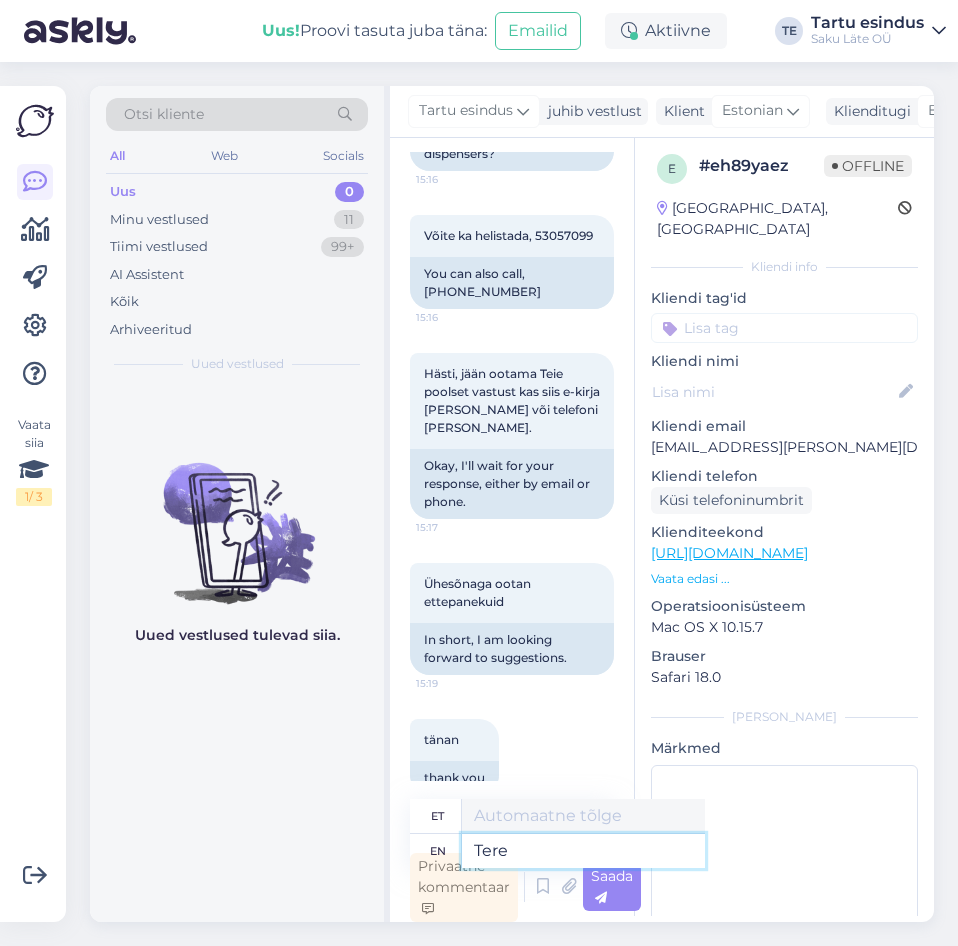 type on "Tere" 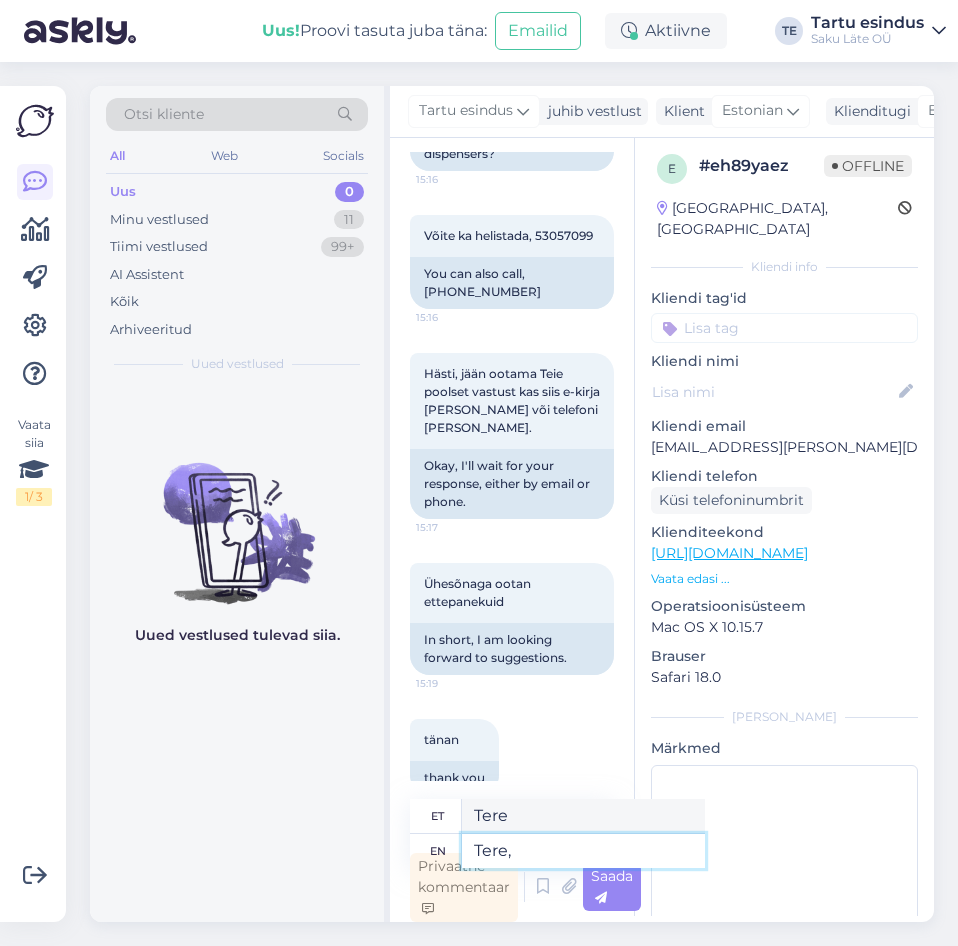 type on "Tere," 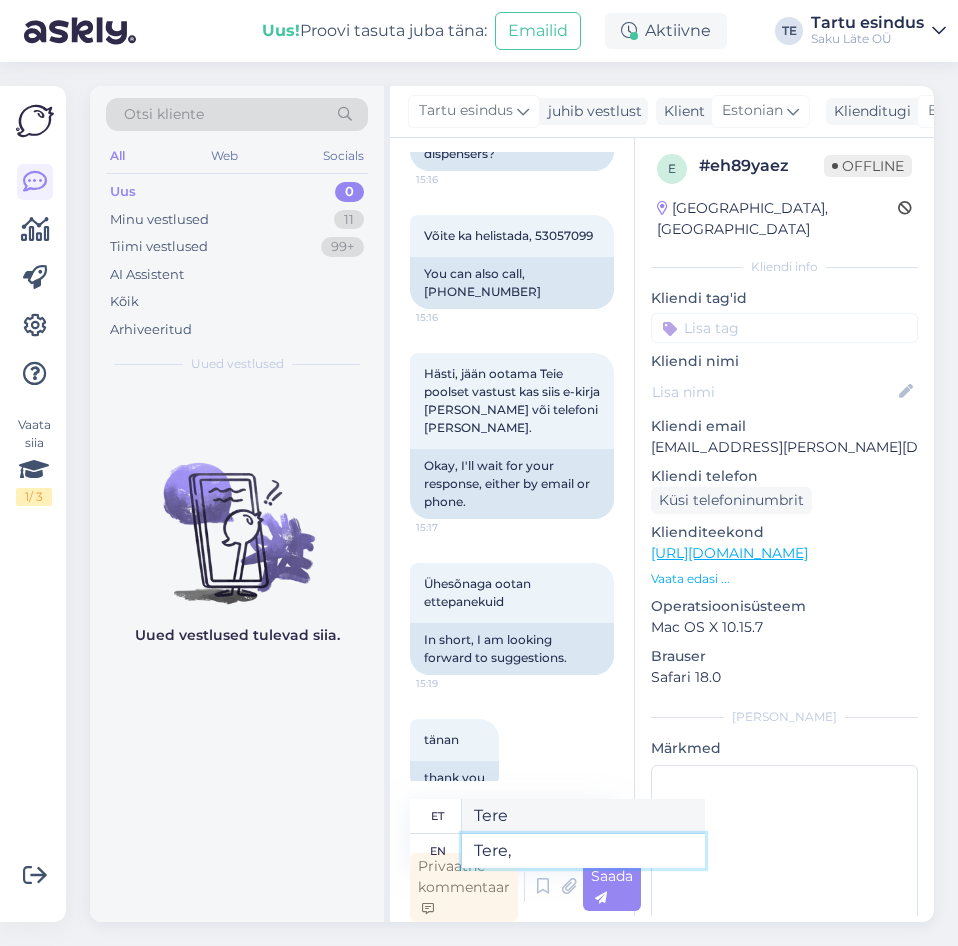 type on "Tere," 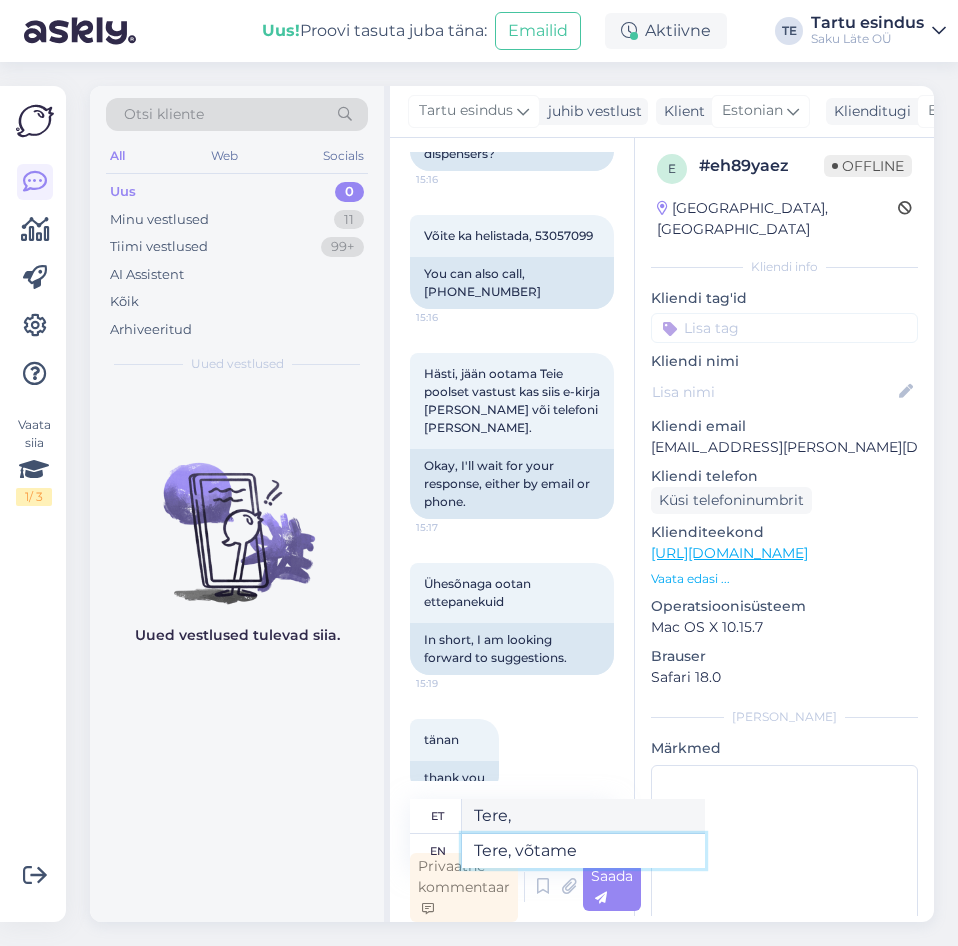 type on "Tere, võtame" 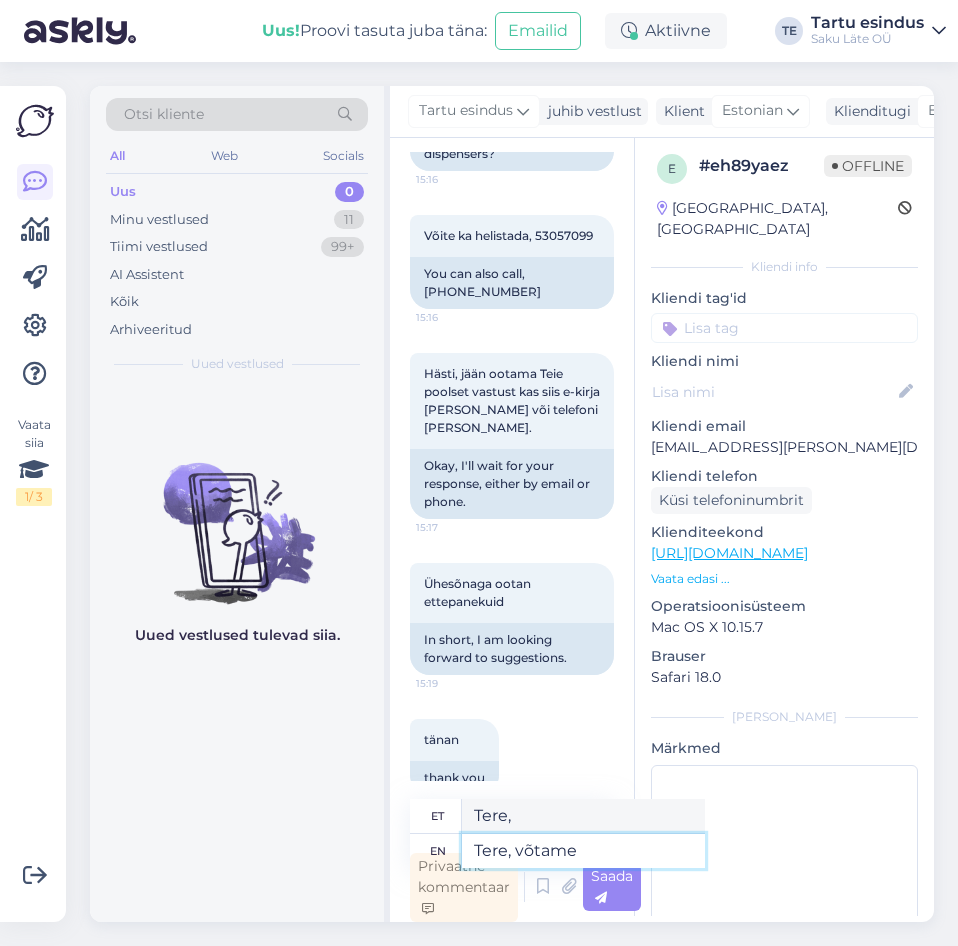 type on "Tere, võtame" 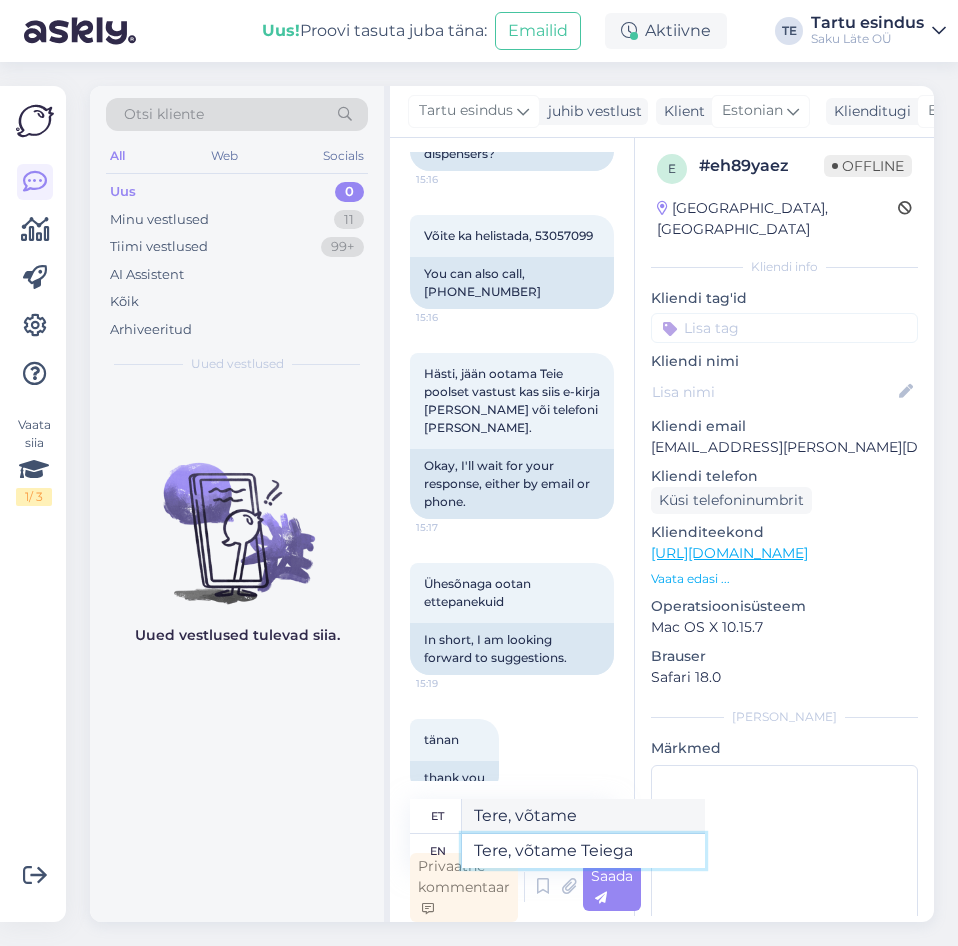 type on "Tere, võtame Teiega" 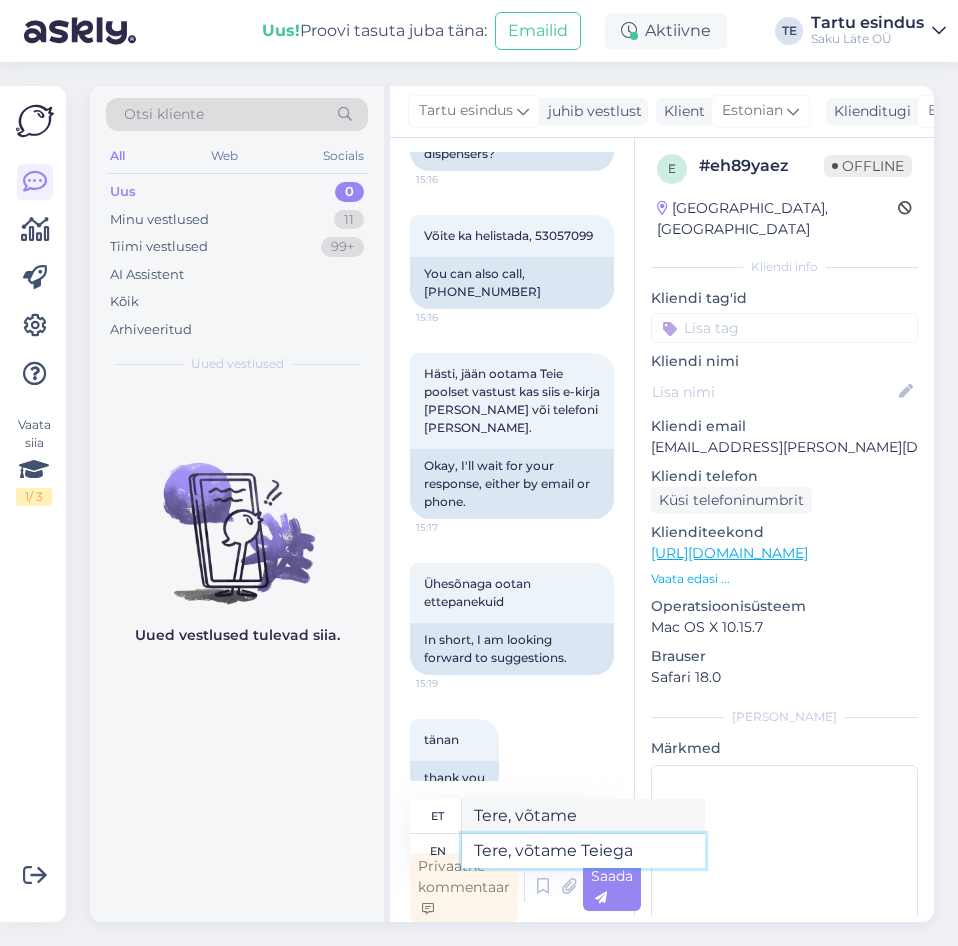 type on "Tere, võtame Teiega" 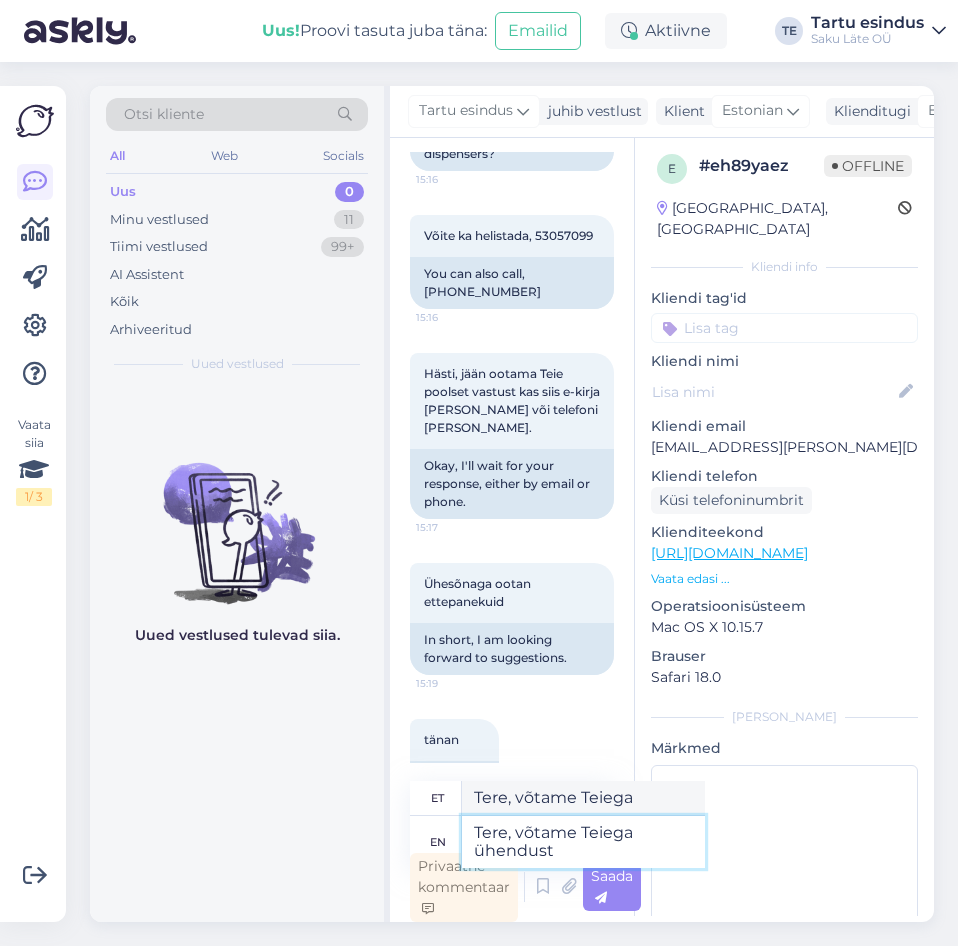 type on "Tere, võtame Teiega ühendust" 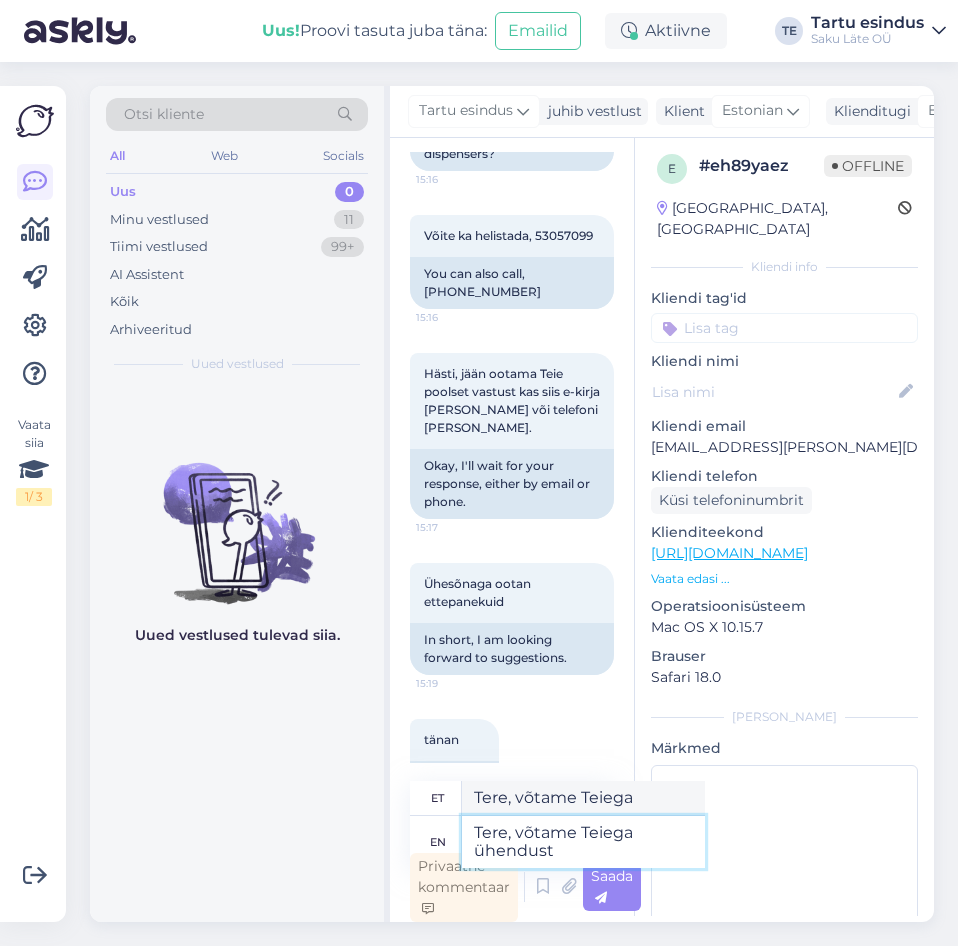 type on "Tere, võtame Teiega ühendust" 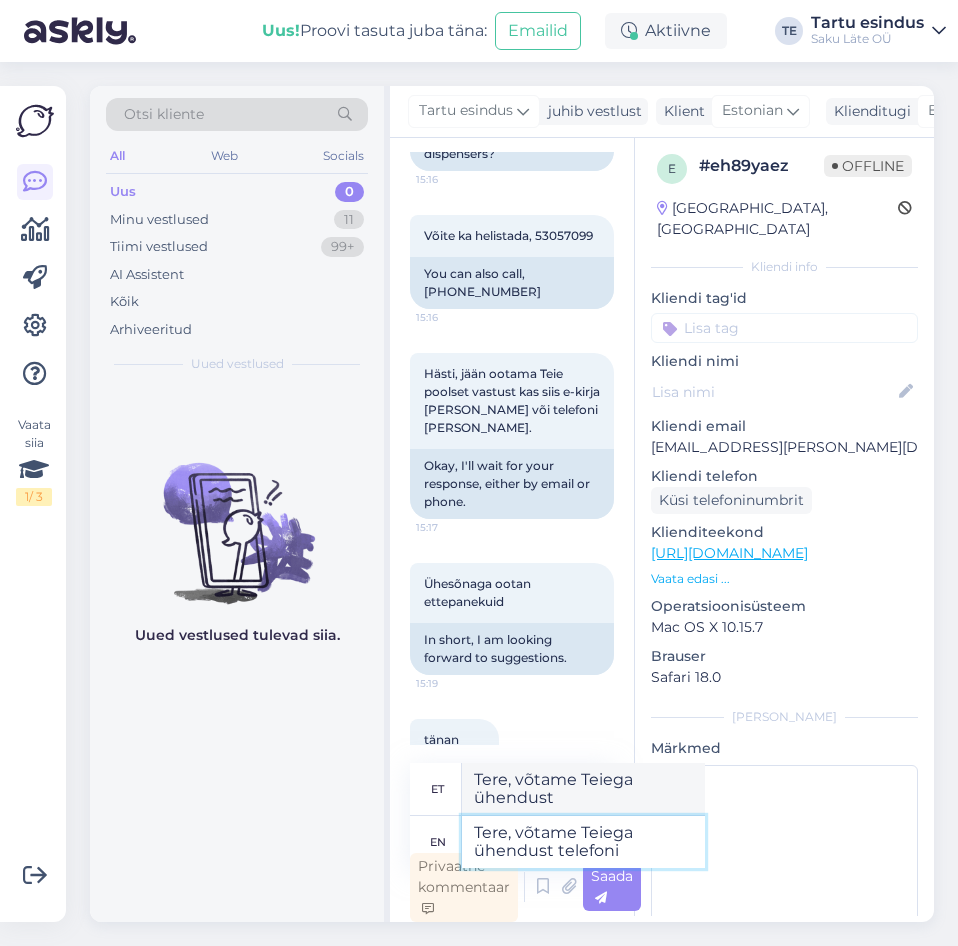 type on "Tere, võtame Teiega ühendust telefoni" 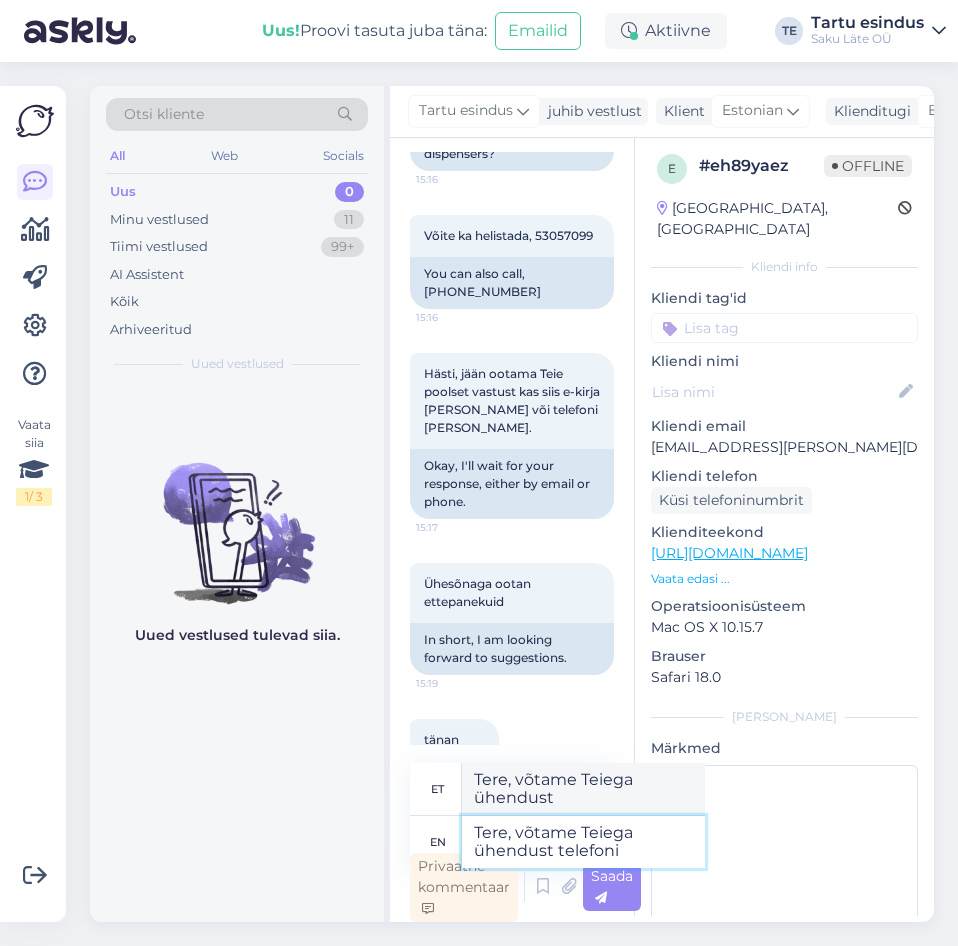 type on "Tere, võtame Teiega ühendust telefoniga" 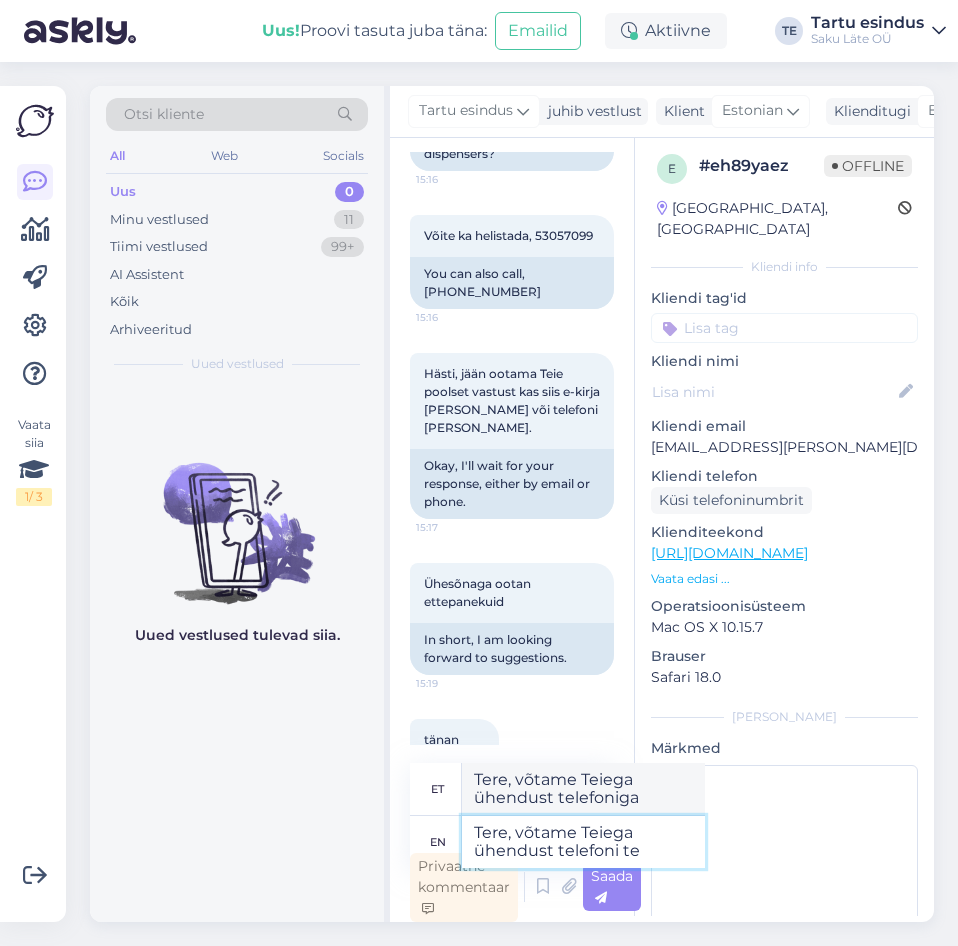 type on "Tere, võtame Teiega ühendust telefoni tee" 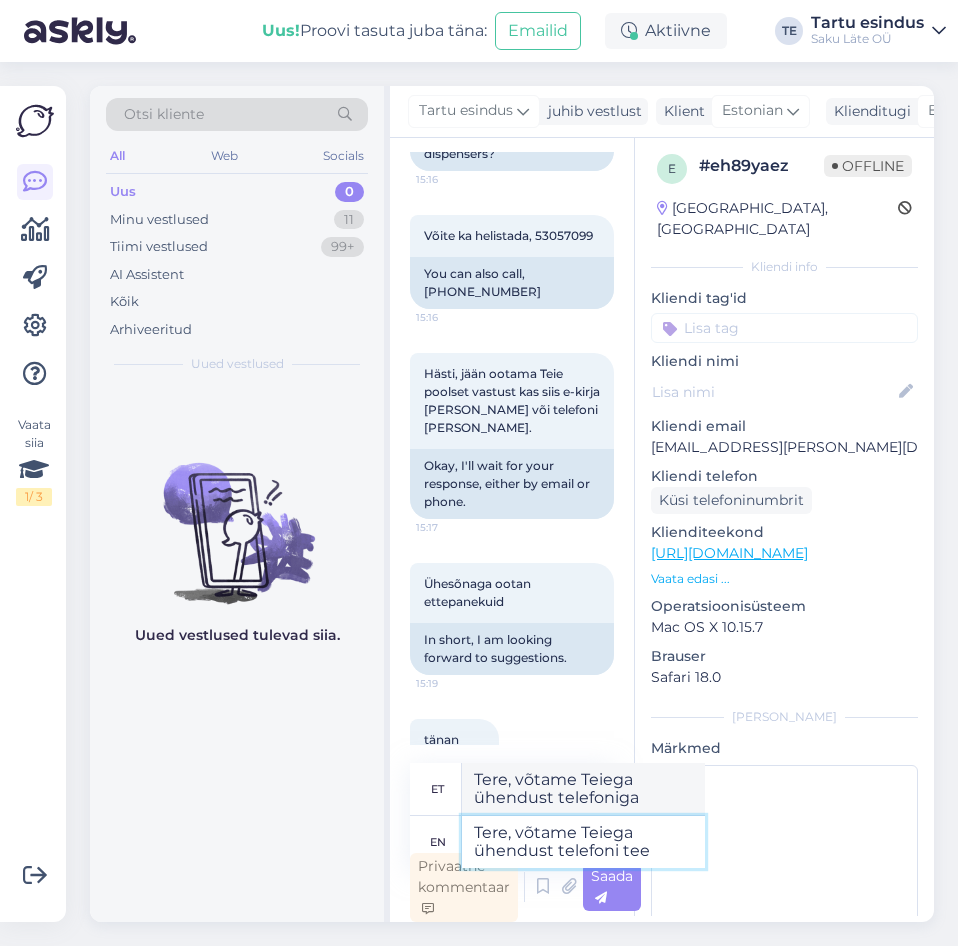type on "Tere, võtame Teiega ühendust telefoni tee" 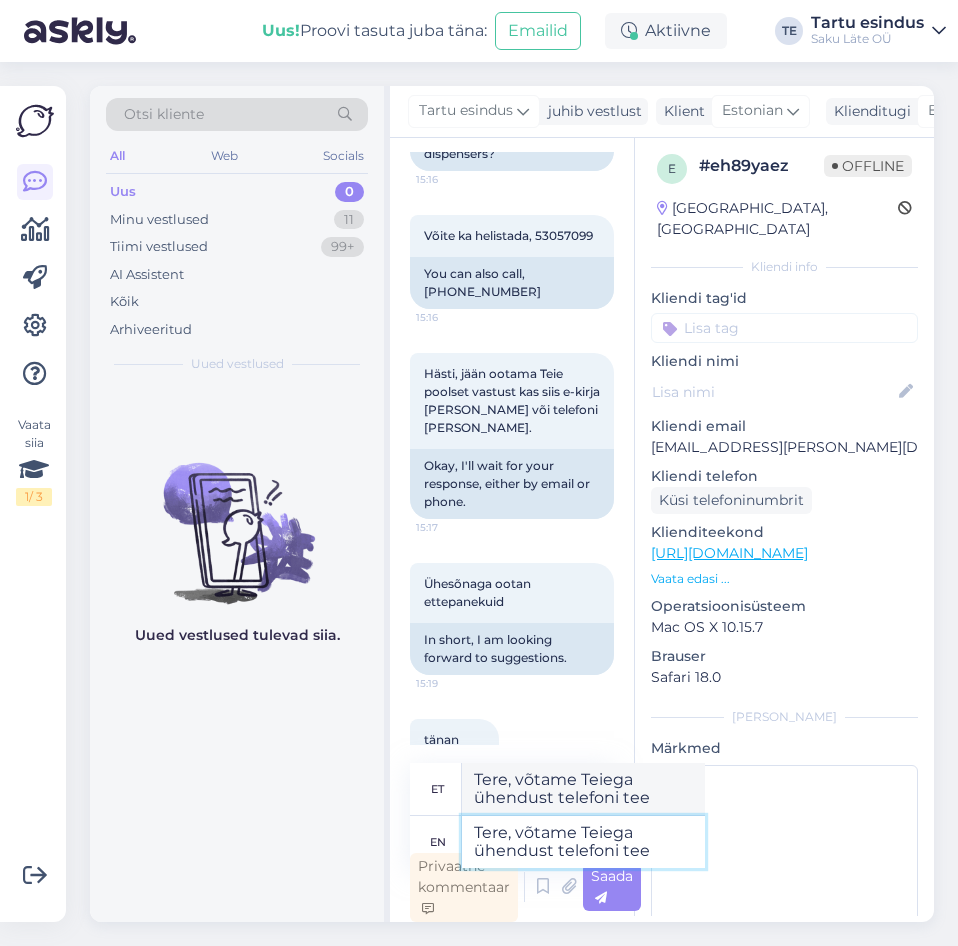 type on "Tere, võtame Teiega ühendust telefoni tee." 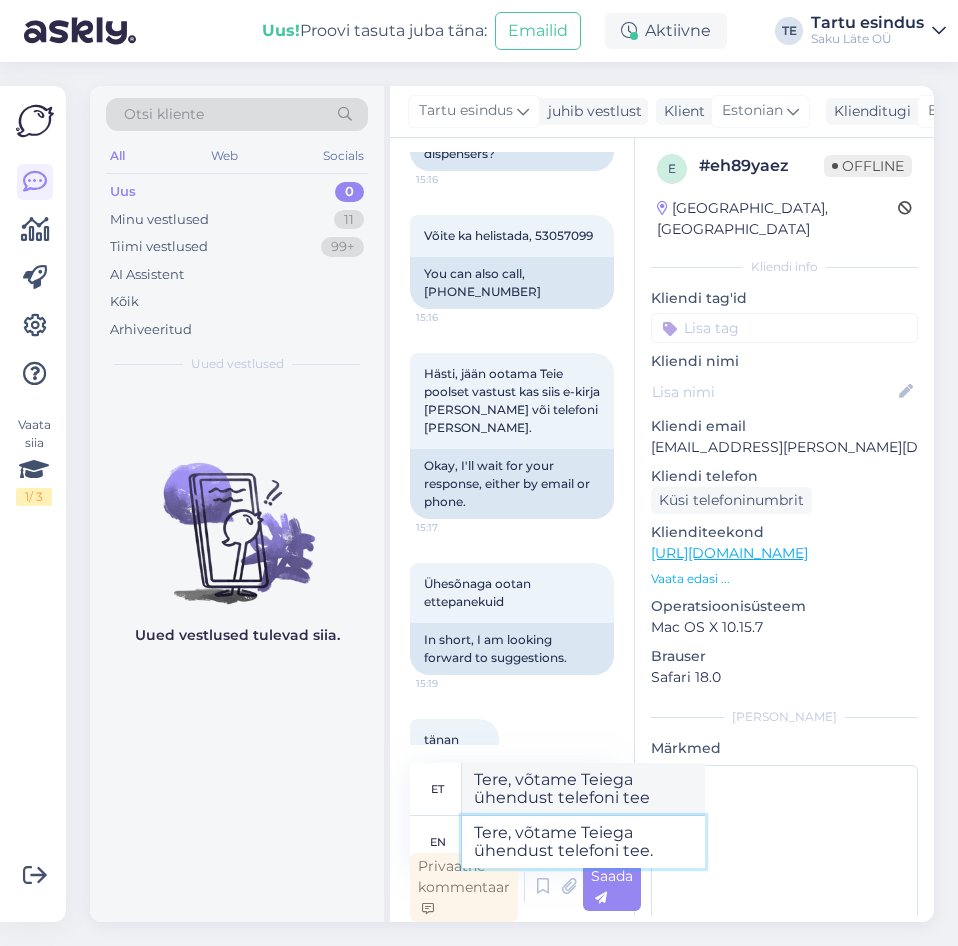 type on "Tere, võtame Teiega ühendust telefoni tee." 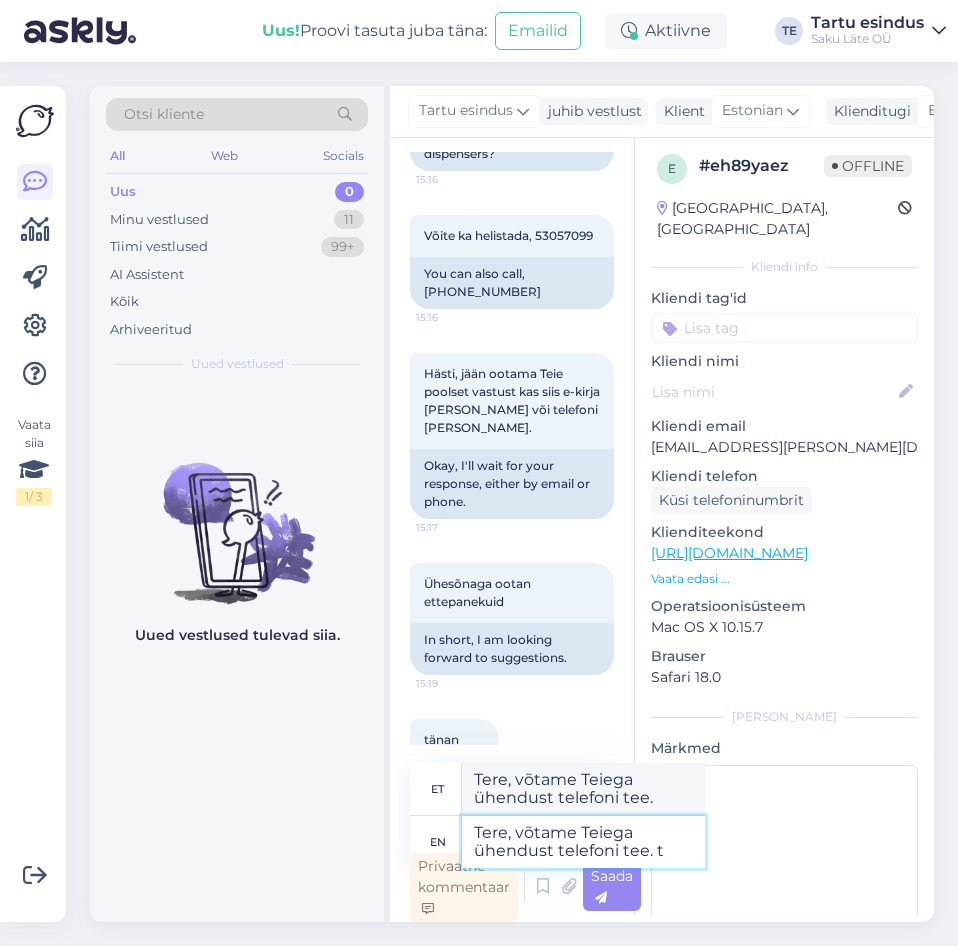 type on "Tere, võtame Teiega ühendust telefoni tee. t6" 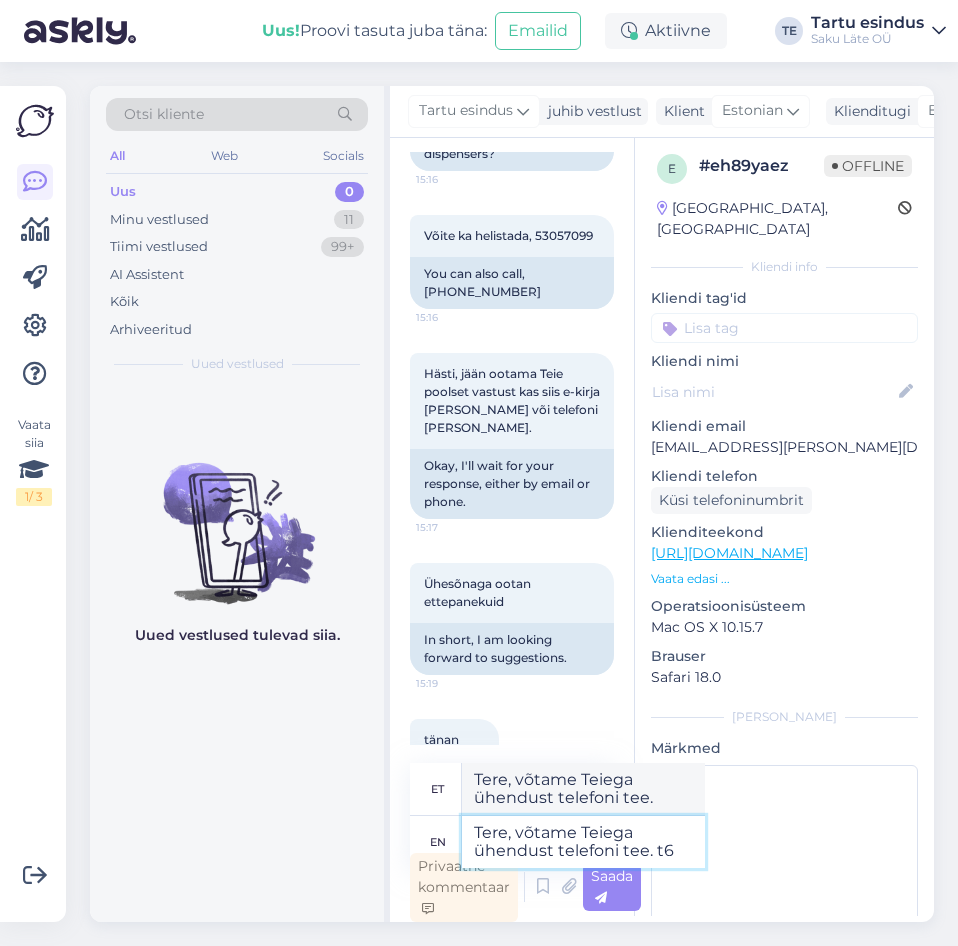 type on "Tere, võtame Teiega ühendust telefoni tee. t6" 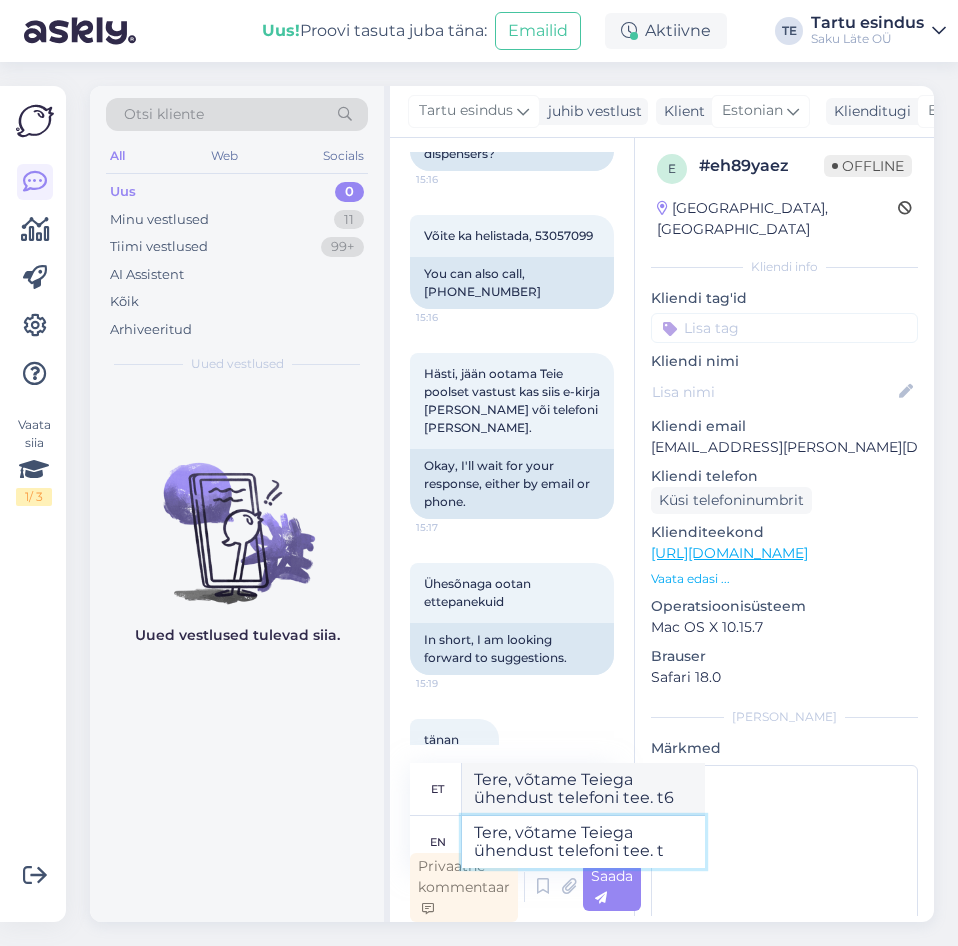 type on "Tere, võtame Teiega ühendust telefoni tee." 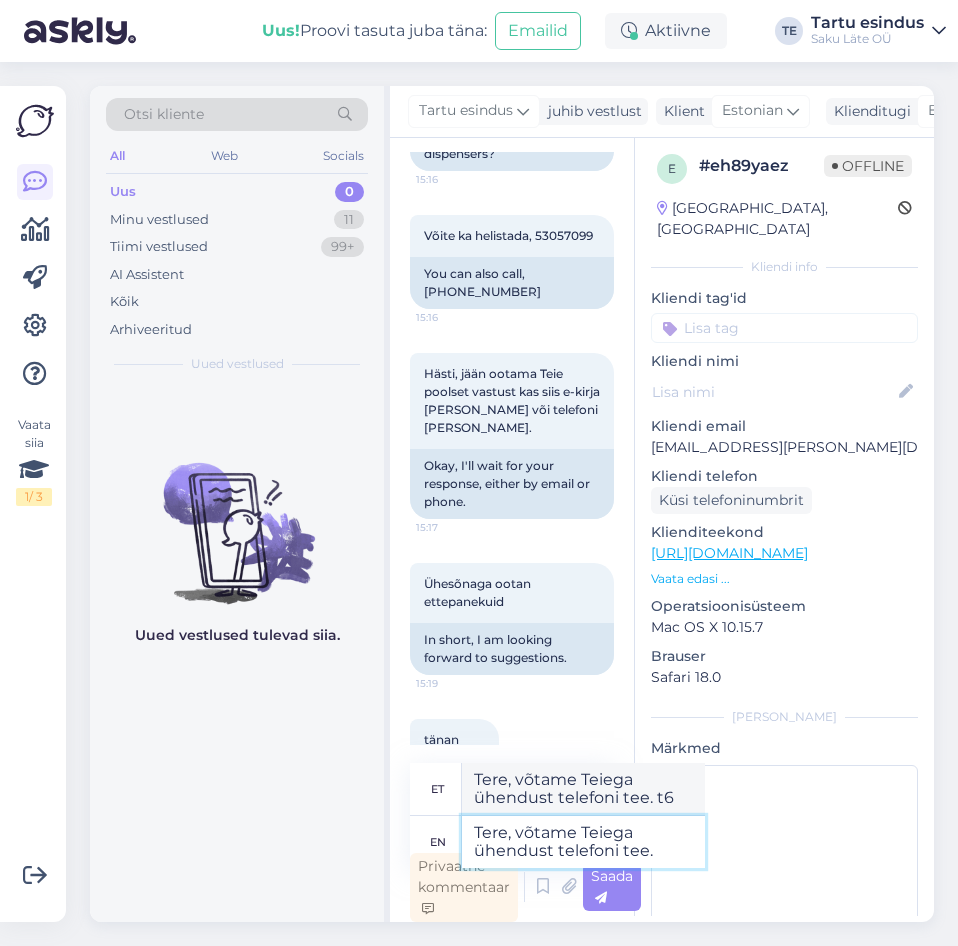 type on "Tere, võtame Teiega ühendust telefoni tee." 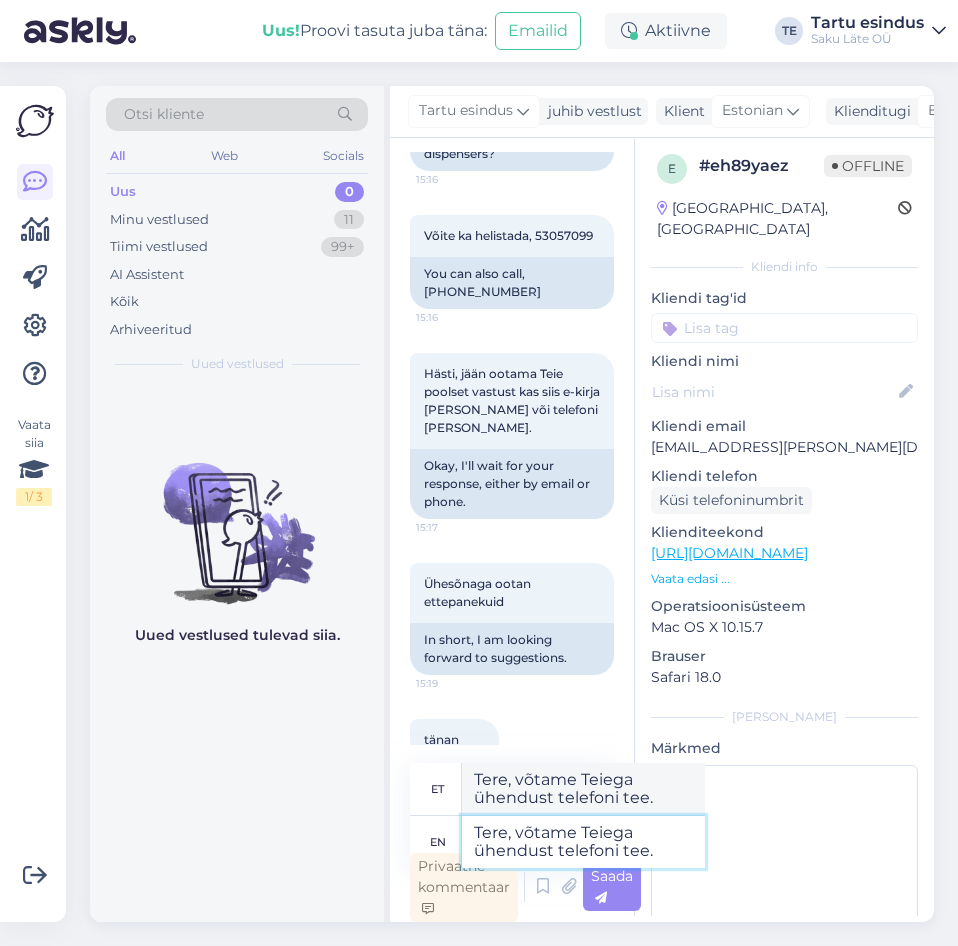 type on "Tere, võtame Teiega ühendust telefoni tee. T" 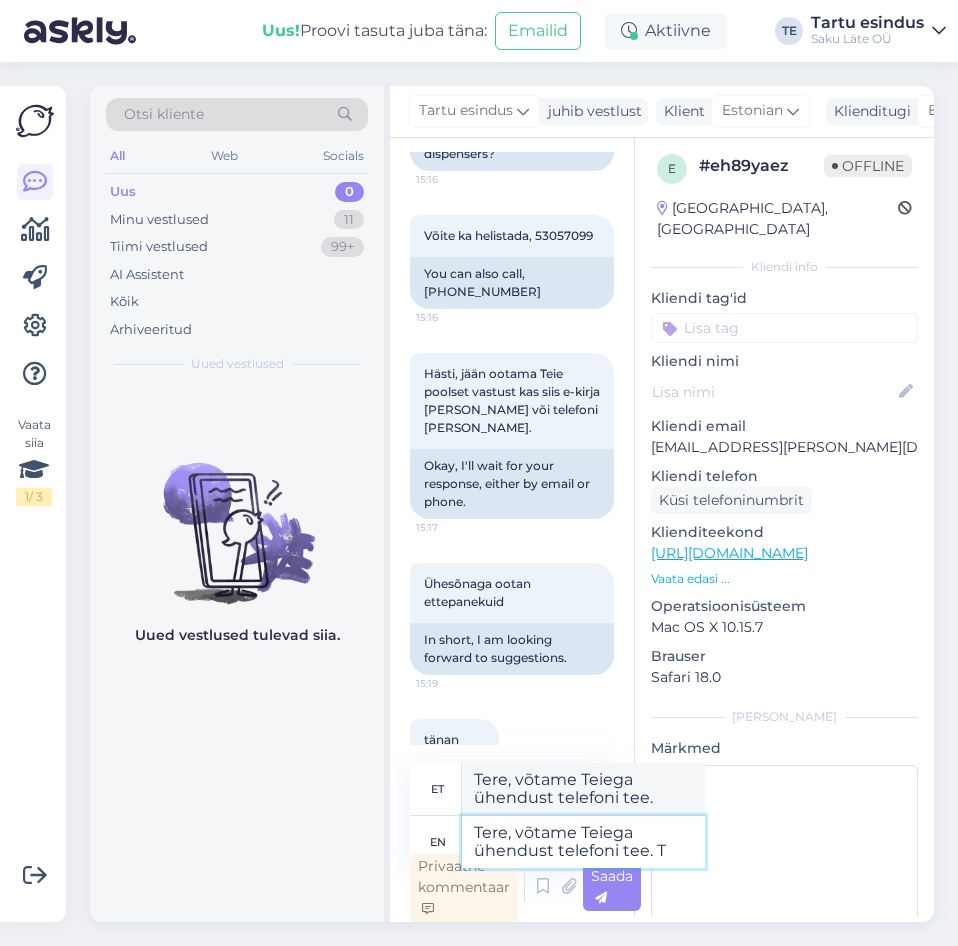 type on "Tere, võtame Teiega ühendust telefoni tee. T" 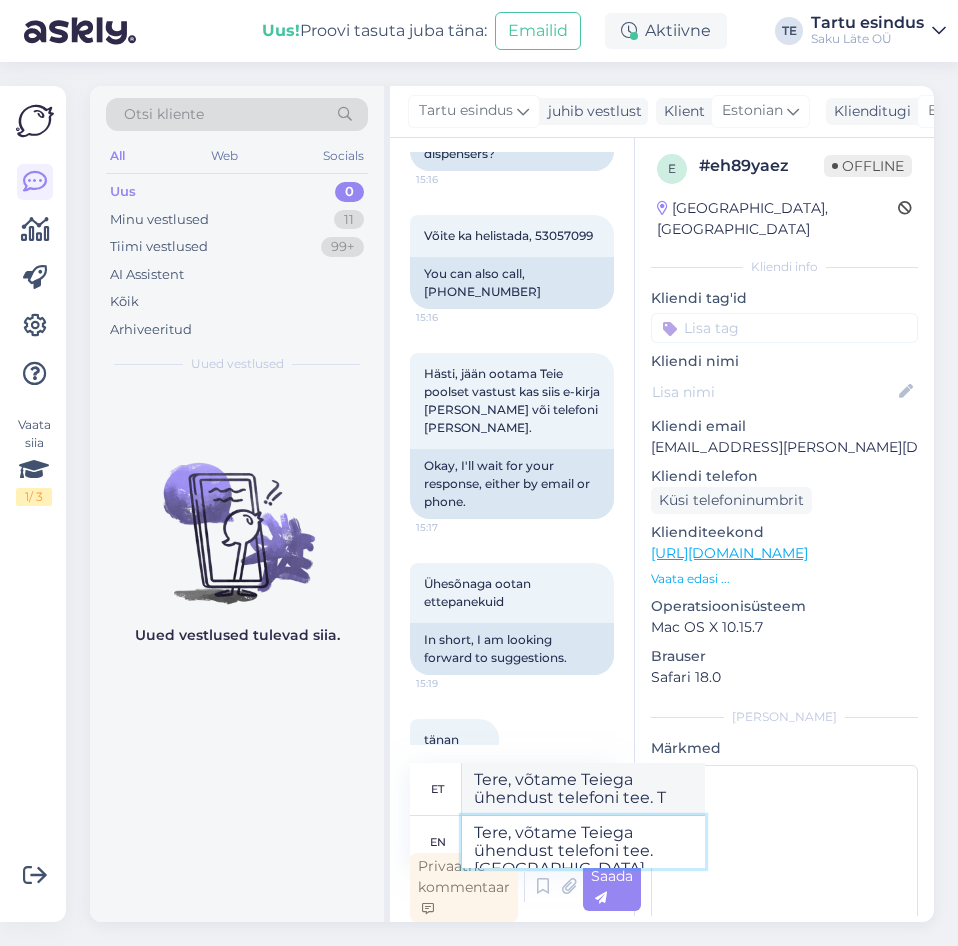 type on "Tere, võtame Teiega ühendust telefoni tee. Tname" 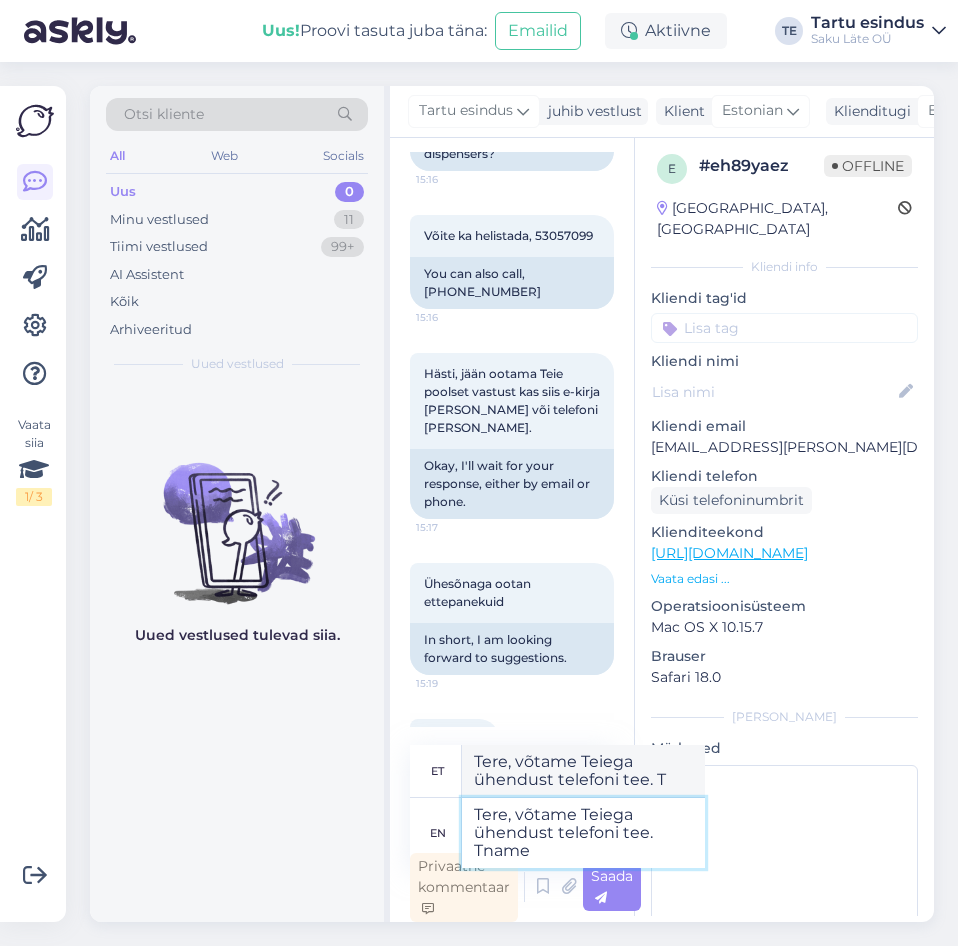 type on "Tere, võtame Teiega ühendust telefoni tee. Tname" 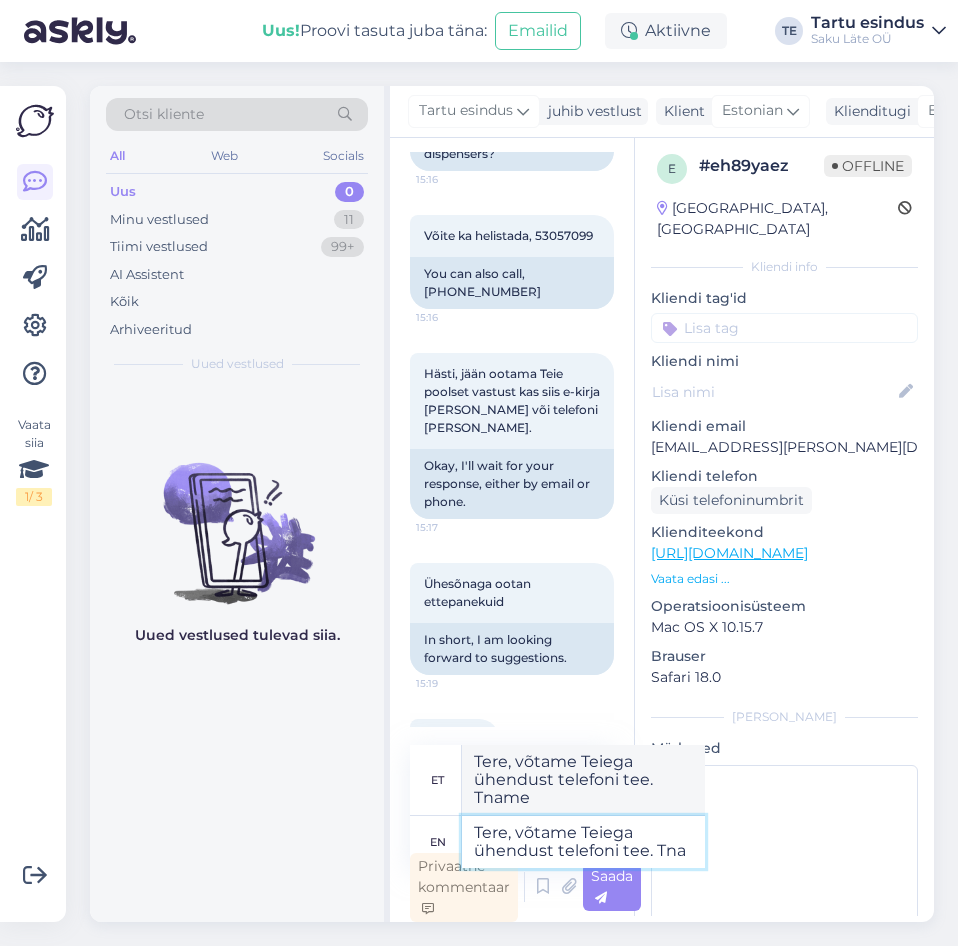 type on "Tere, võtame Teiega ühendust telefoni tee. Tn" 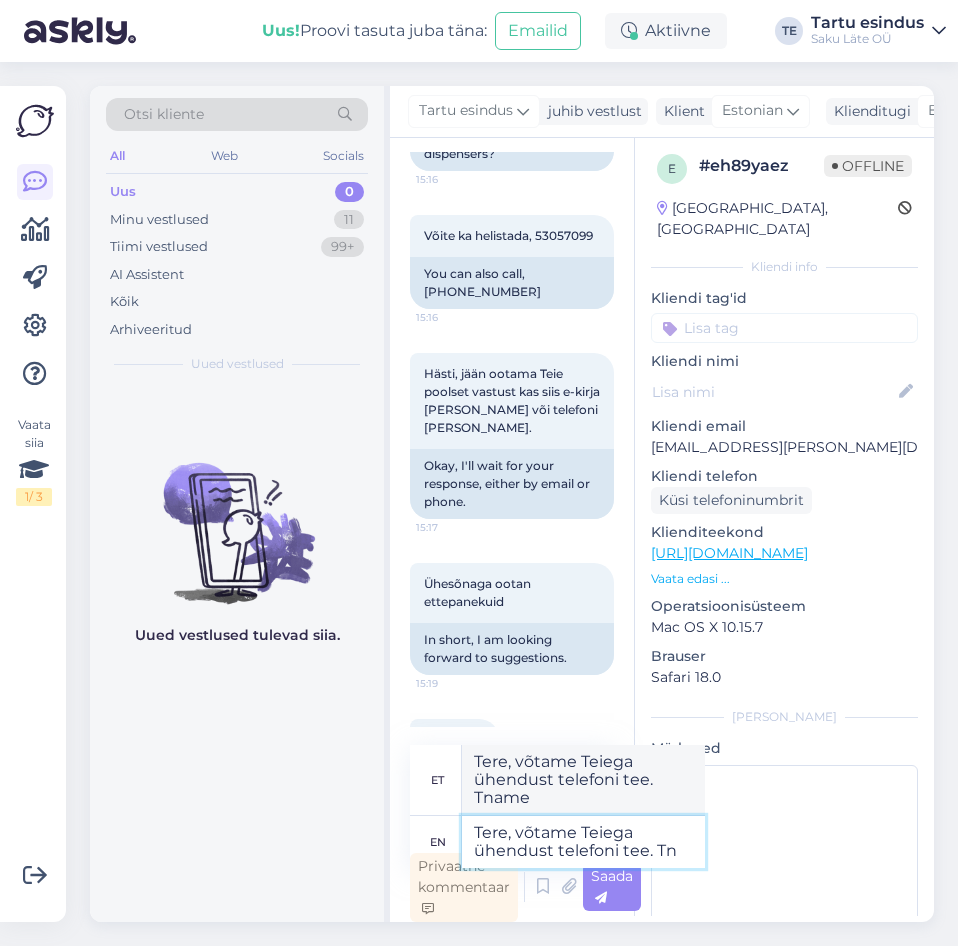 type on "Tere, võtame Teiega ühendust telefoni tee. Tn" 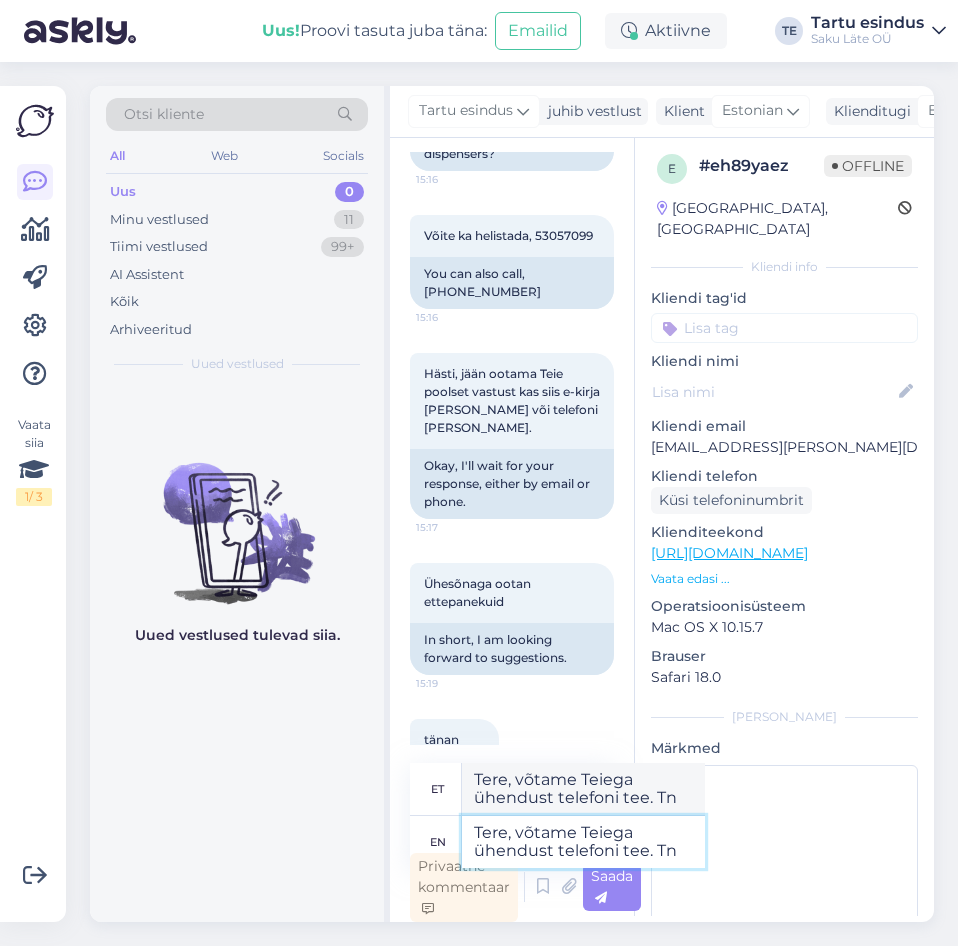 type on "Tere, võtame Teiega ühendust telefoni tee. T" 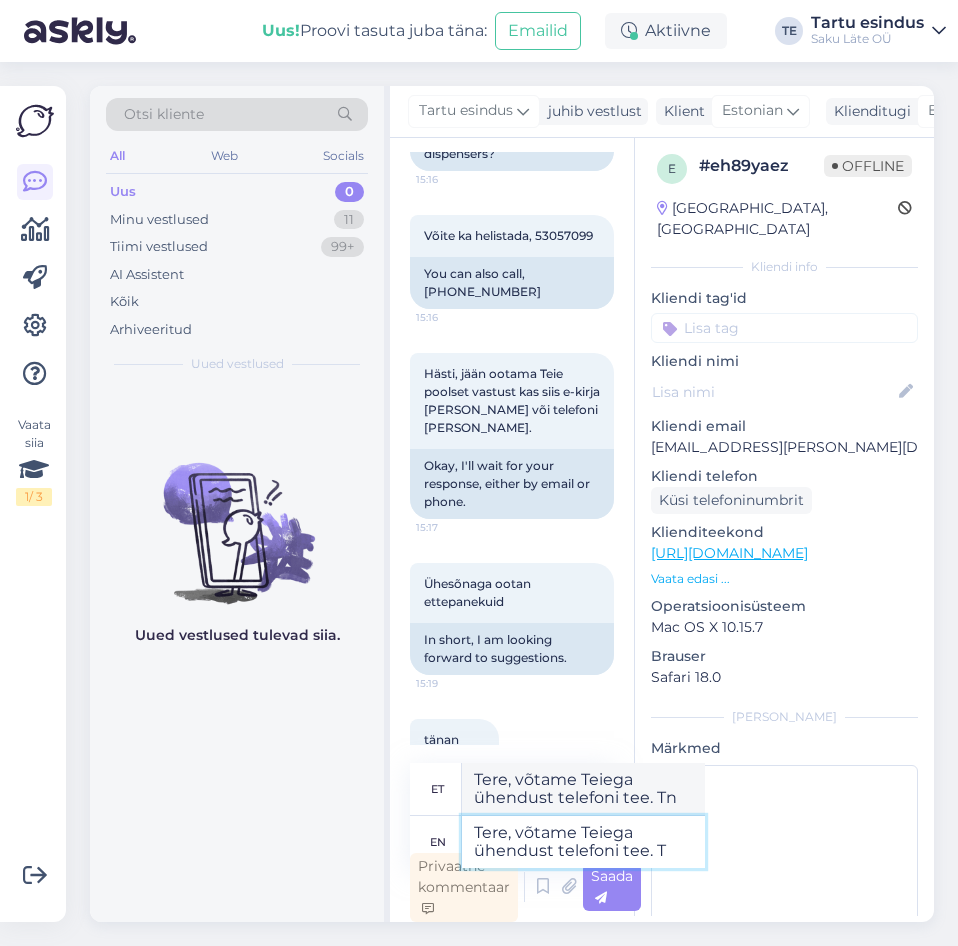 type on "Tere, võtame Teiega ühendust telefoni tee. T" 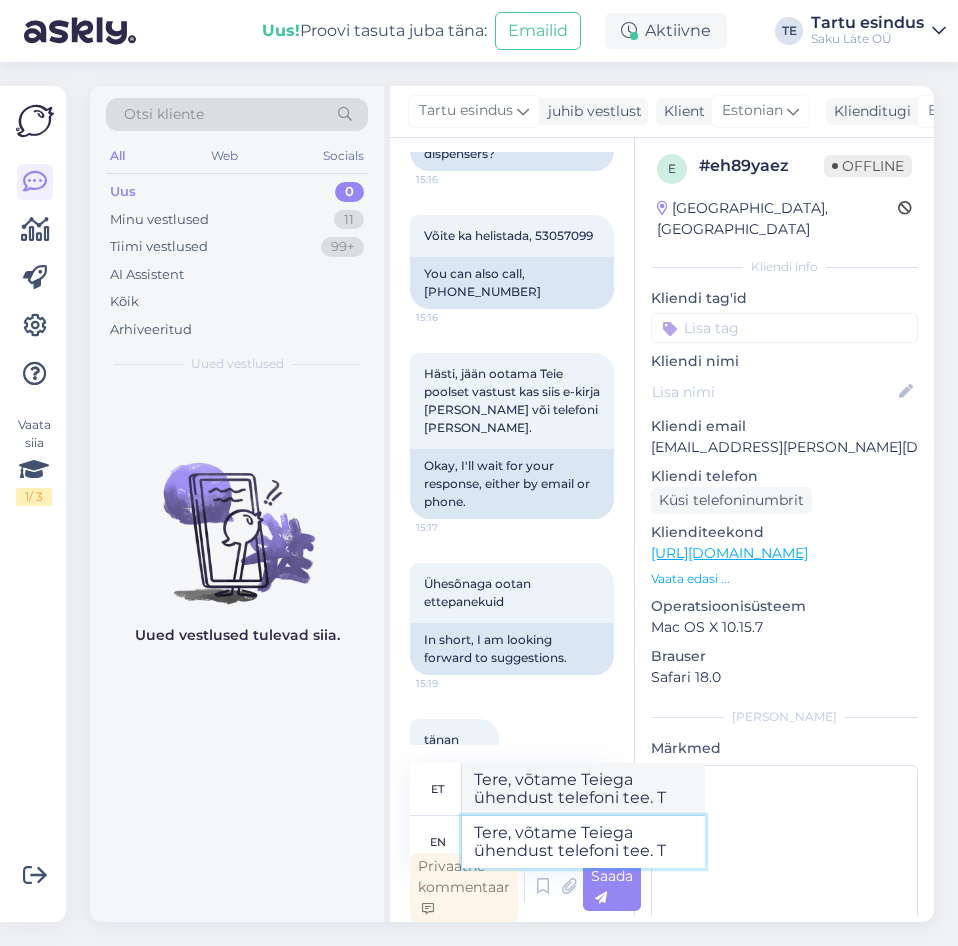 type on "Tere, võtame Teiega ühendust telefoni tee. Tä" 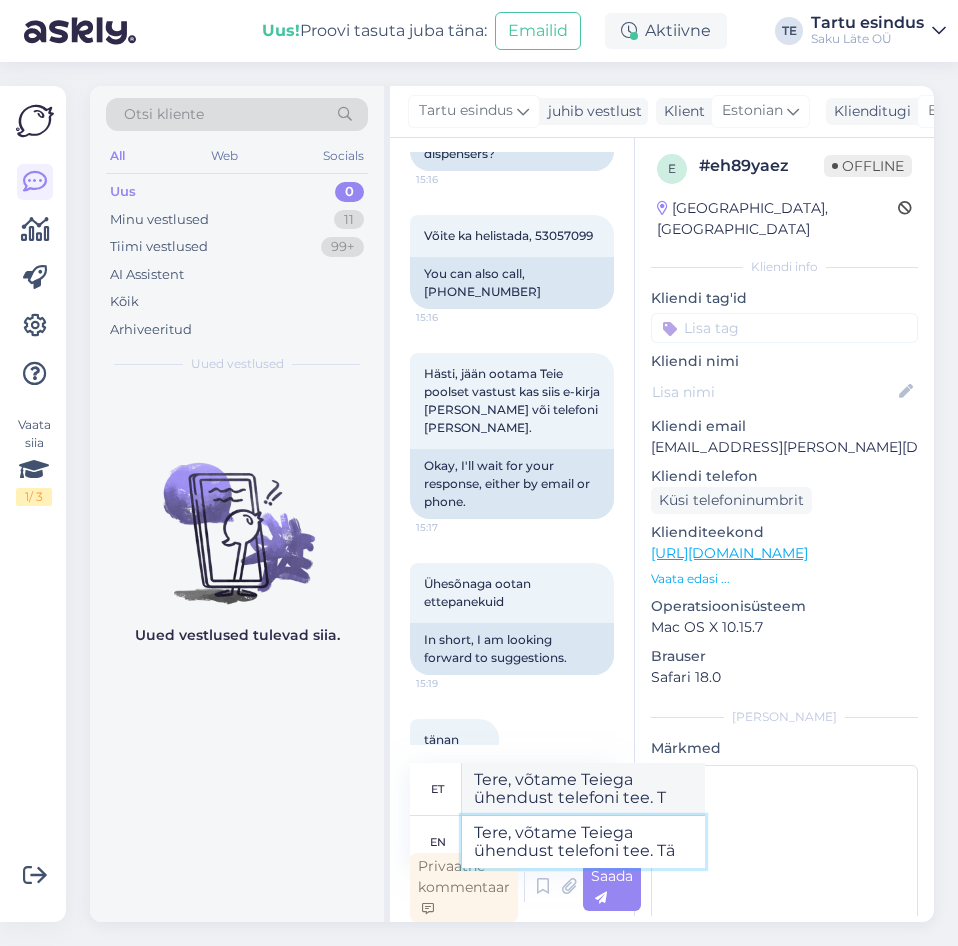 type on "Tere, võtame Teiega ühendust telefoni tee. Tä" 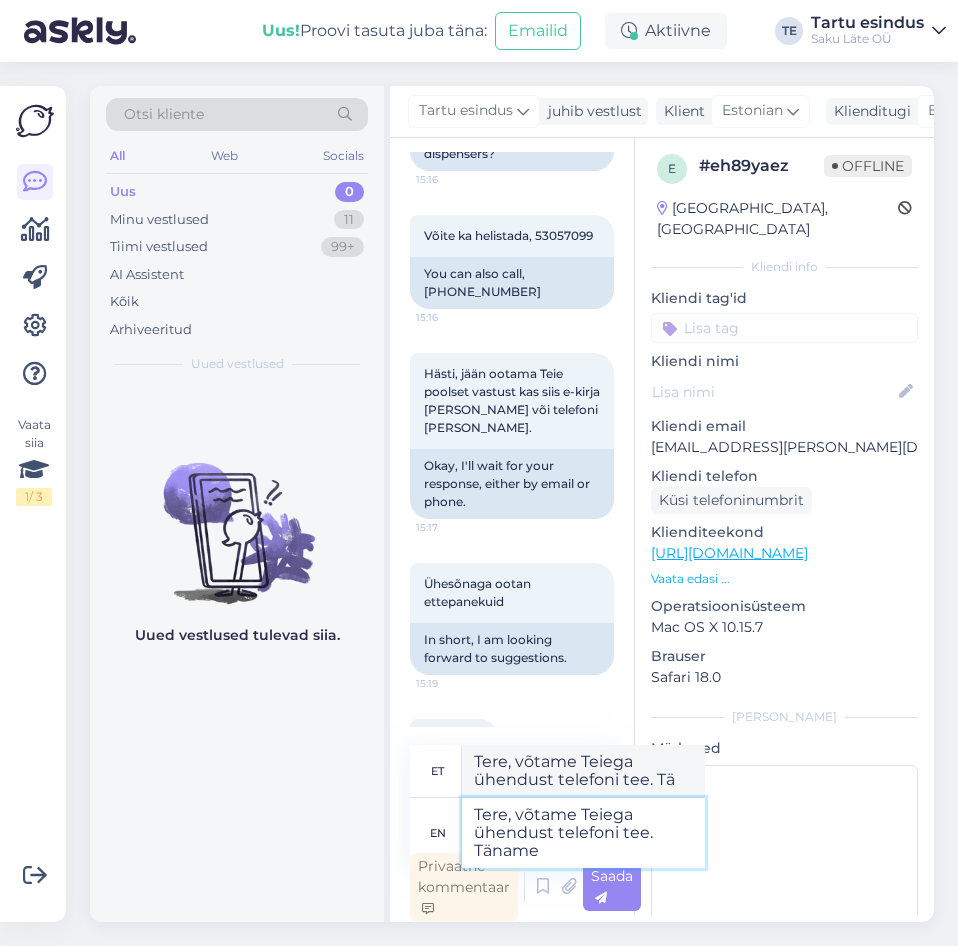 type on "Tere, võtame Teiega ühendust telefoni tee. Täname" 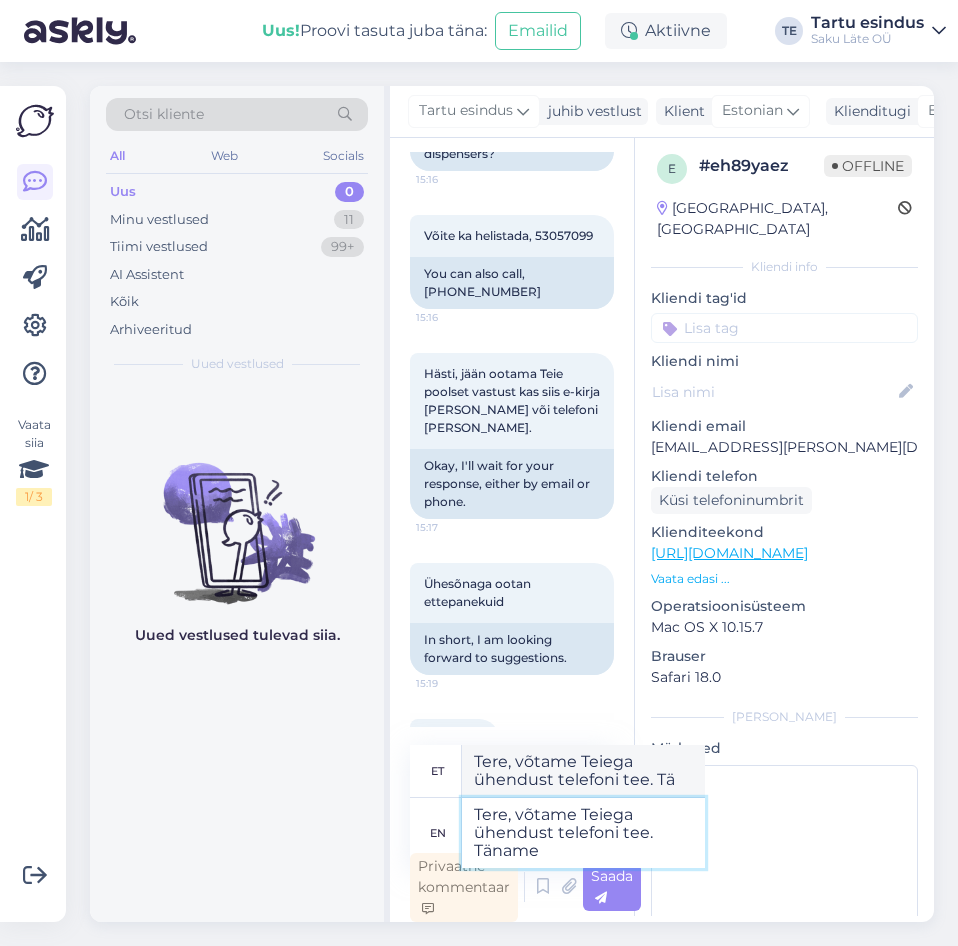 type on "Tere, võtame Teiega ühendust telefoni tee. Täname" 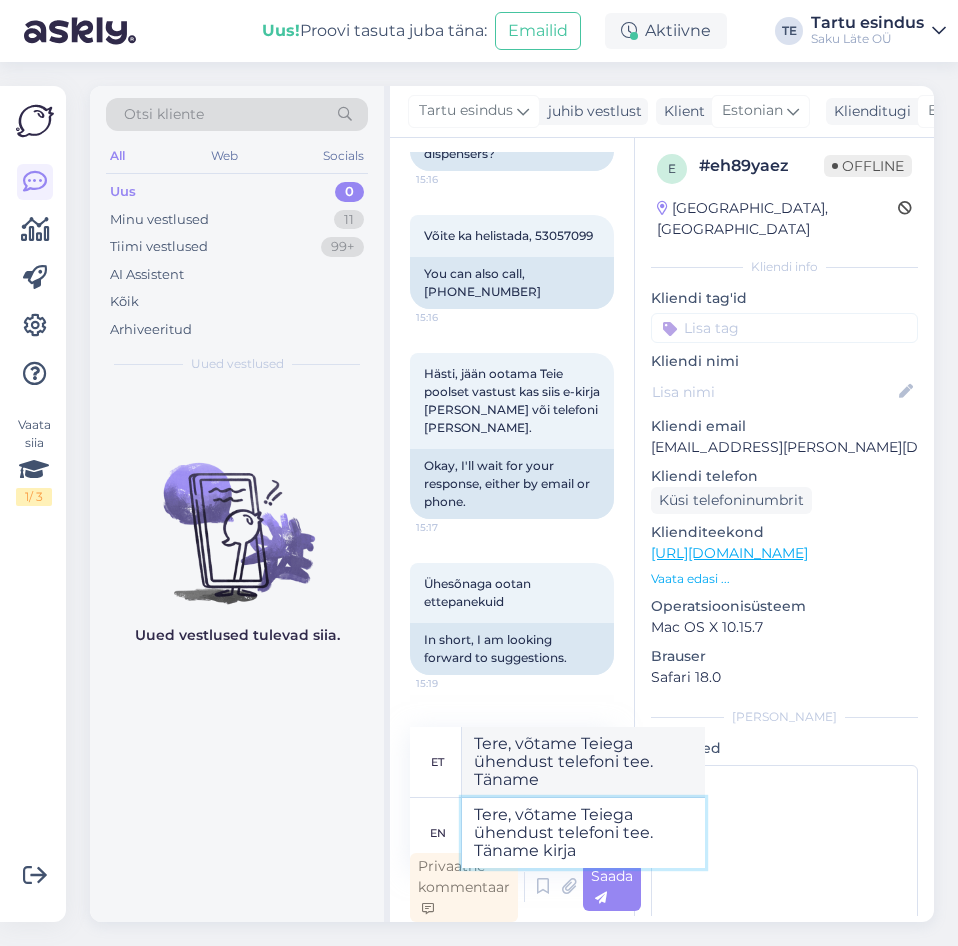 type on "Tere, võtame Teiega ühendust telefoni tee. Täname kirja" 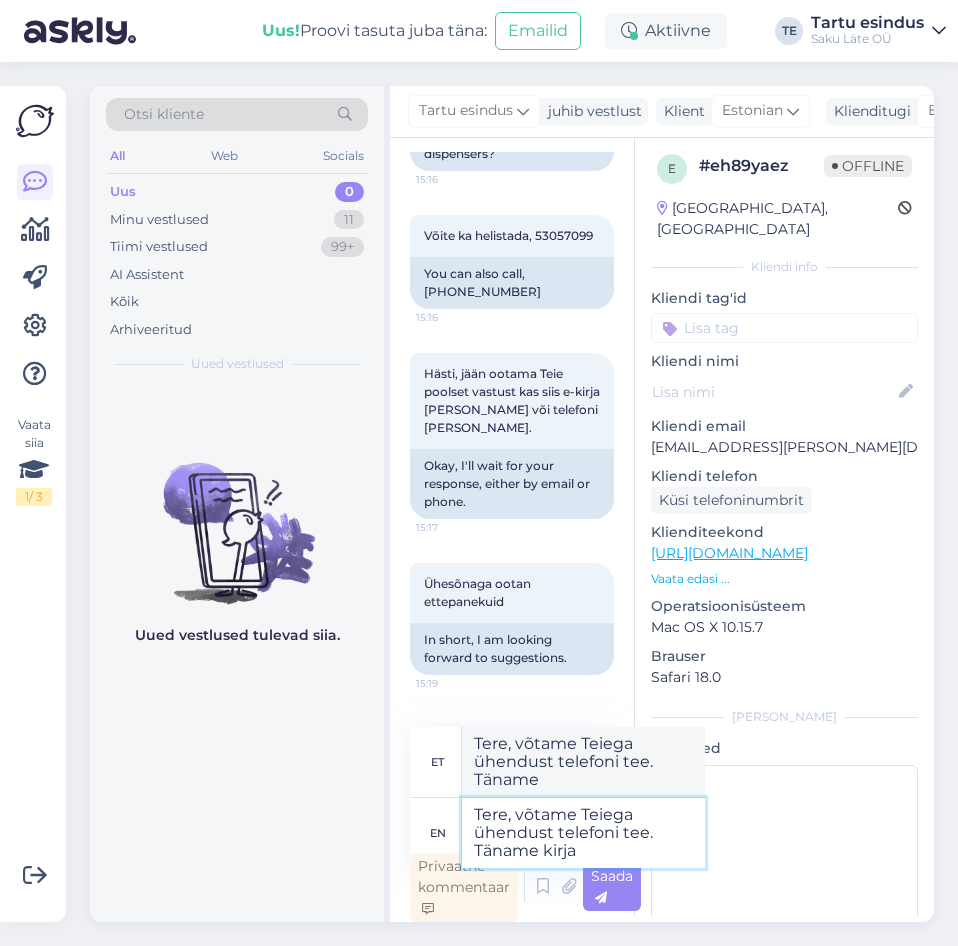 type on "Tere, võtame Teiega ühendust telefoni tee. Täname kirja" 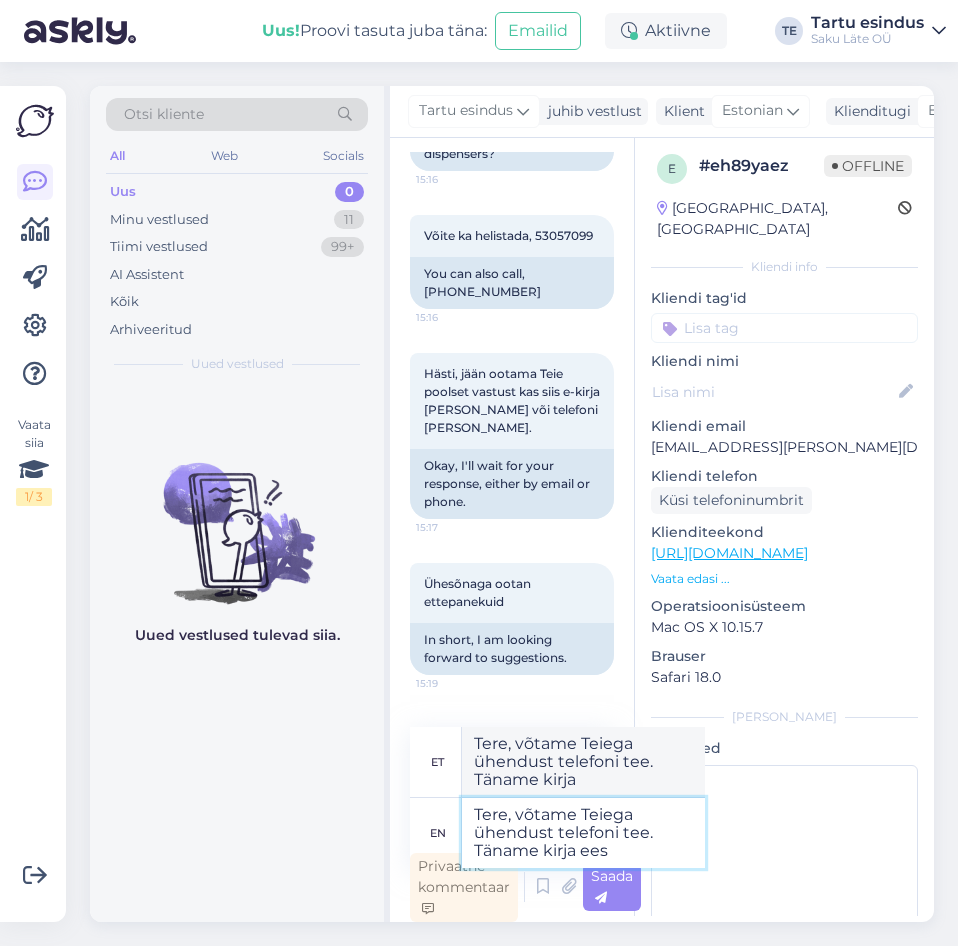 type on "Tere, võtame Teiega ühendust telefoni tee. Täname kirja eest" 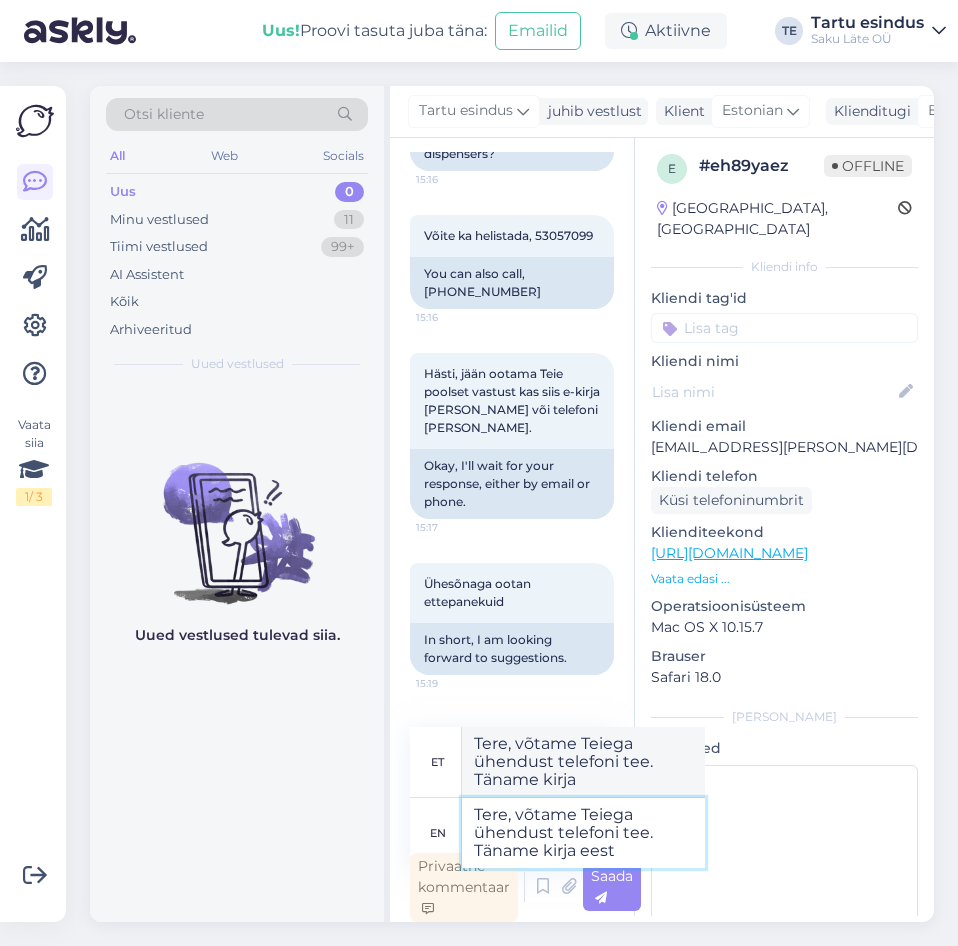 type on "Tere, võtame Teiega ühendust telefoni tee. Täname kirja eest" 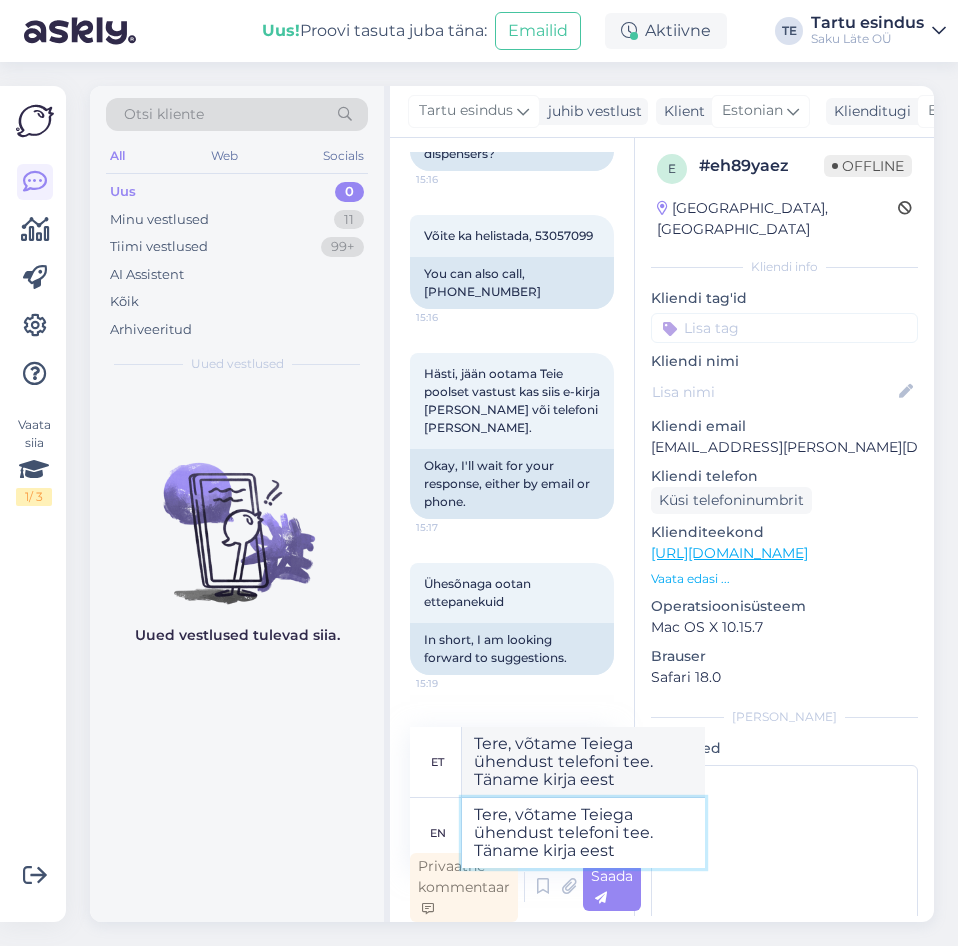 type on "Tere, võtame Teiega ühendust telefoni tee. Täname kirja eest." 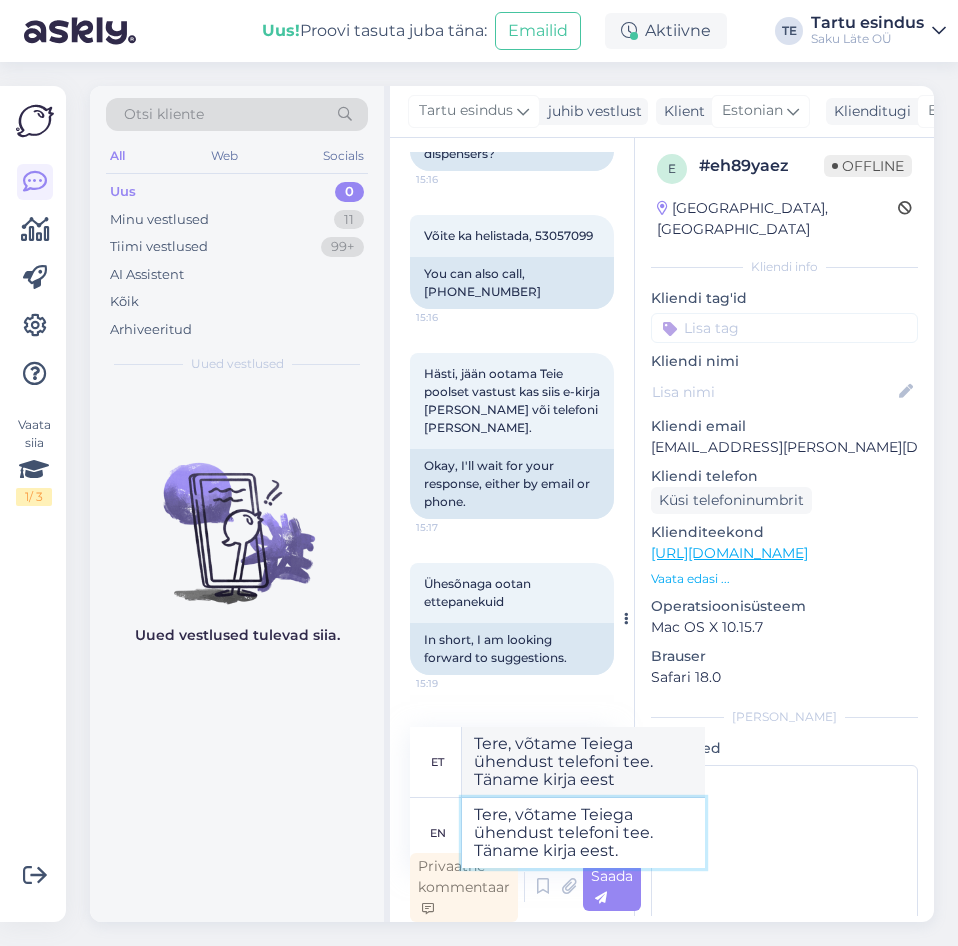 type on "Tere, võtame Teiega ühendust telefoni tee. Täname kirja eest." 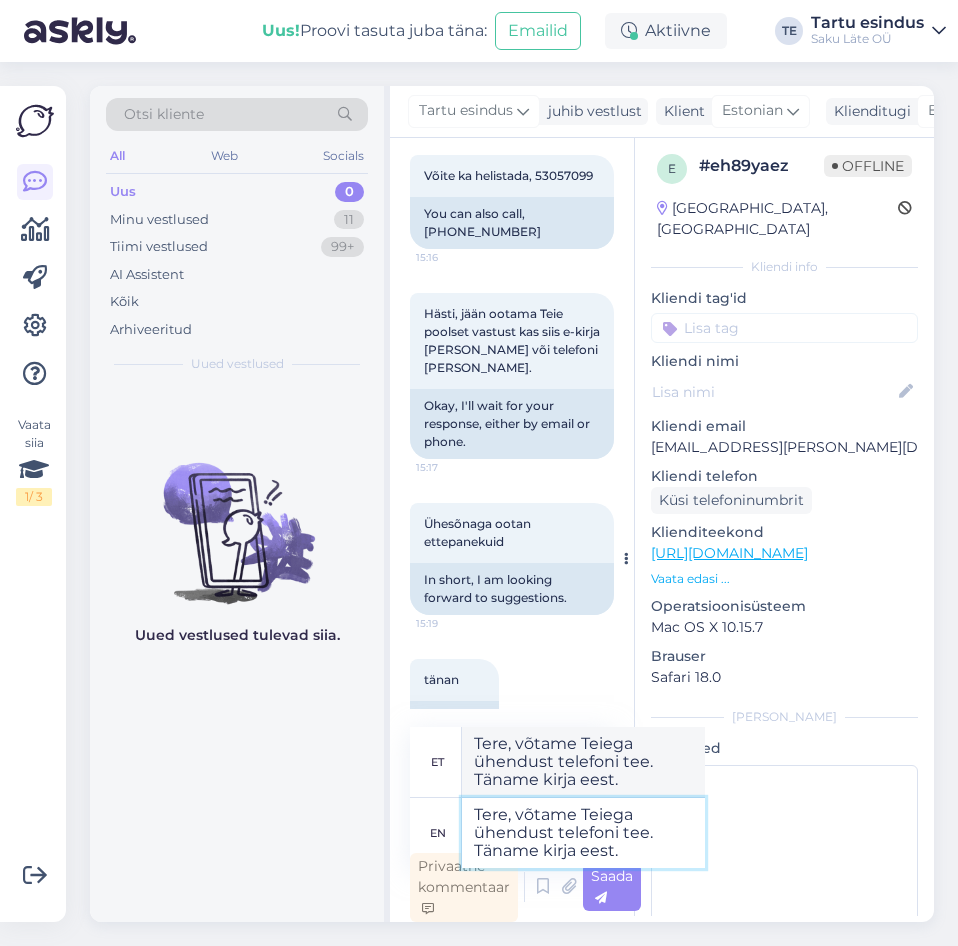 scroll, scrollTop: 553, scrollLeft: 0, axis: vertical 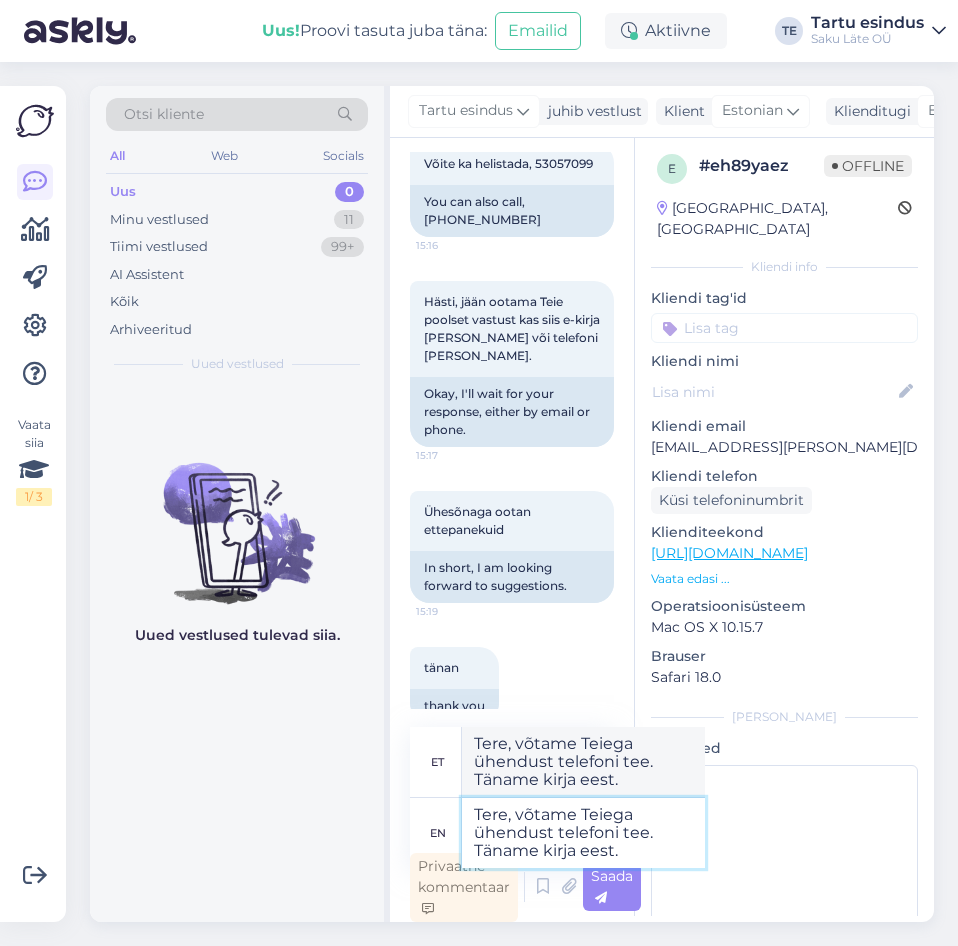 click on "Tere, võtame Teiega ühendust telefoni tee. Täname kirja eest." at bounding box center [583, 833] 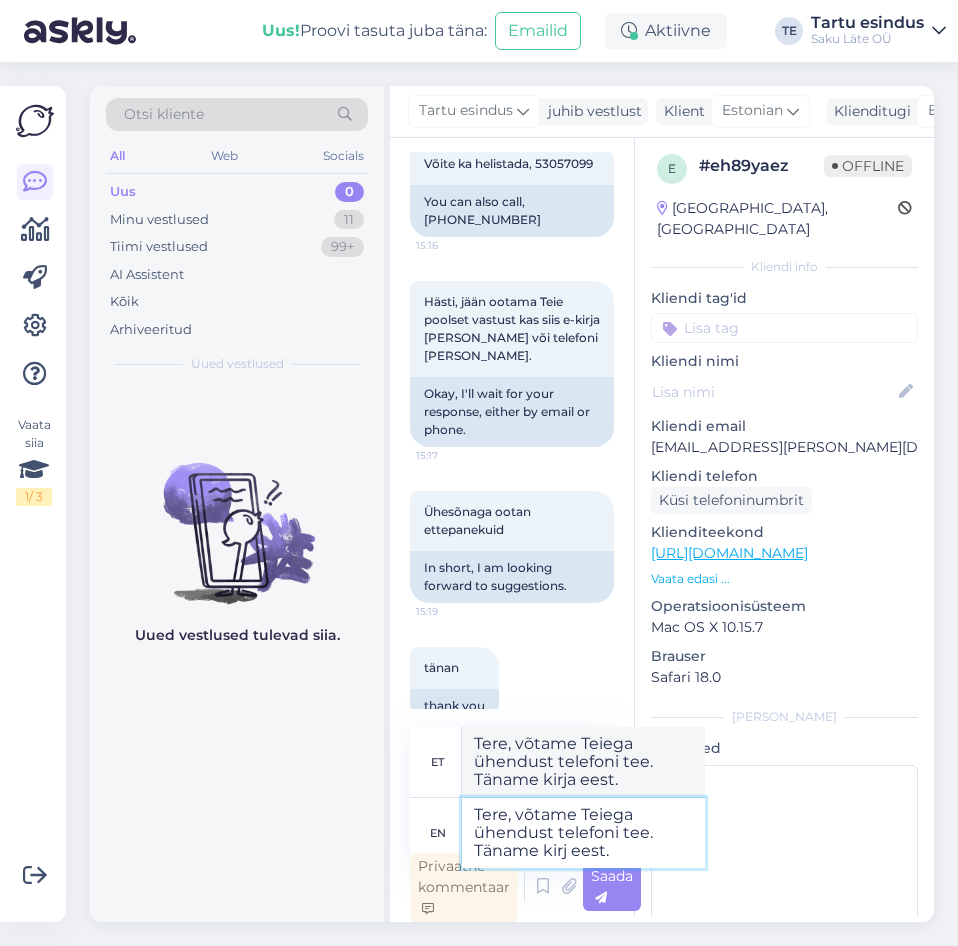 scroll, scrollTop: 517, scrollLeft: 0, axis: vertical 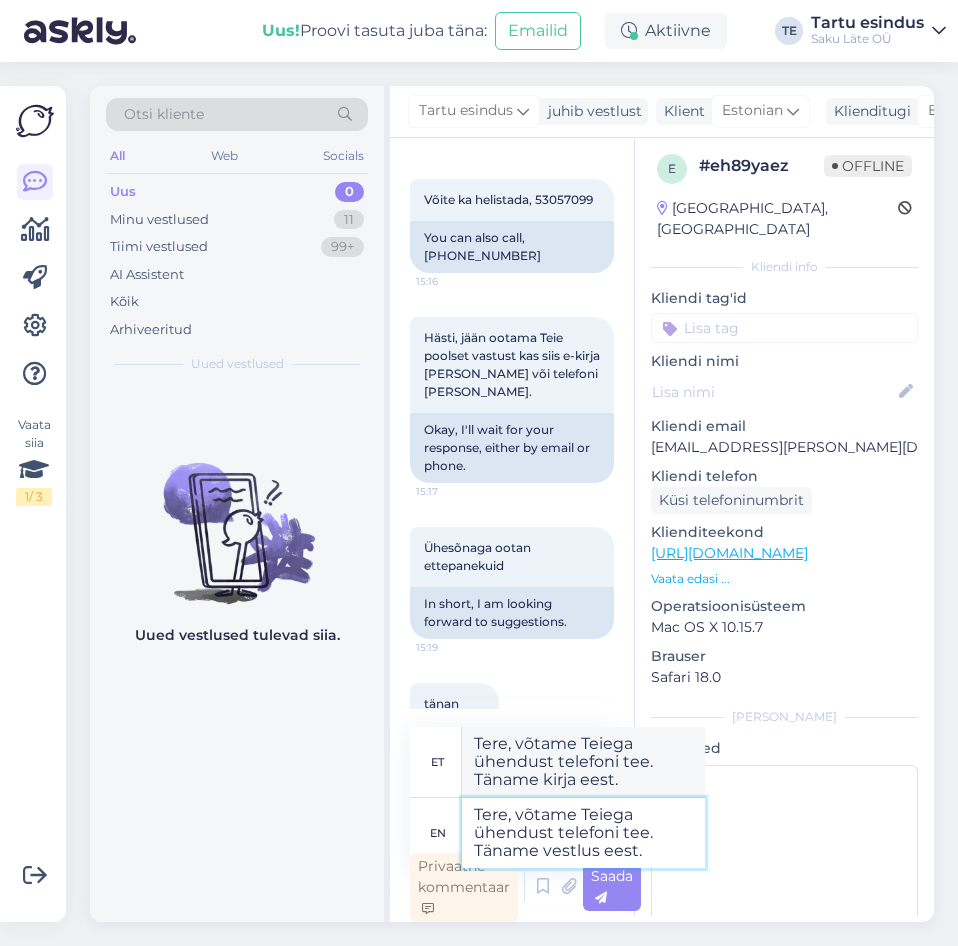 type on "Tere, võtame Teiega ühendust telefoni tee. Täname vestluse eest." 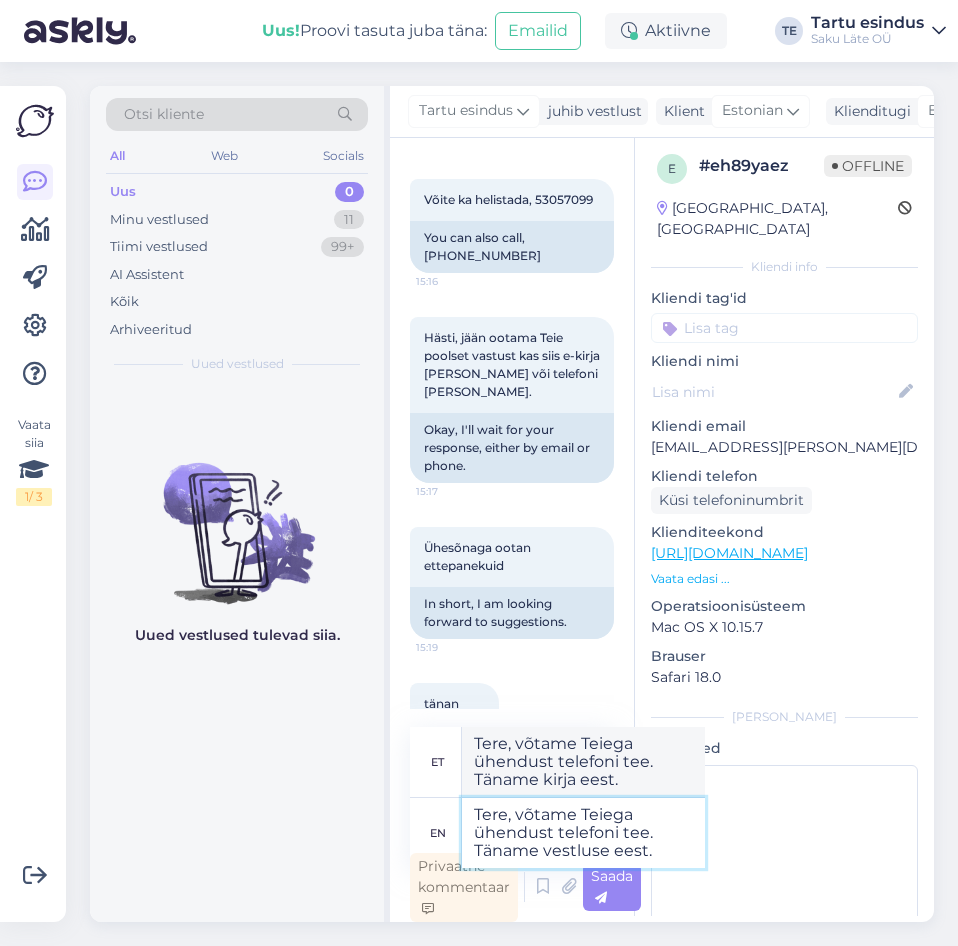 type on "Tere, võtame Teiega ühendust telefoni tee. Täname vestluse eest." 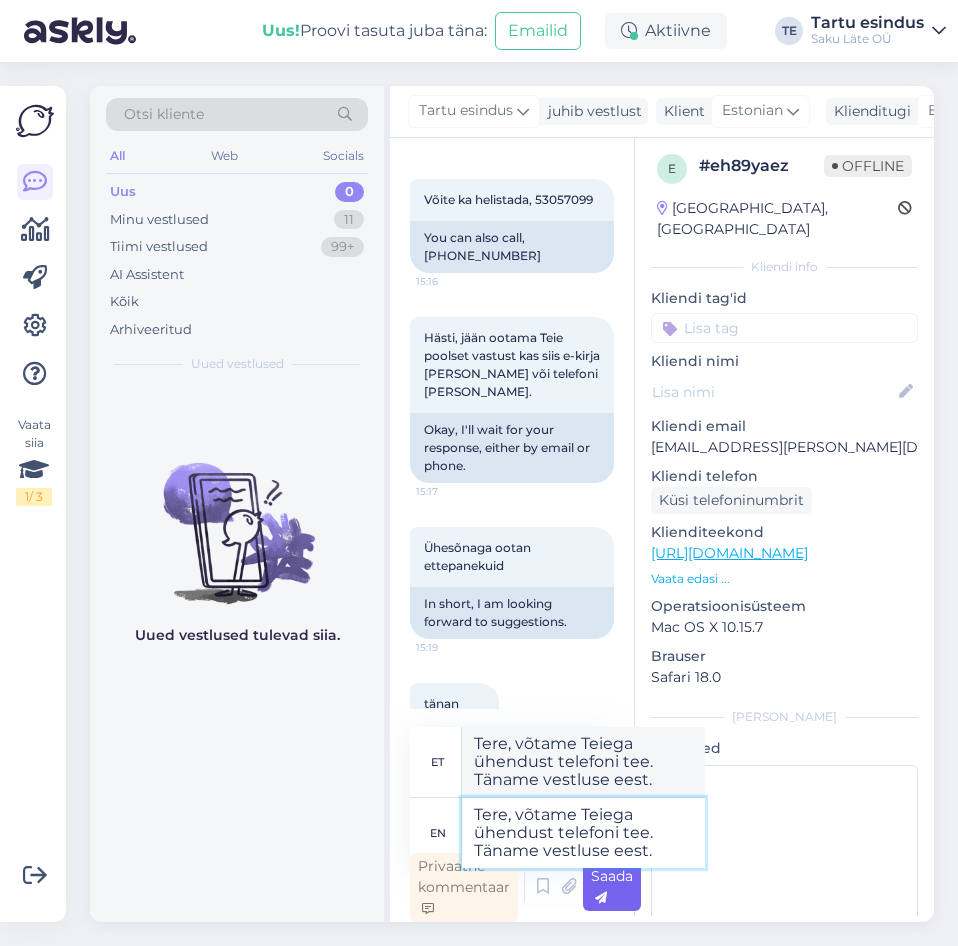 type on "Tere, võtame Teiega ühendust telefoni tee. Täname vestluse eest." 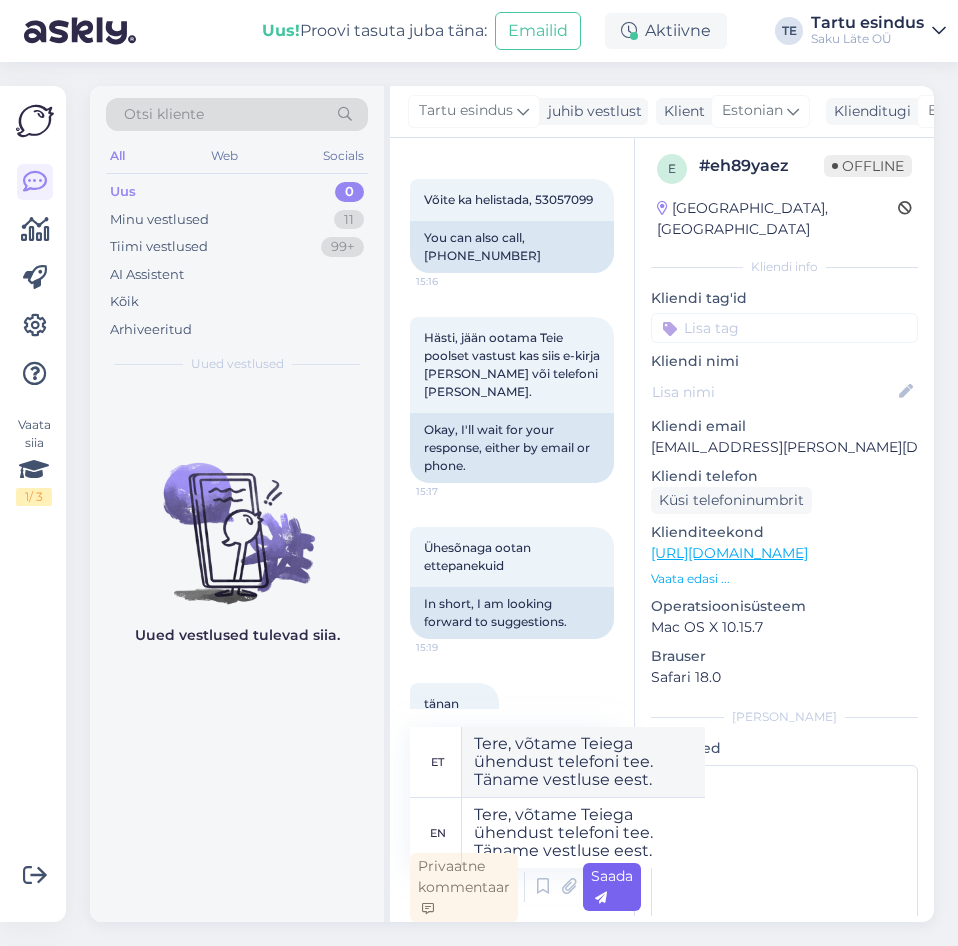 click on "Saada" at bounding box center [612, 887] 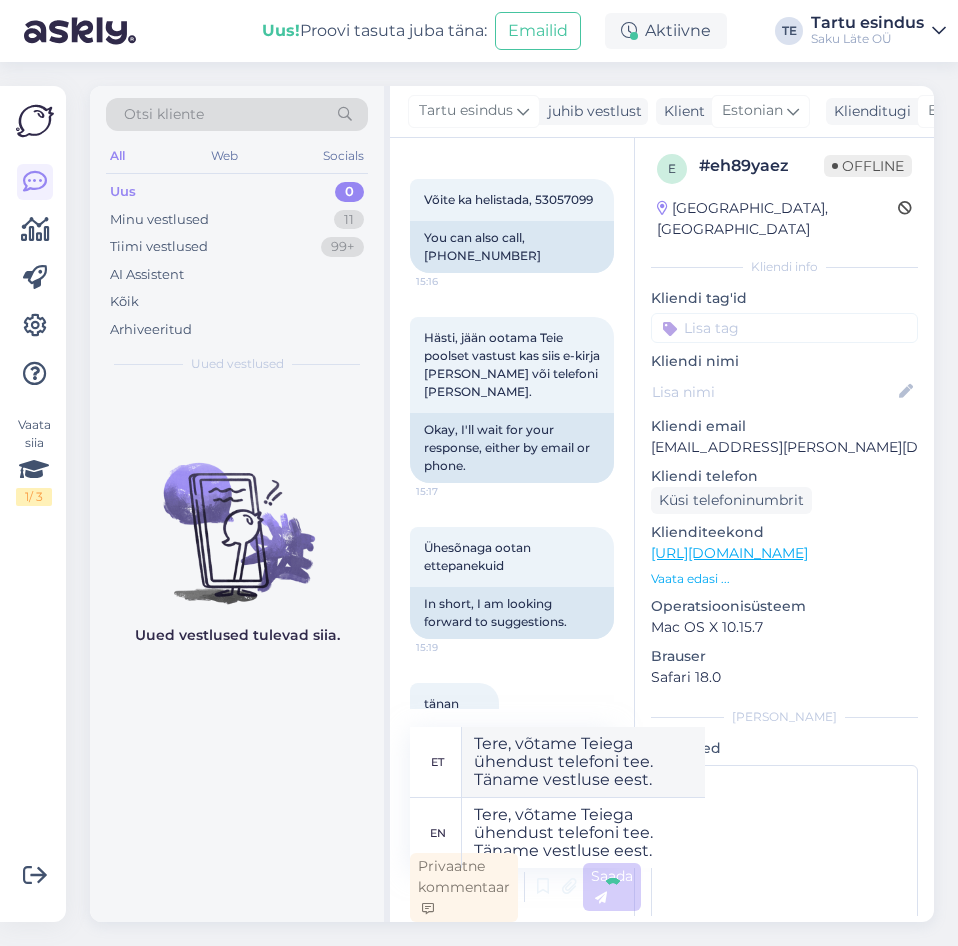 scroll, scrollTop: 673, scrollLeft: 0, axis: vertical 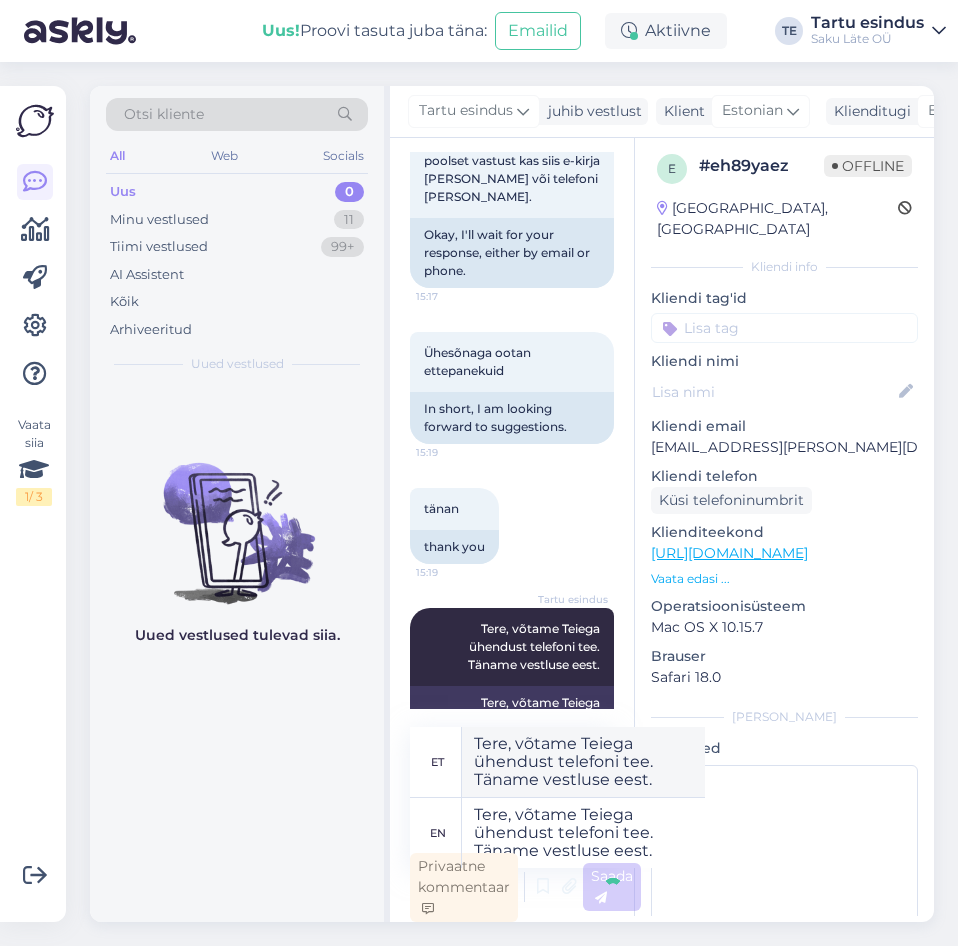 type 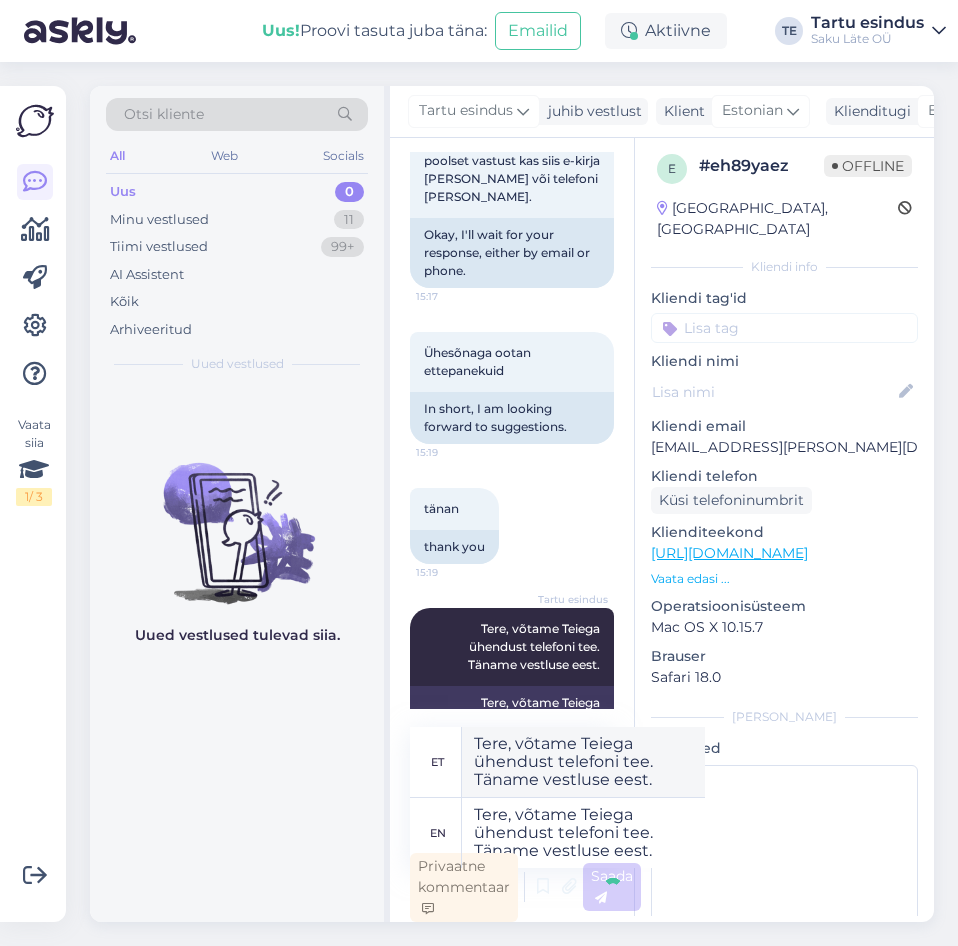 type 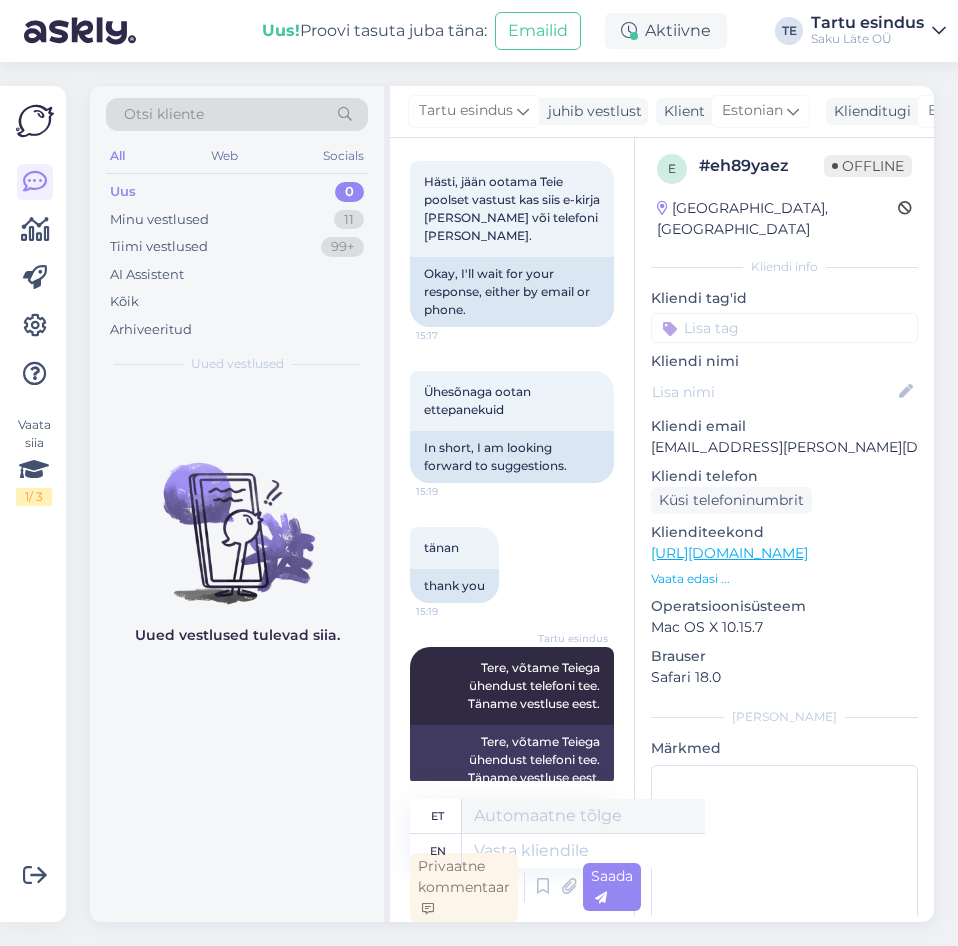 scroll, scrollTop: 217, scrollLeft: 0, axis: vertical 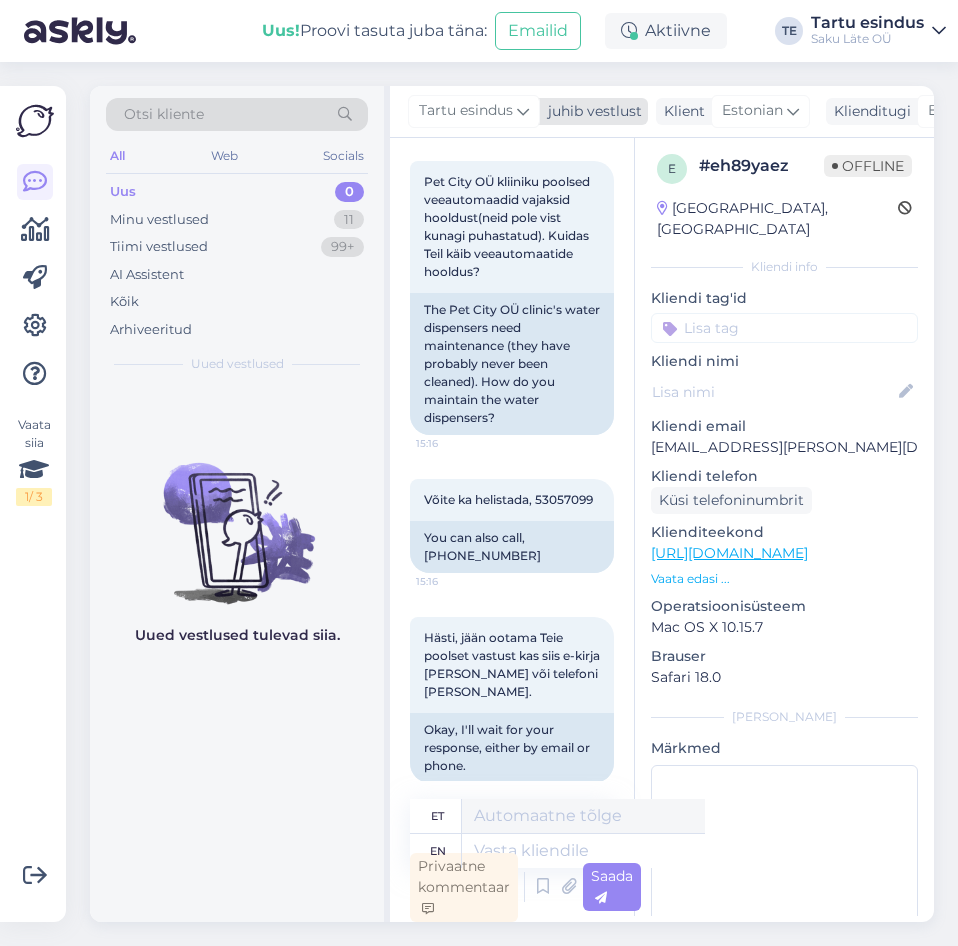 click on "juhib vestlust" at bounding box center [591, 111] 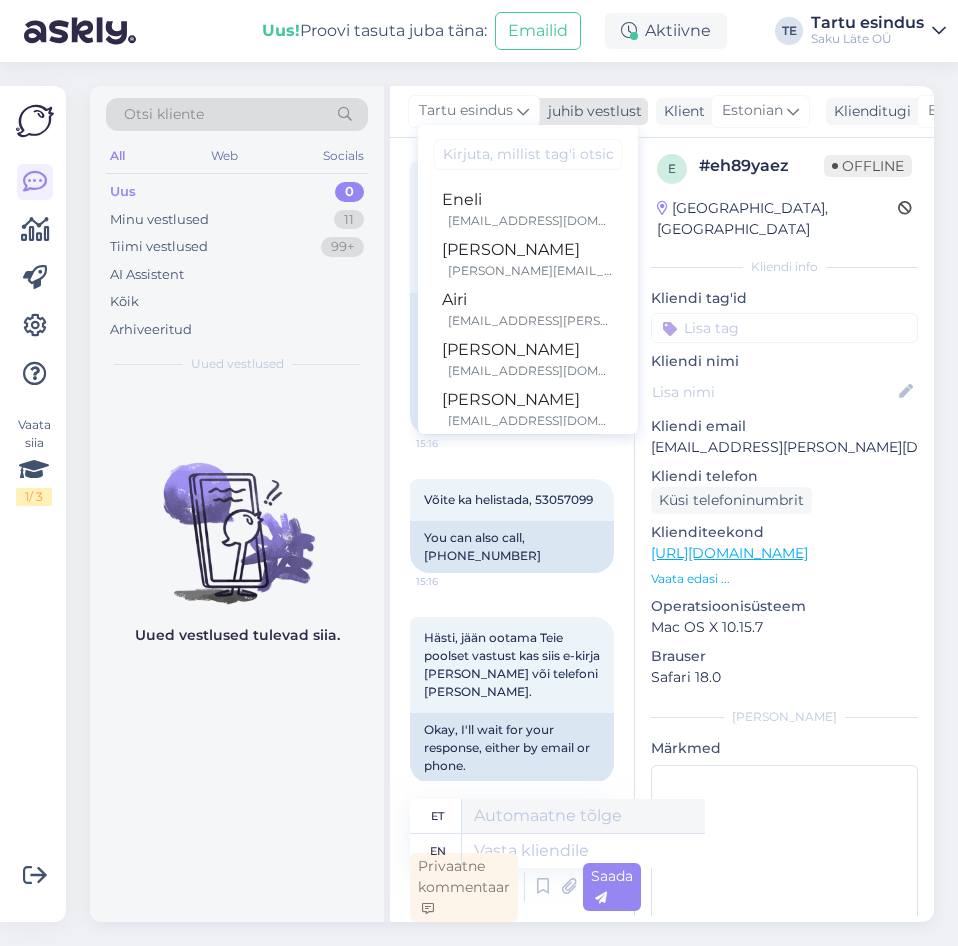 click on "Tartu esindus" at bounding box center [466, 111] 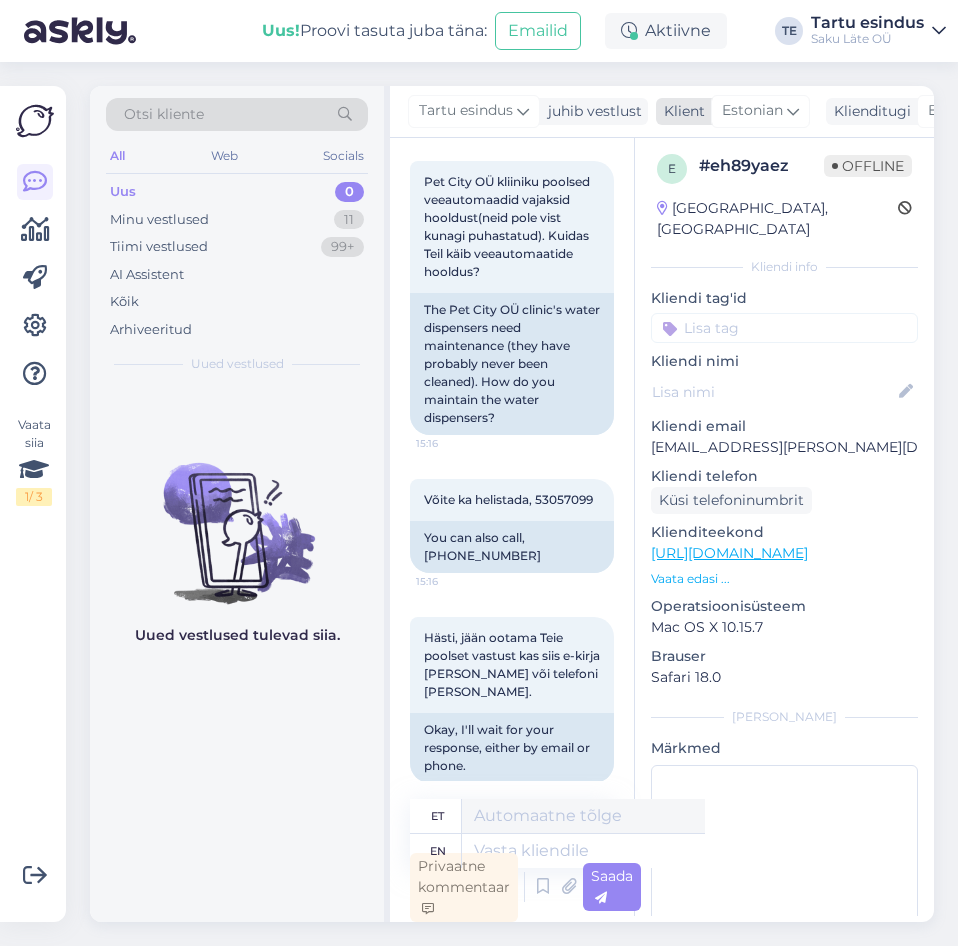 click on "Klient" at bounding box center [680, 111] 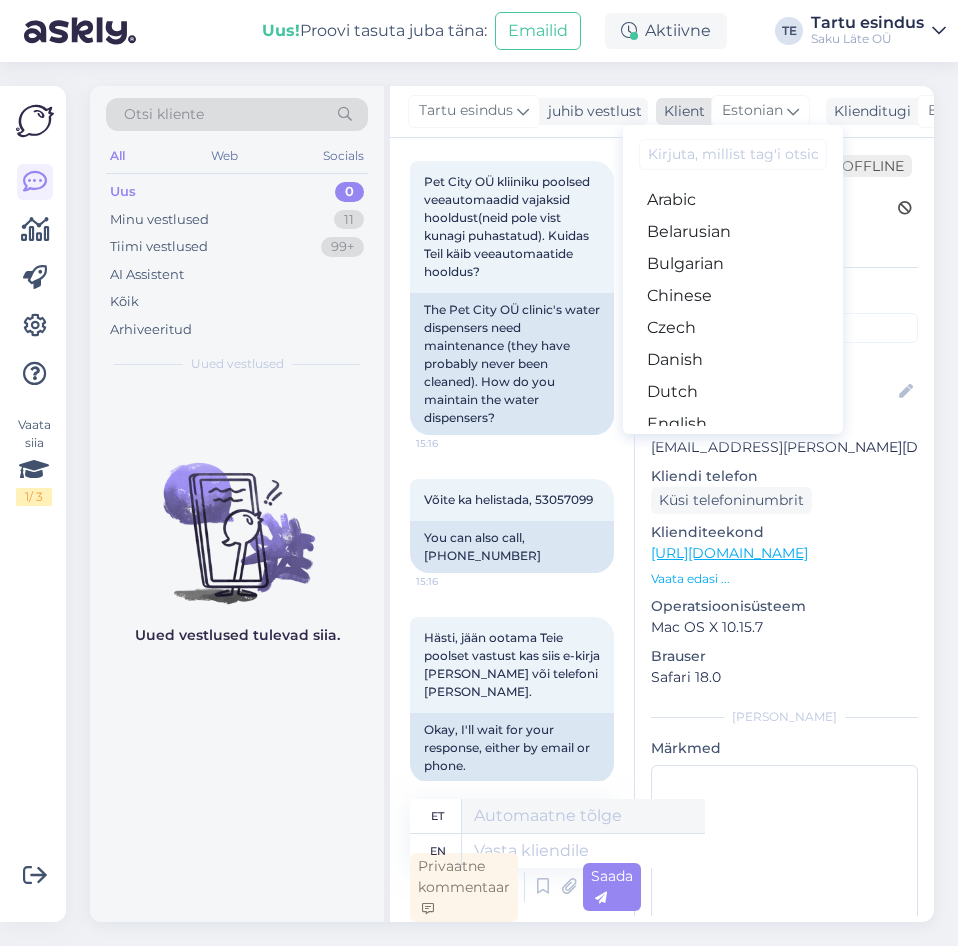 click on "Estonian" at bounding box center (752, 111) 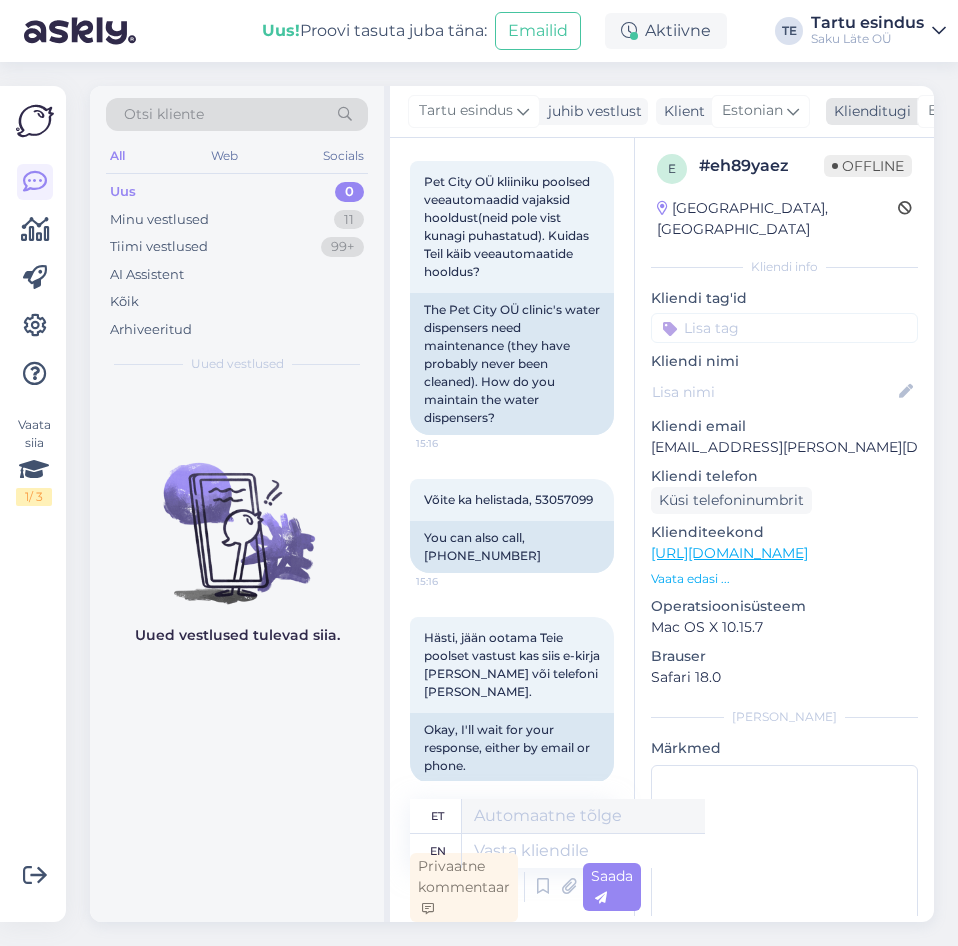 click on "Klienditugi" at bounding box center (868, 111) 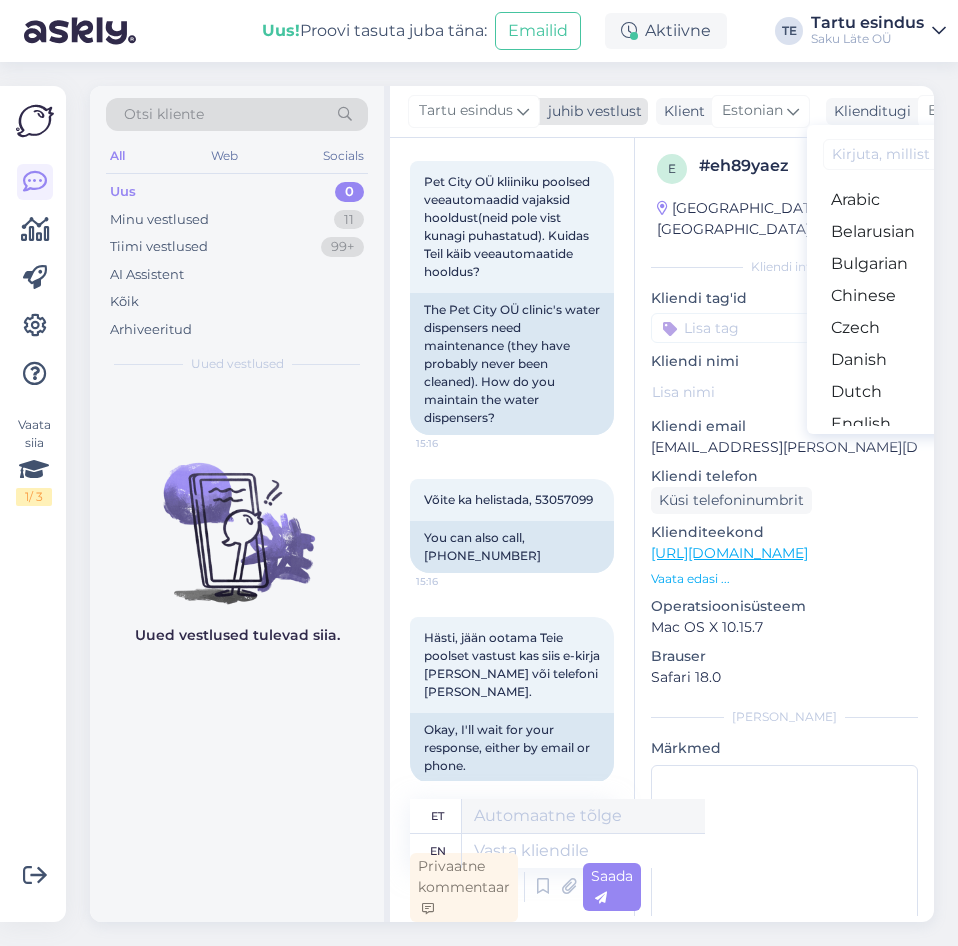 click on "Tartu esindus" at bounding box center [466, 111] 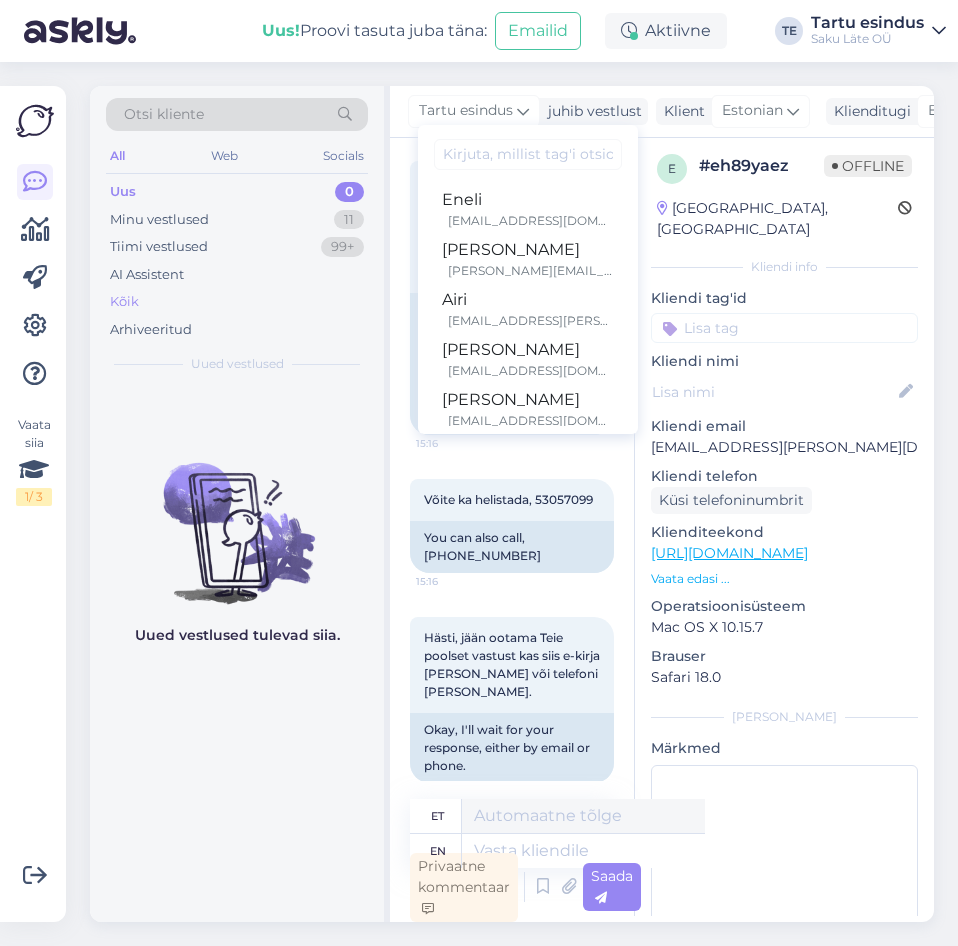 click on "Kõik" at bounding box center (124, 302) 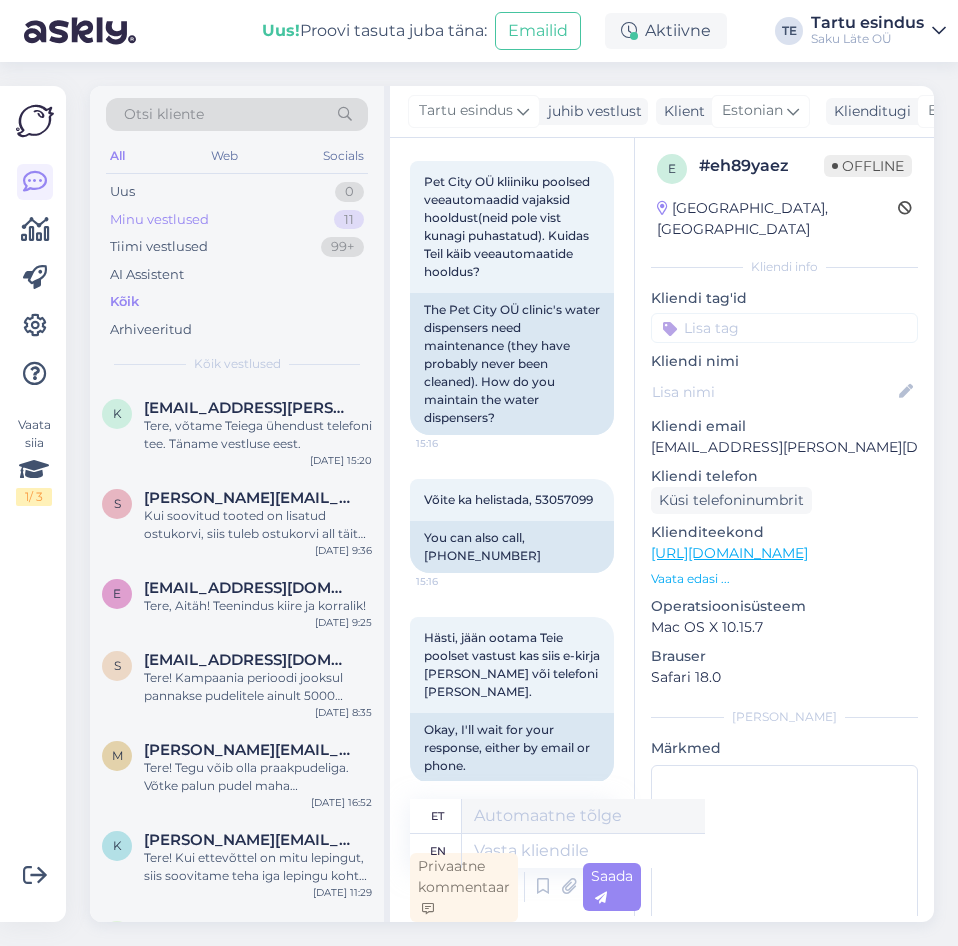 click on "Minu vestlused" at bounding box center (159, 220) 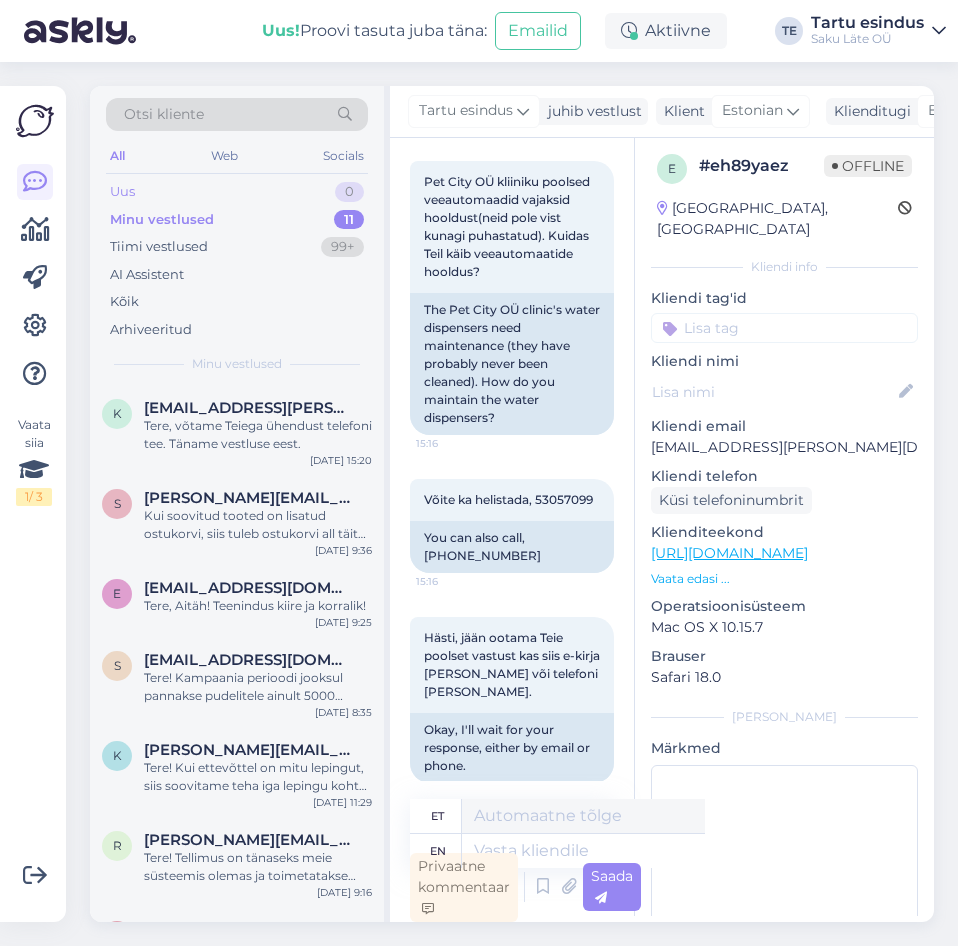 click on "Uus 0" at bounding box center [237, 192] 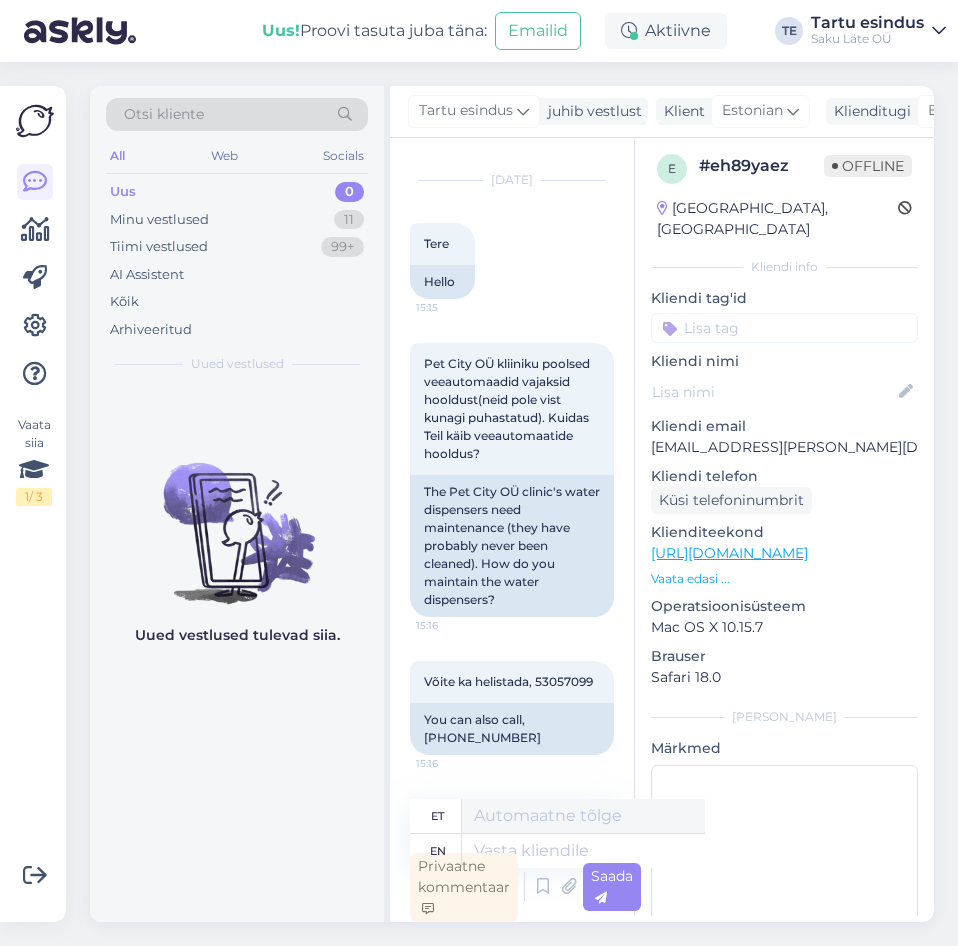 scroll, scrollTop: 0, scrollLeft: 0, axis: both 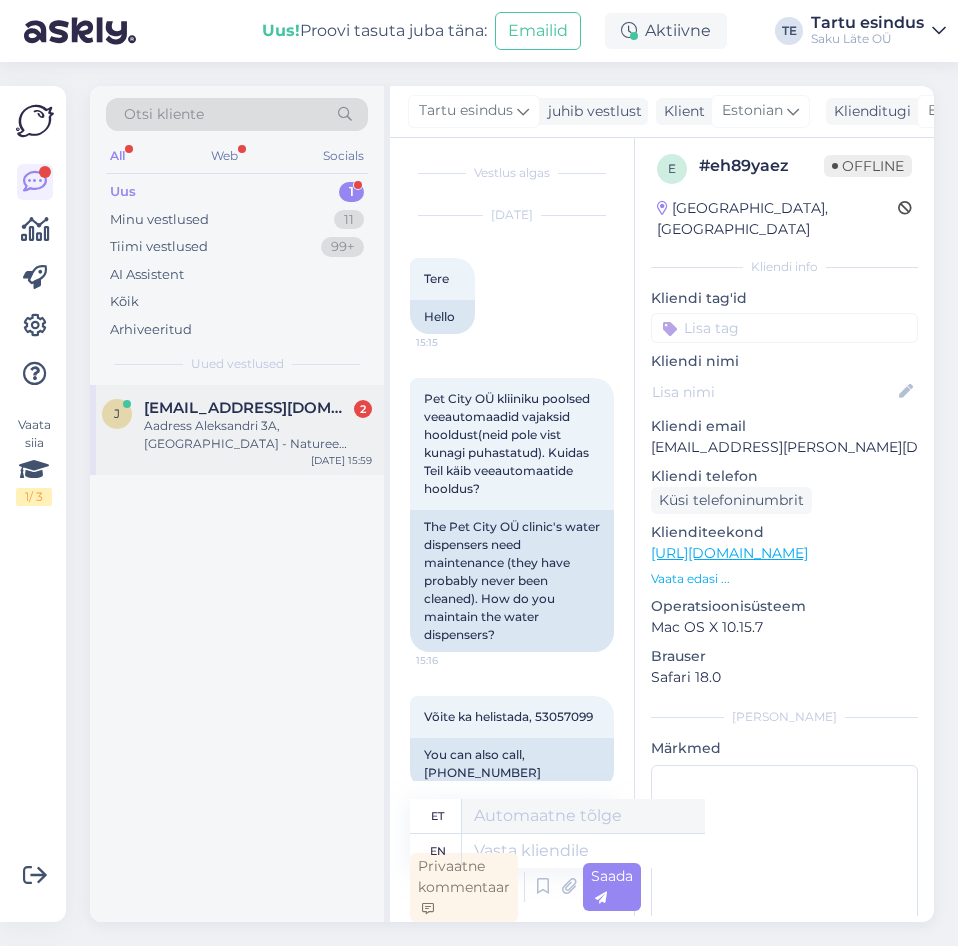 click on "Aadress Aleksandri 3A,[GEOGRAPHIC_DATA] - Naturee ilustuudio" at bounding box center [258, 435] 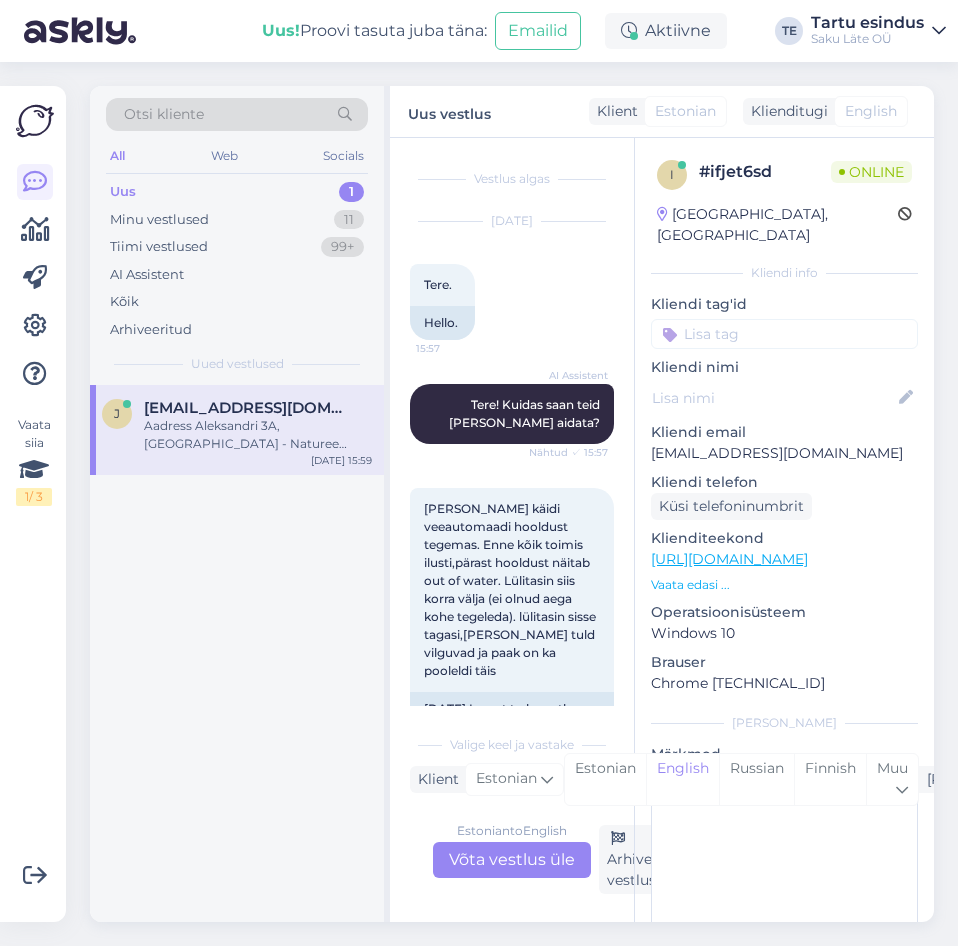 scroll, scrollTop: 0, scrollLeft: 0, axis: both 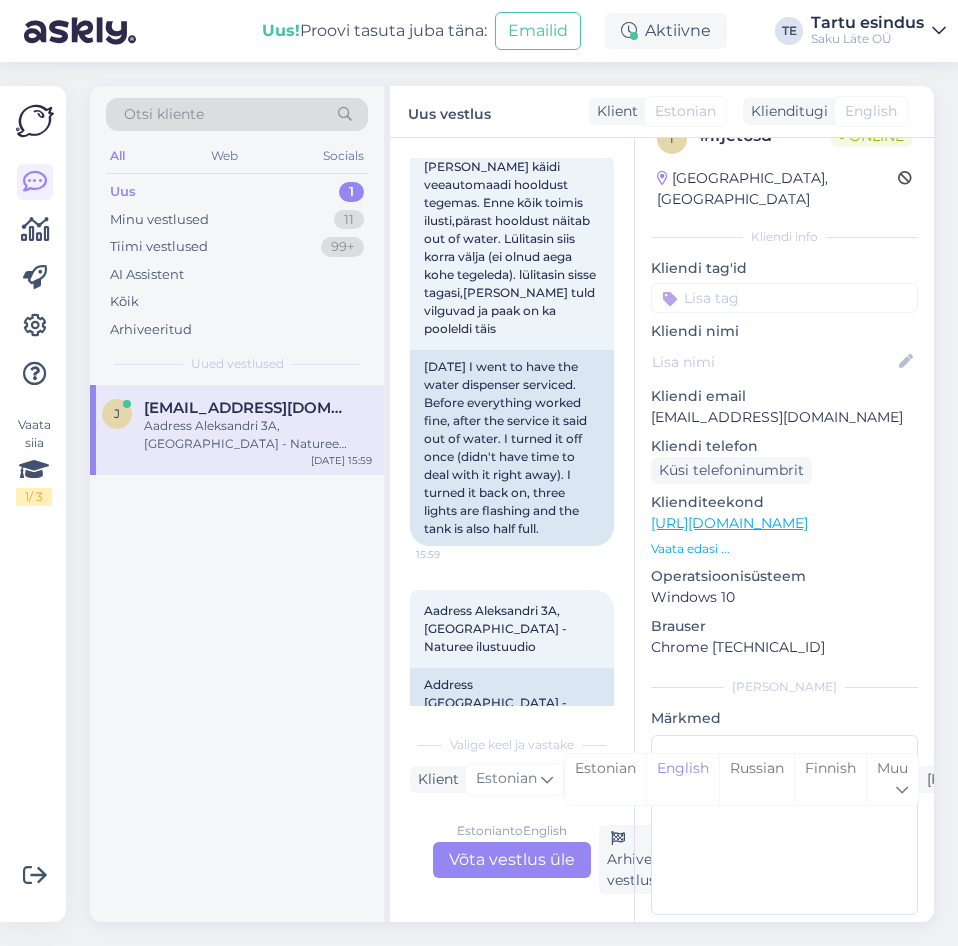 click on "Estonian  to  English Võta vestlus üle" at bounding box center (512, 860) 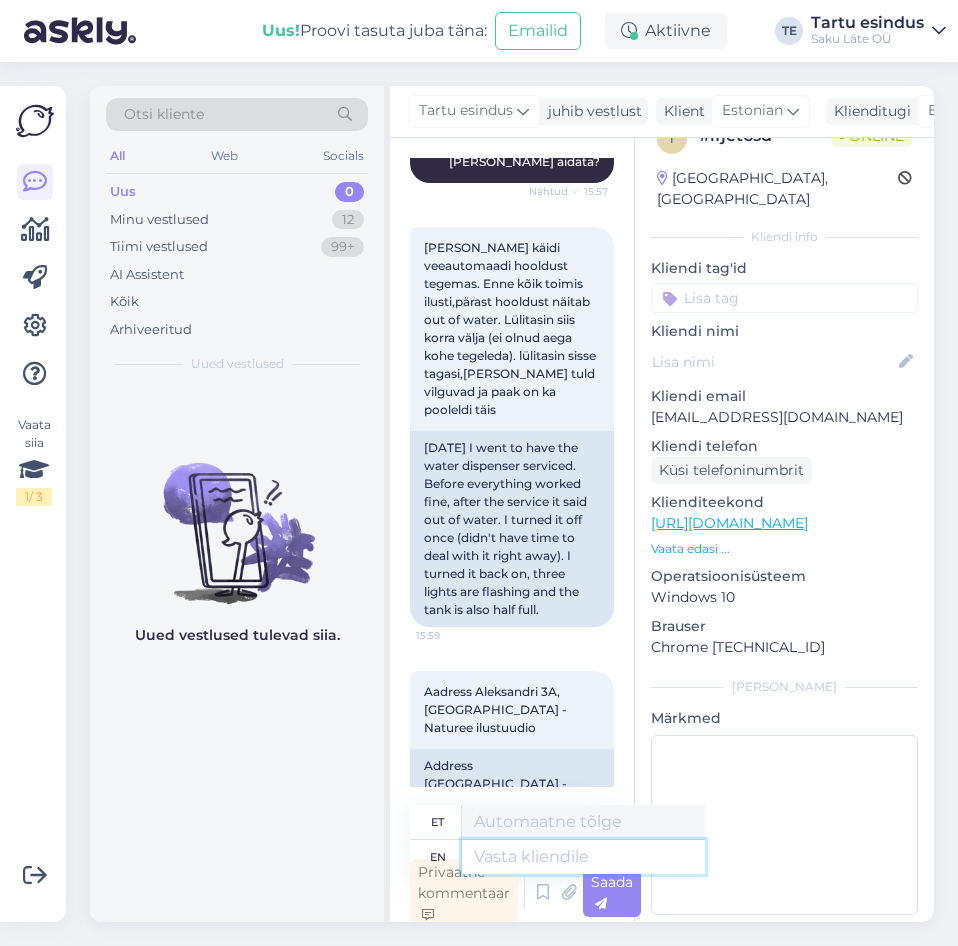 click at bounding box center [583, 857] 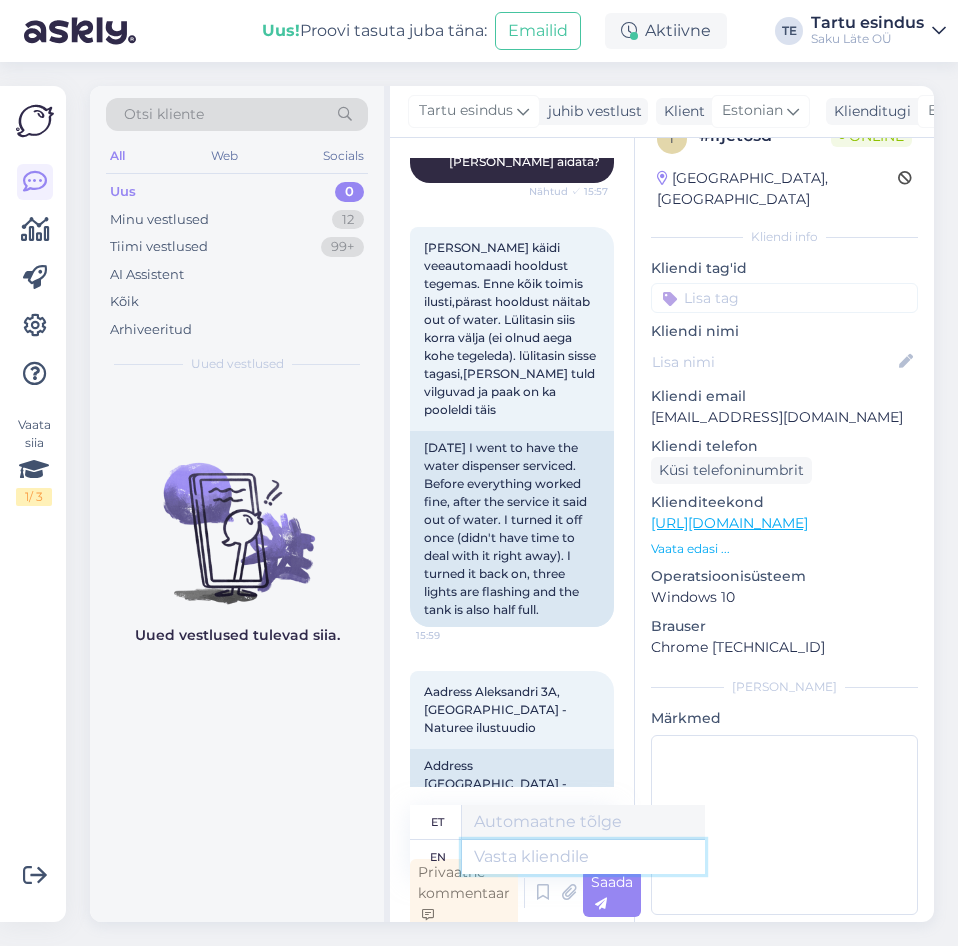 type on "T" 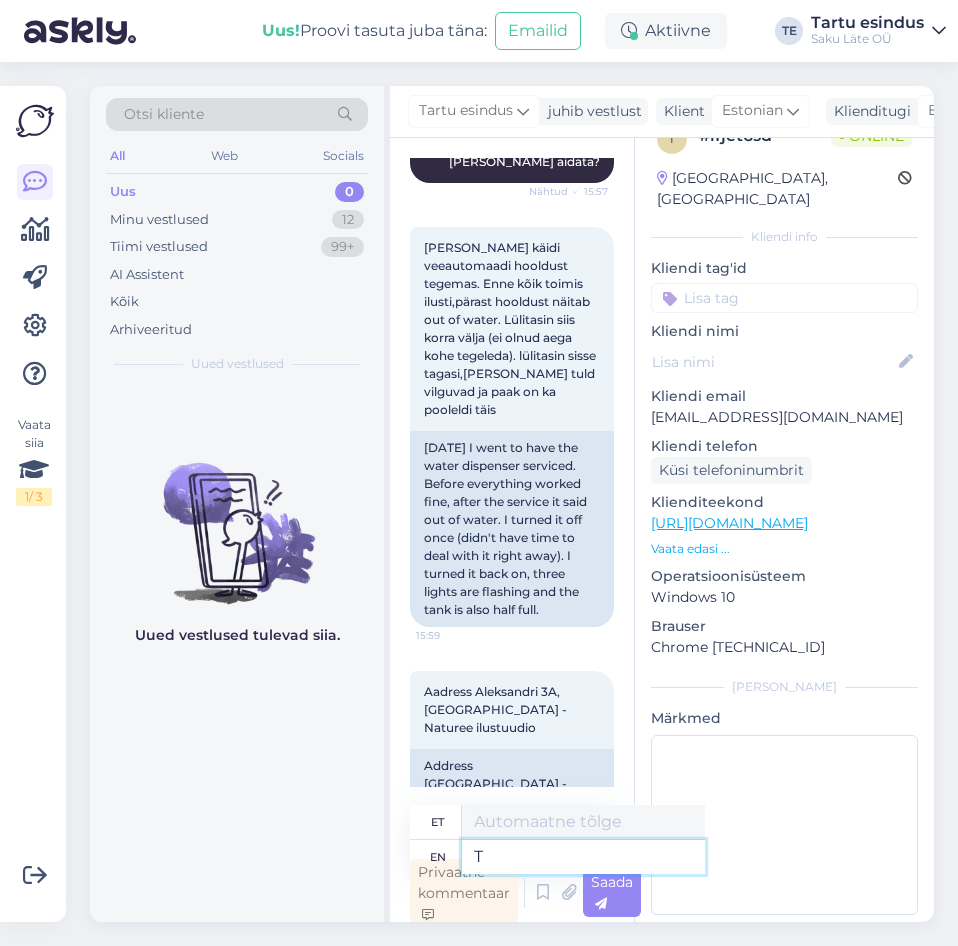 type on "T" 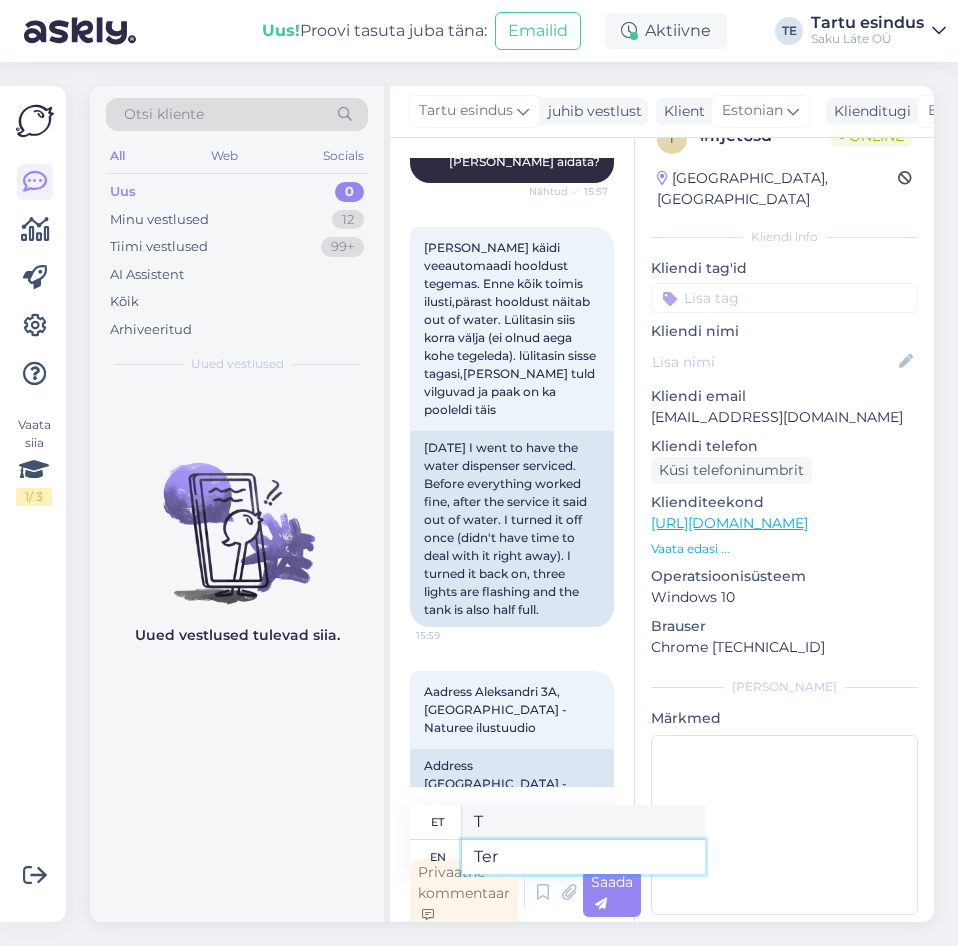 type on "Tere" 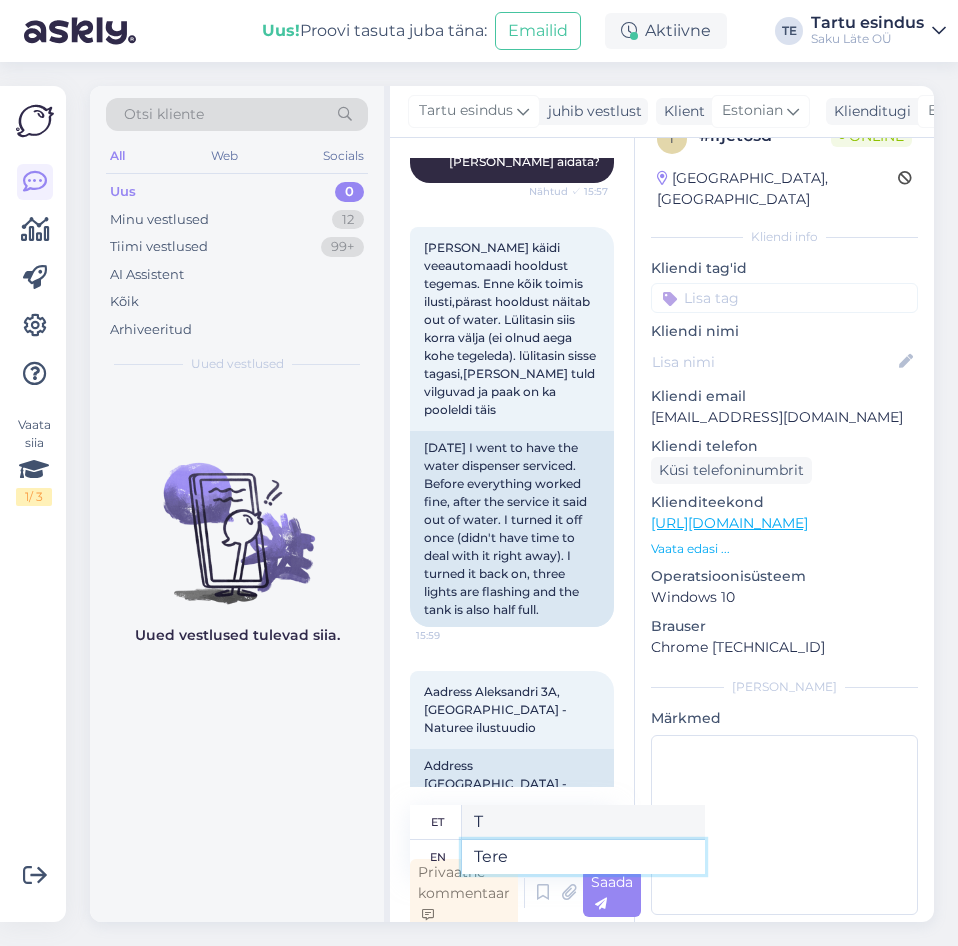 type on "Tere" 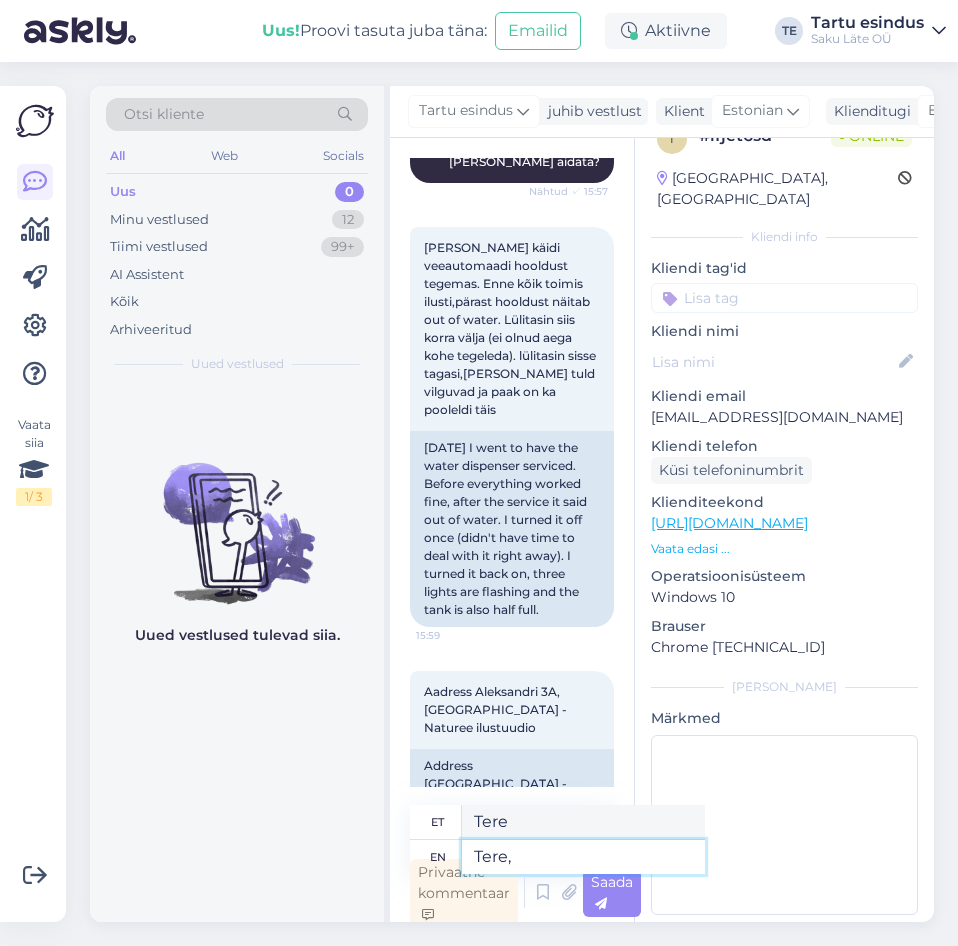 type on "Tere," 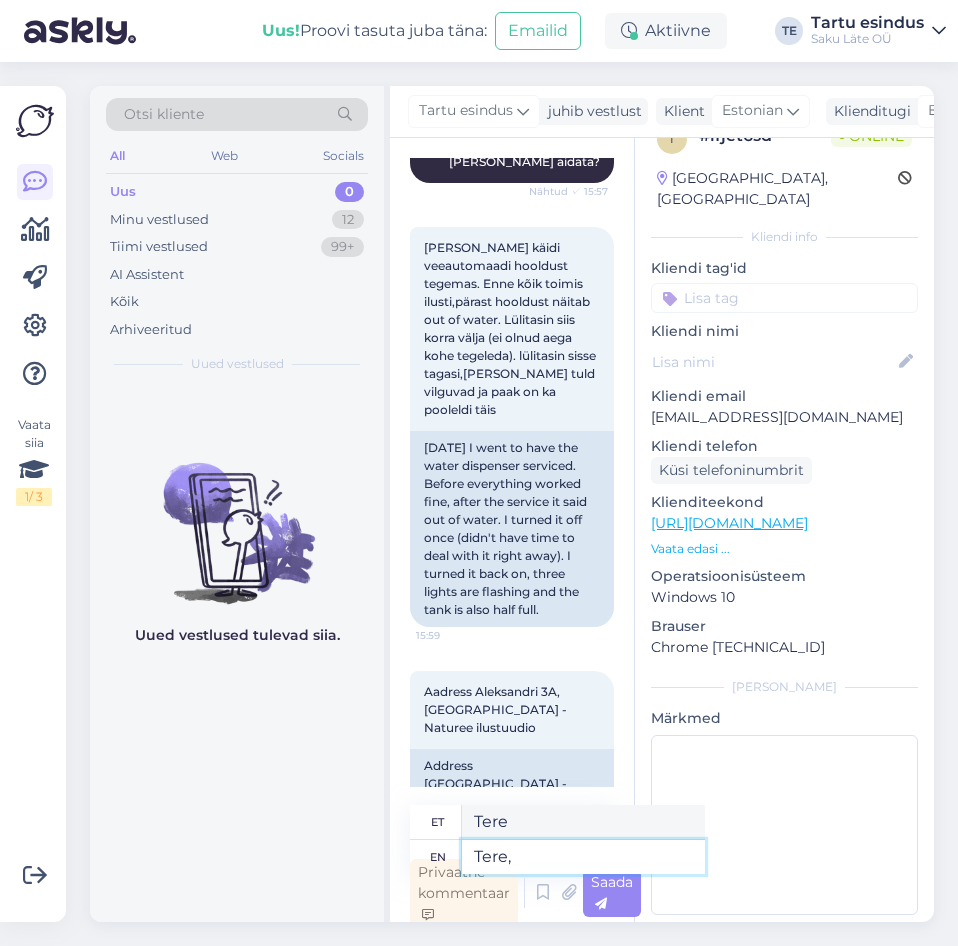 type on "Tere," 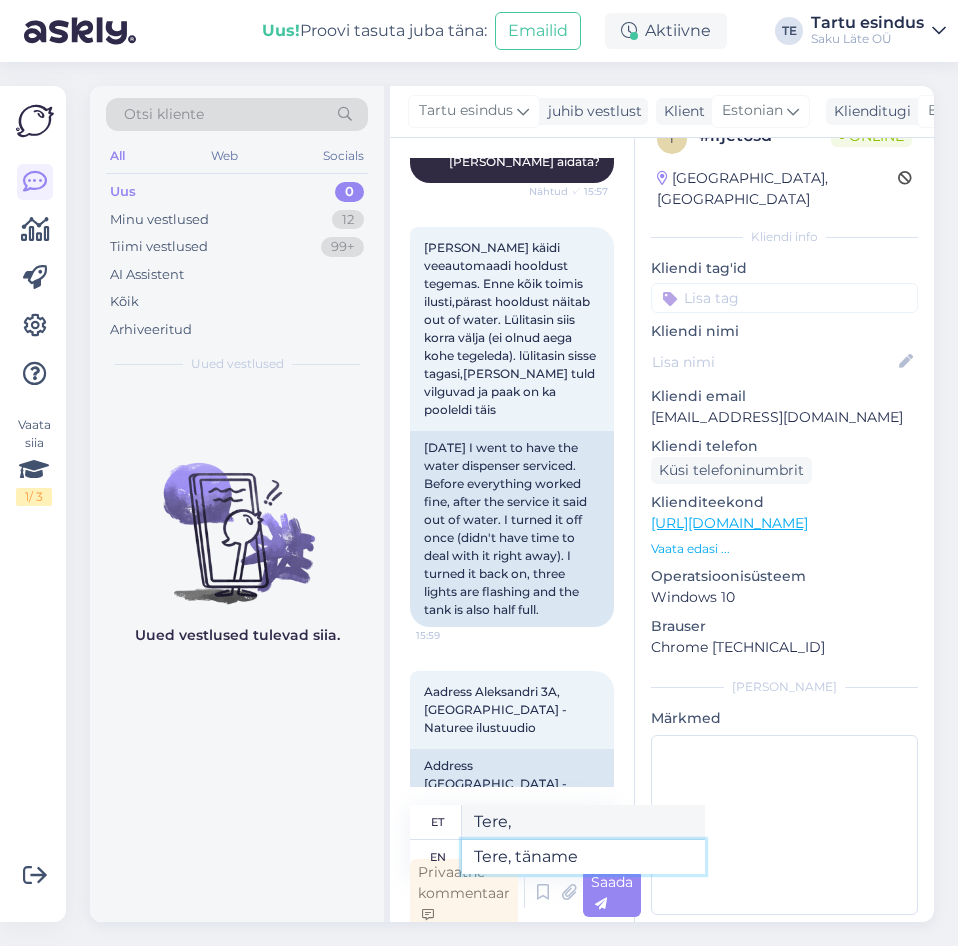 type on "Tere, täname" 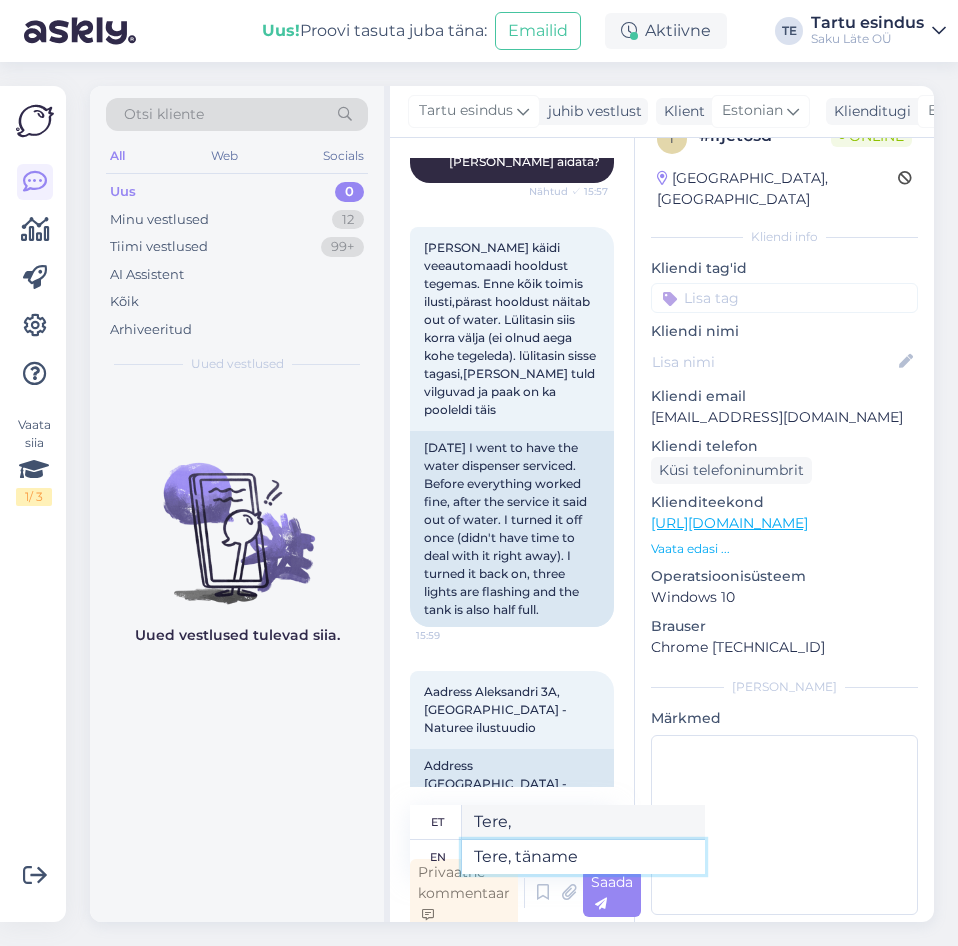 type on "Tere, täname" 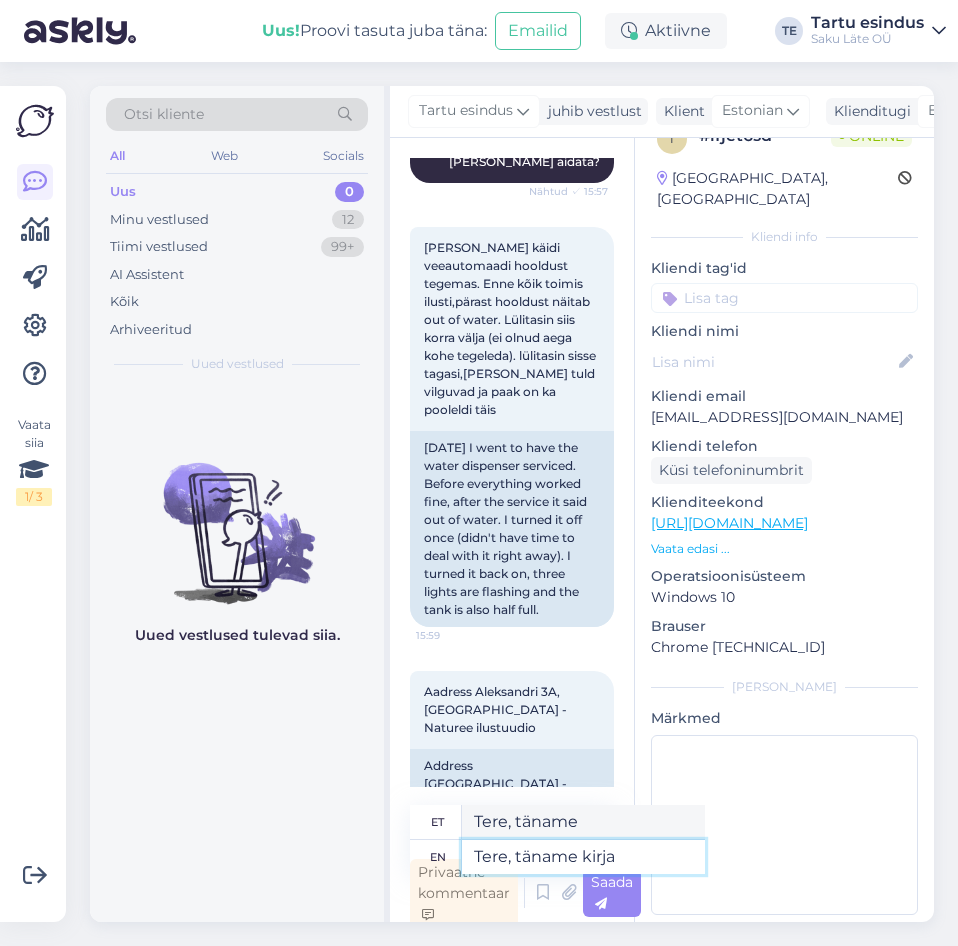 type on "Tere, täname kirja" 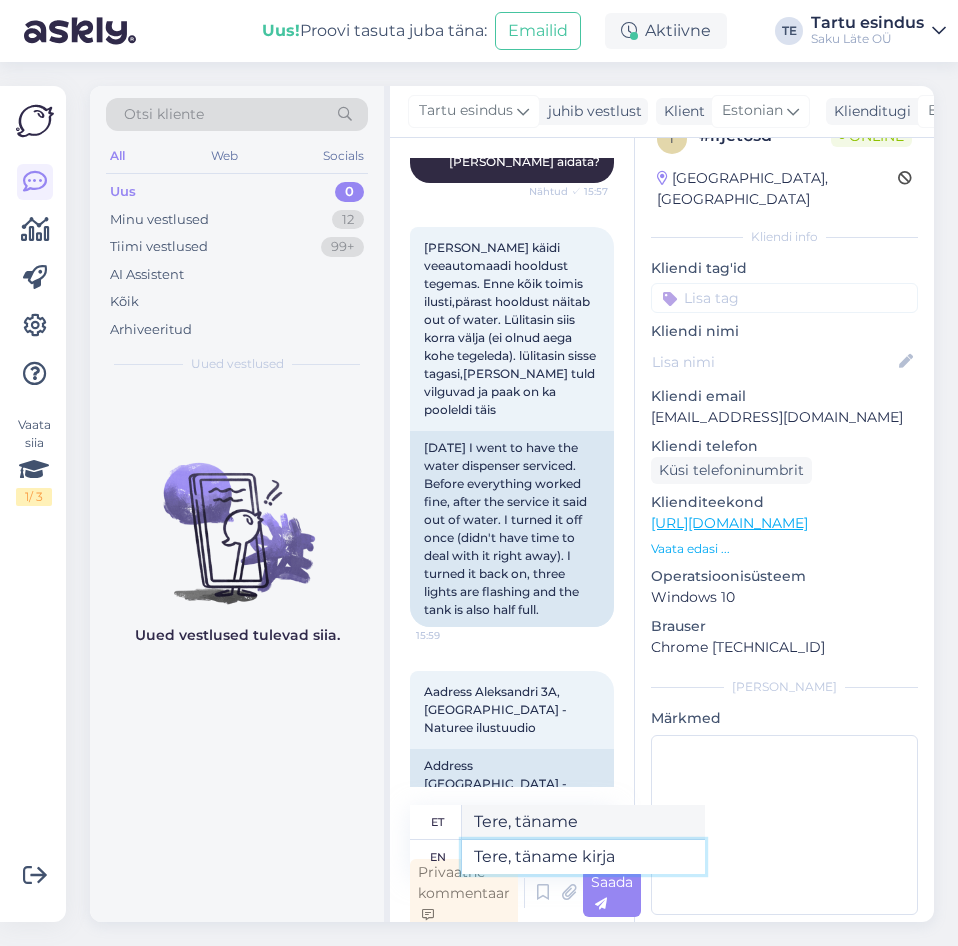 type on "Tere, täname kirja" 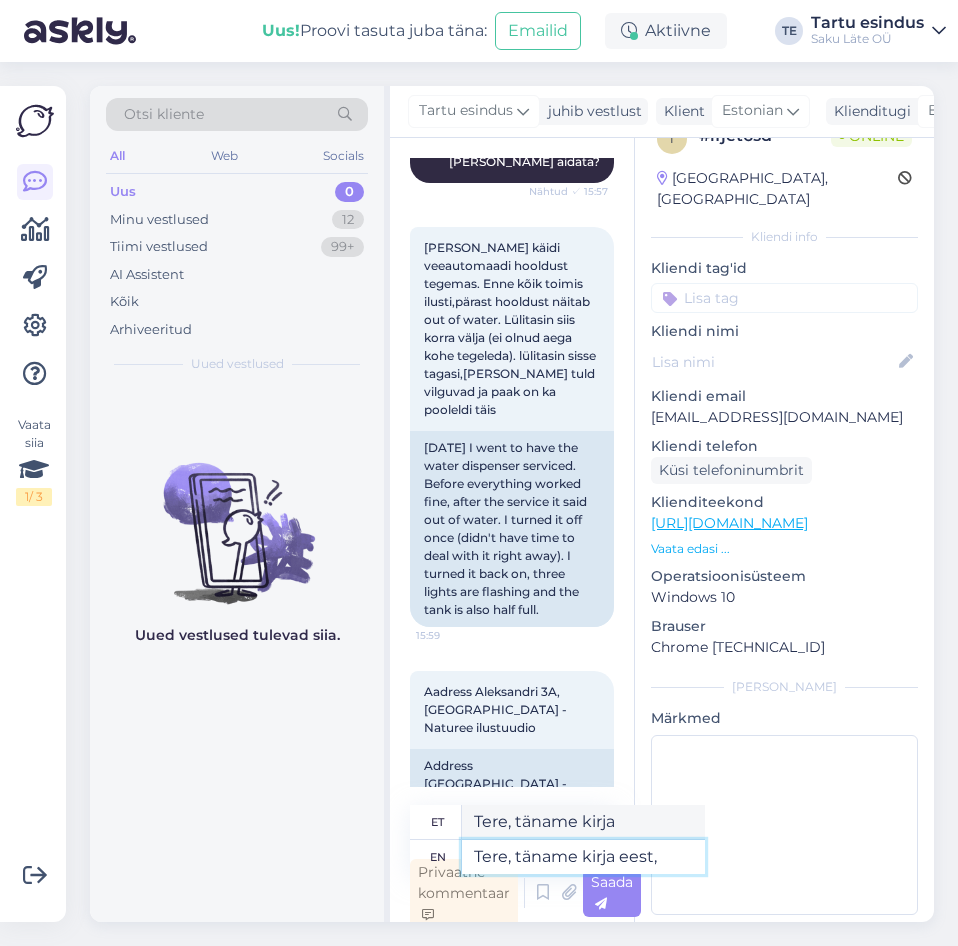 type on "Tere, täname kirja eest," 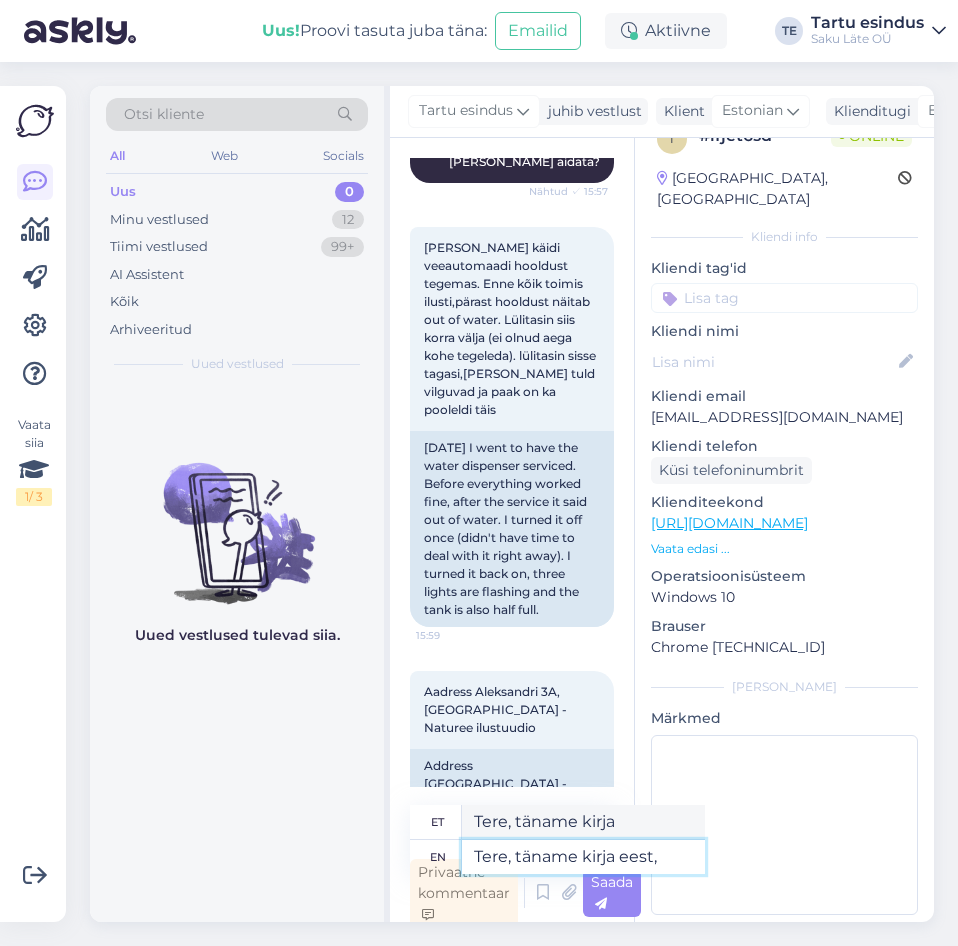 type on "Tere, täname kirja eest" 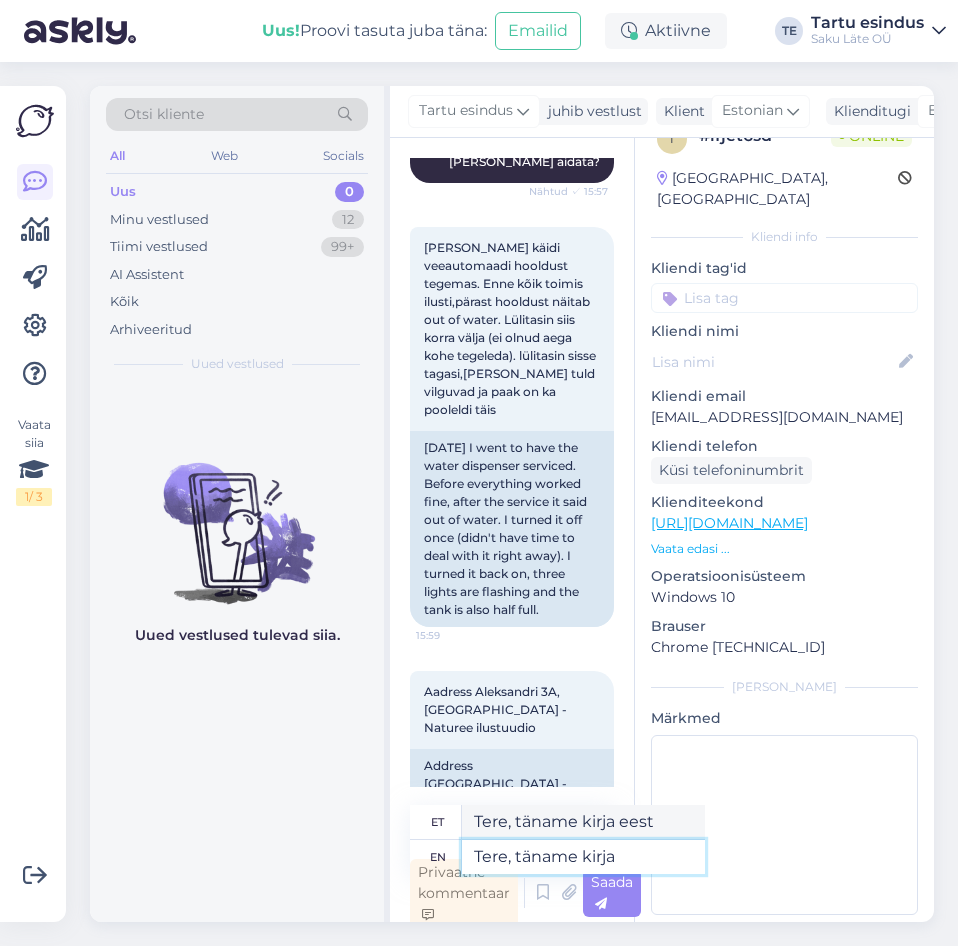 type on "Tere, täname kirja" 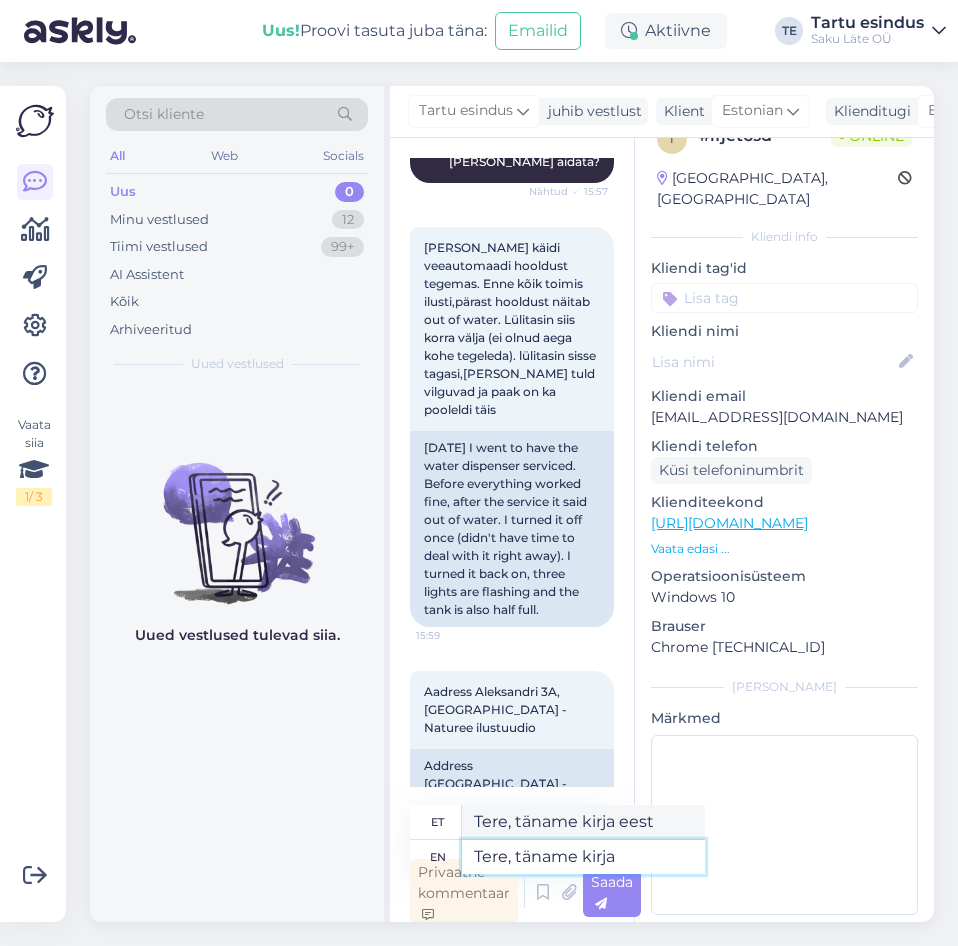 type on "Tere, täname kirja" 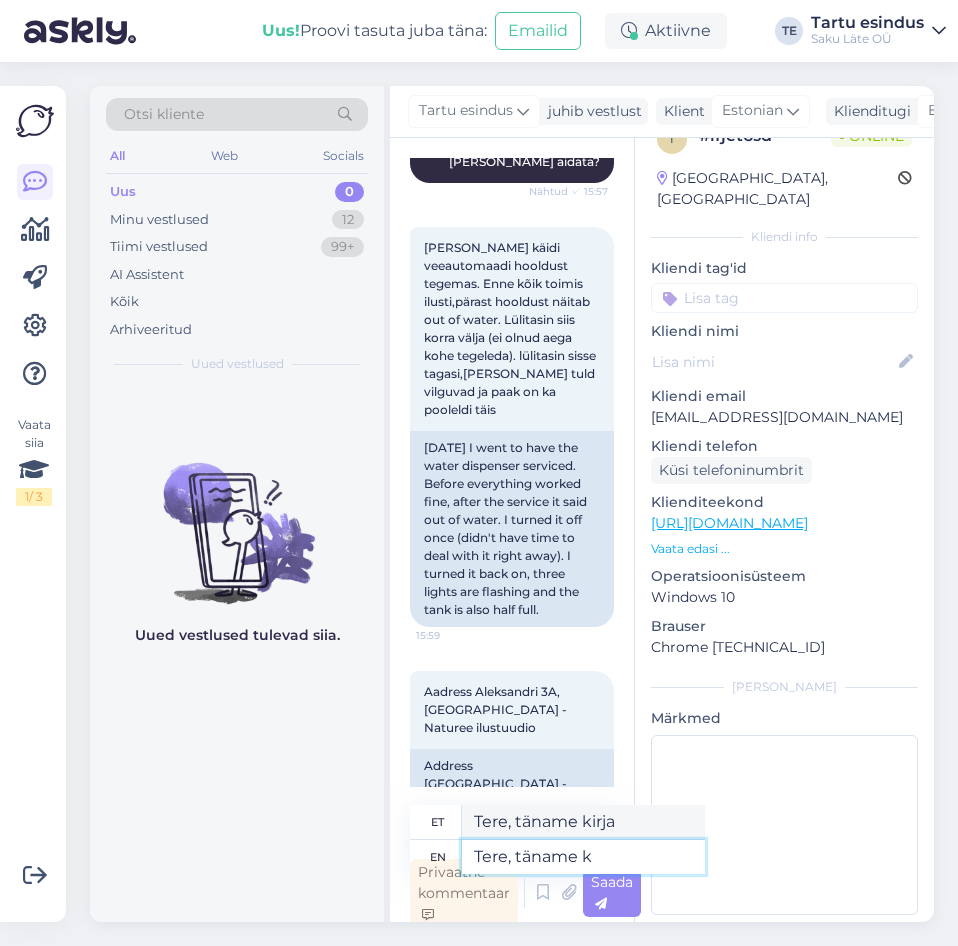 type on "Tere, täname" 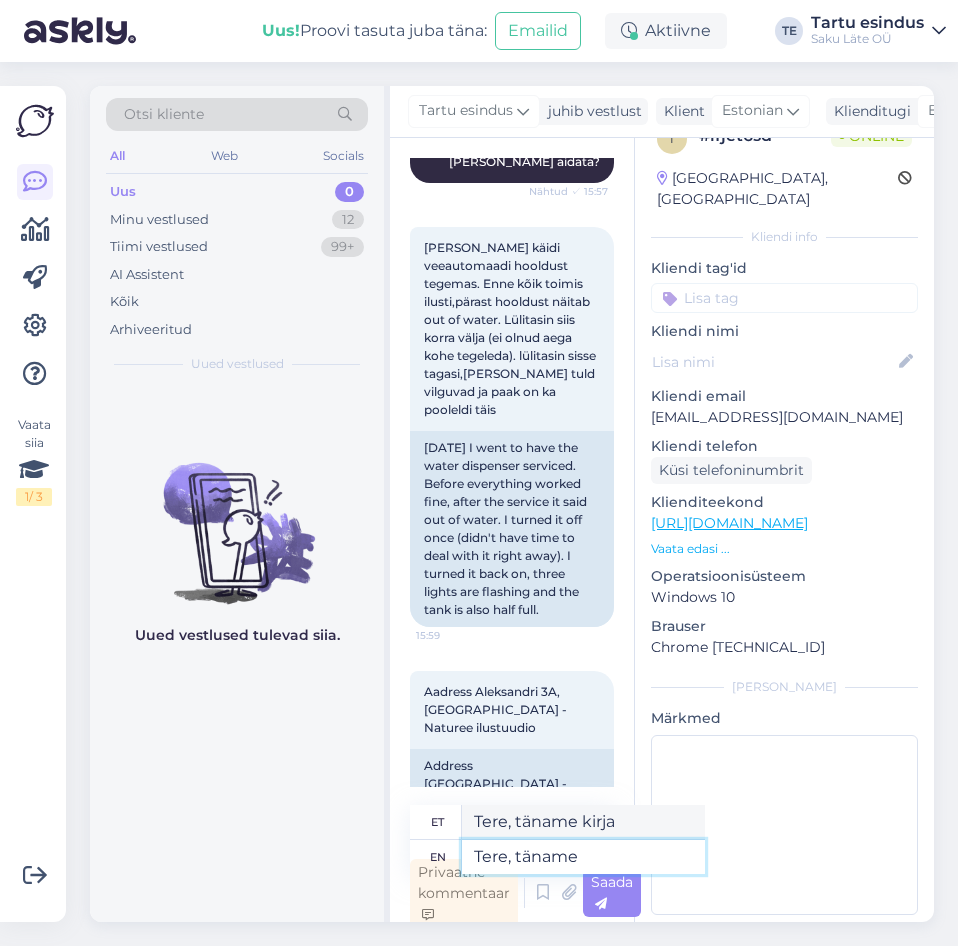 type on "Tere, täname" 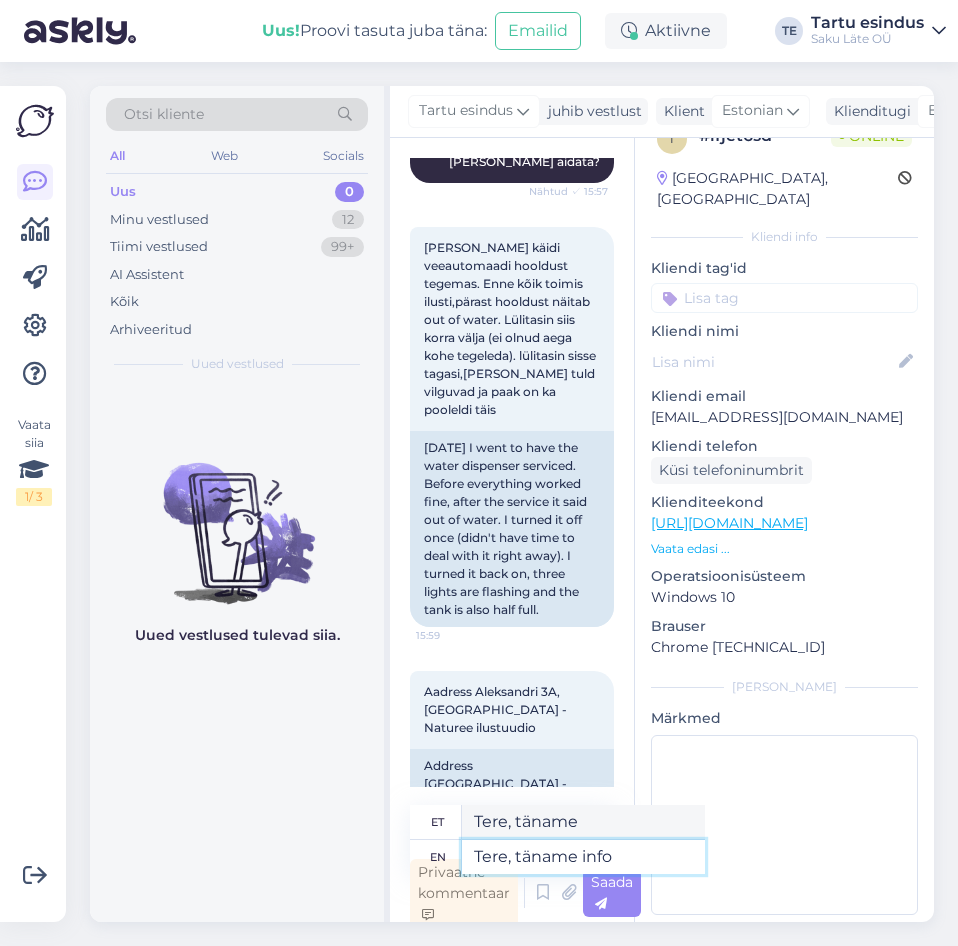type on "Tere, täname info e" 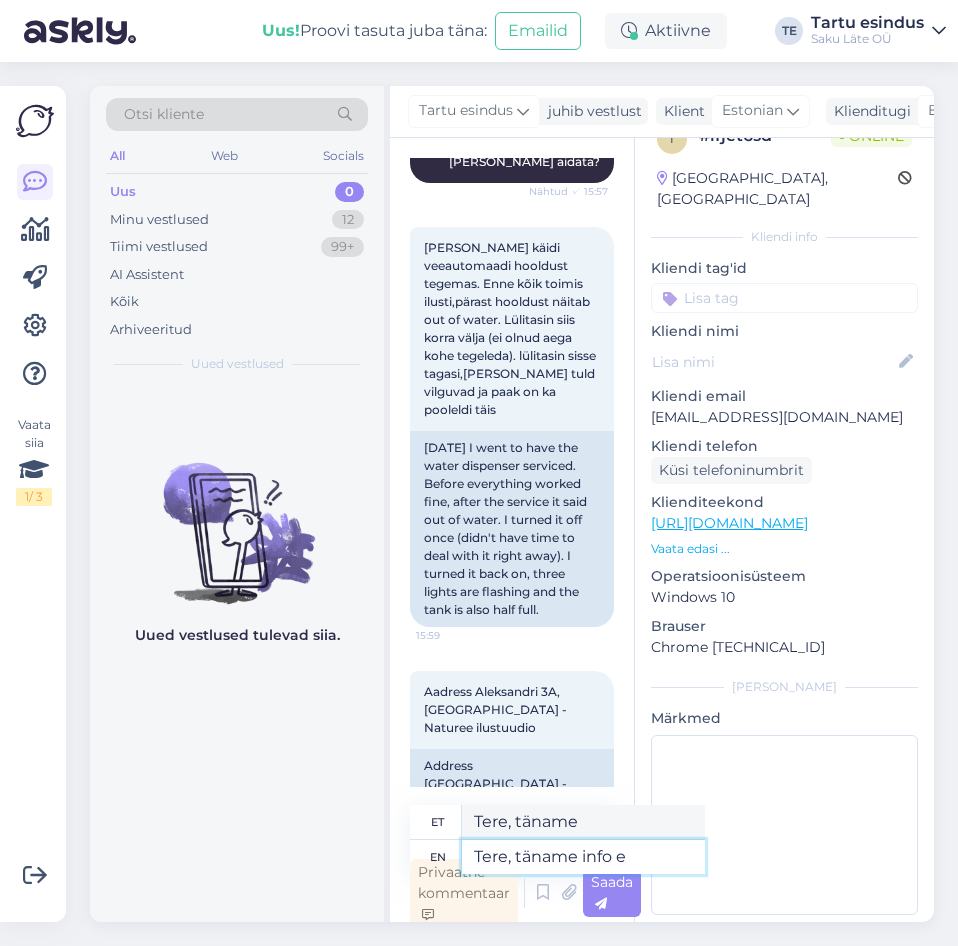 type on "Tere, tänav info" 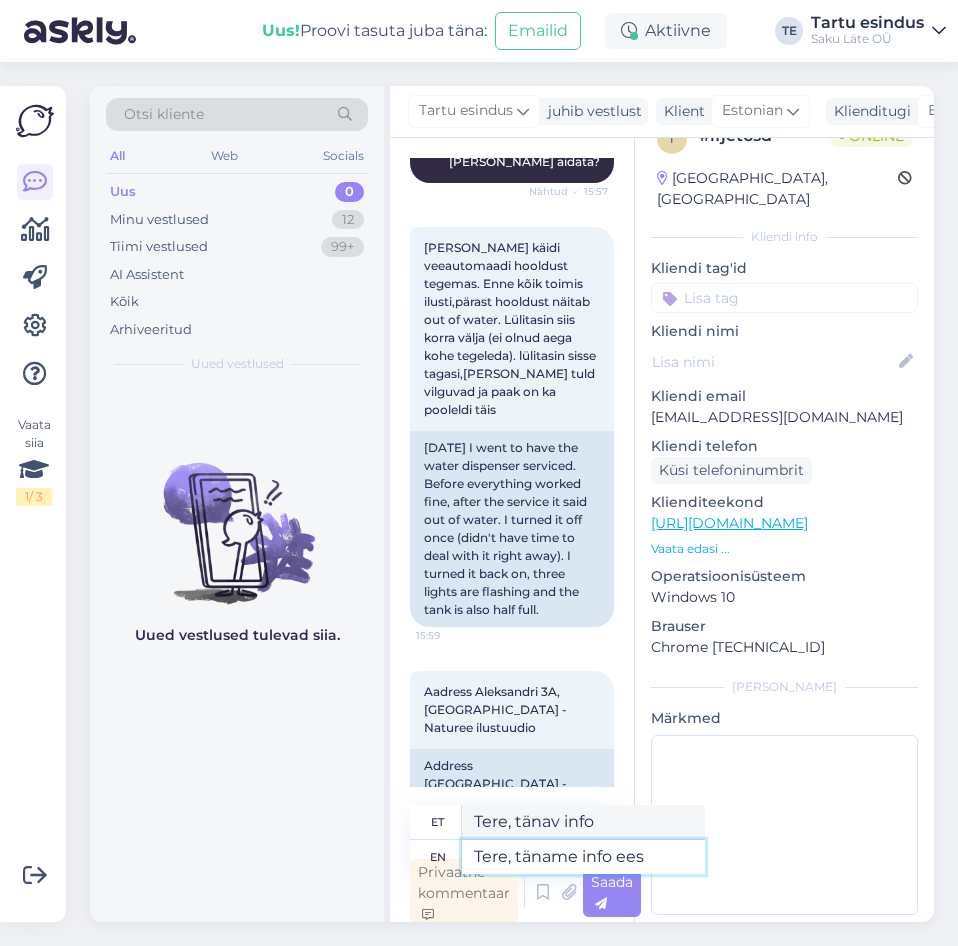 type on "Tere, täname info eest" 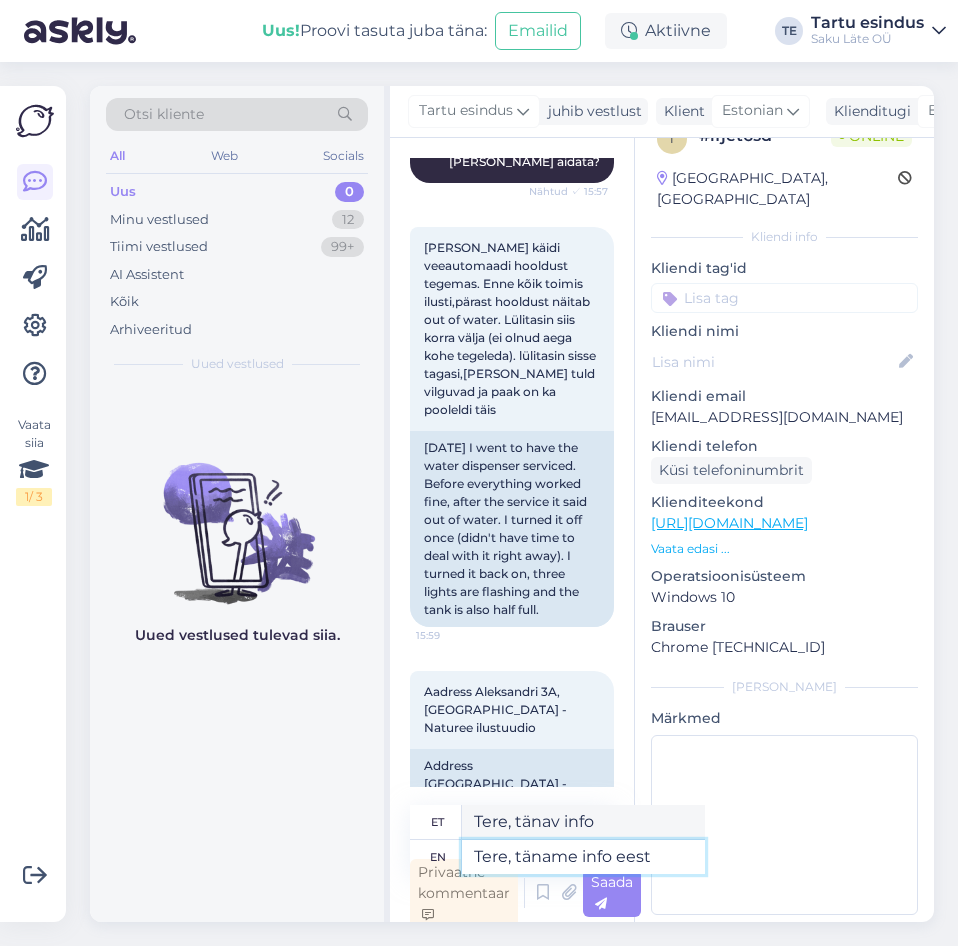 type on "Tere, täname infot eest" 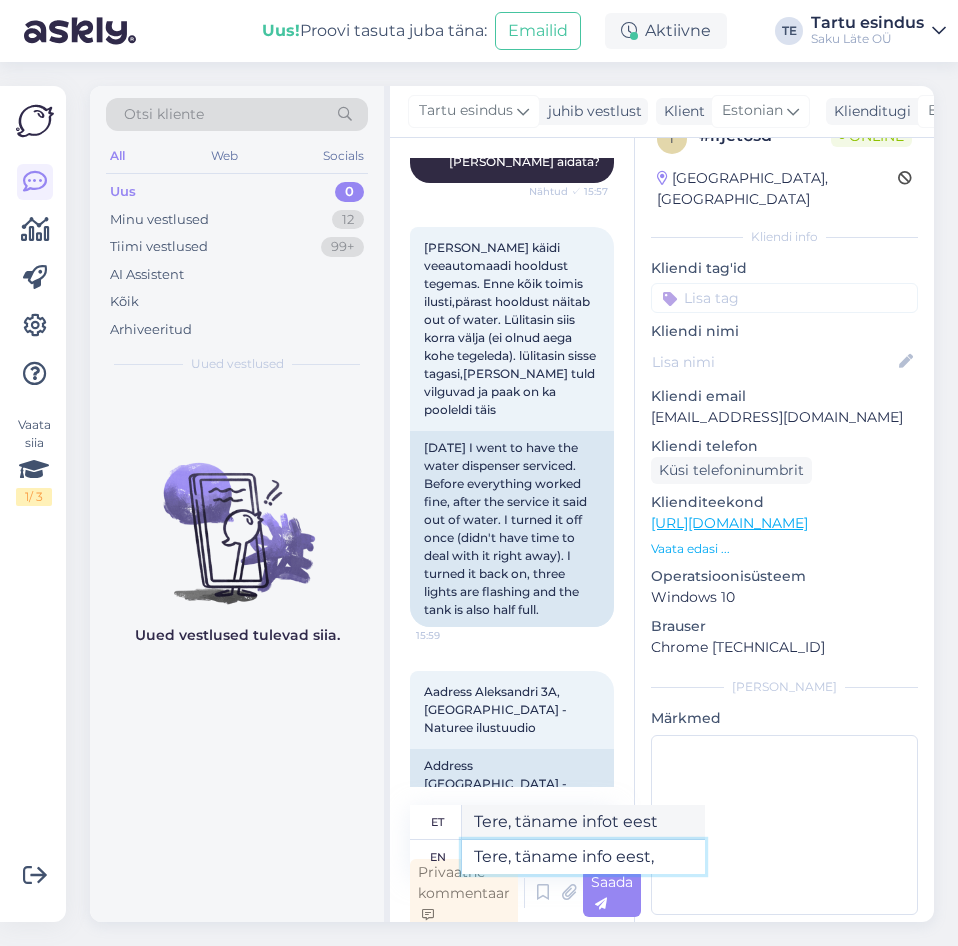 type on "Tere, täname info eest," 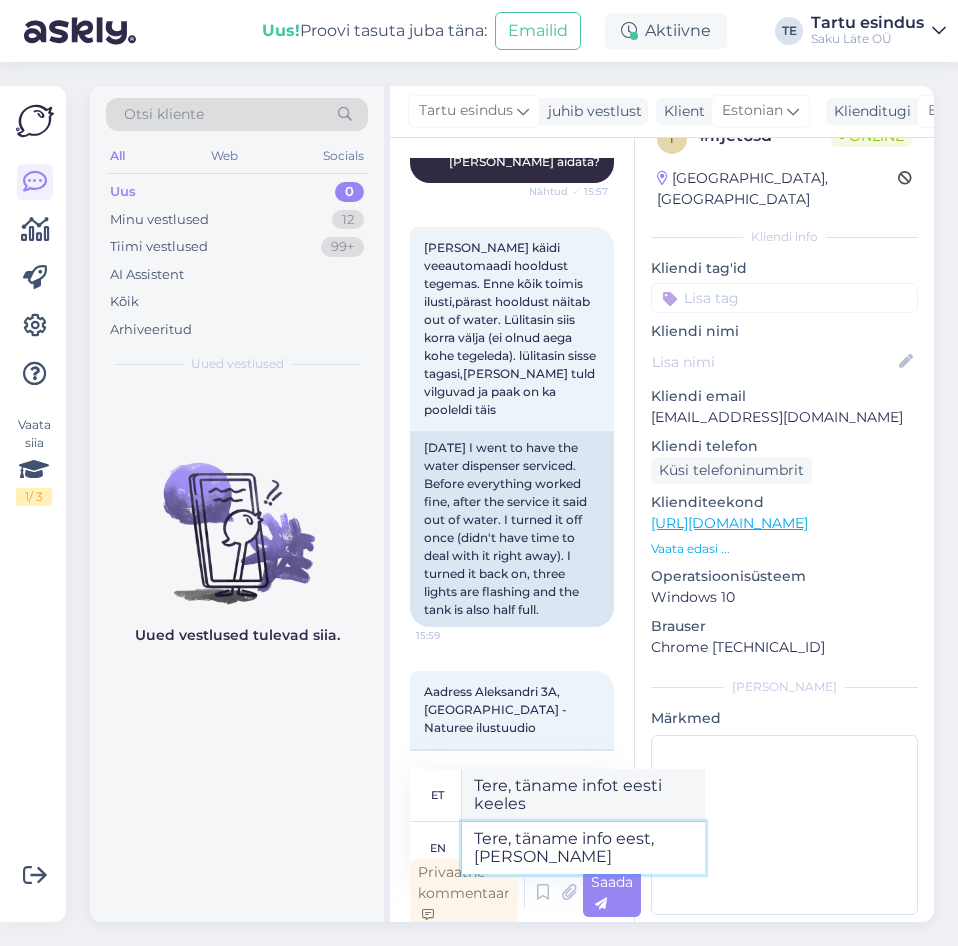 type on "Tere, täname info eest, [PERSON_NAME]" 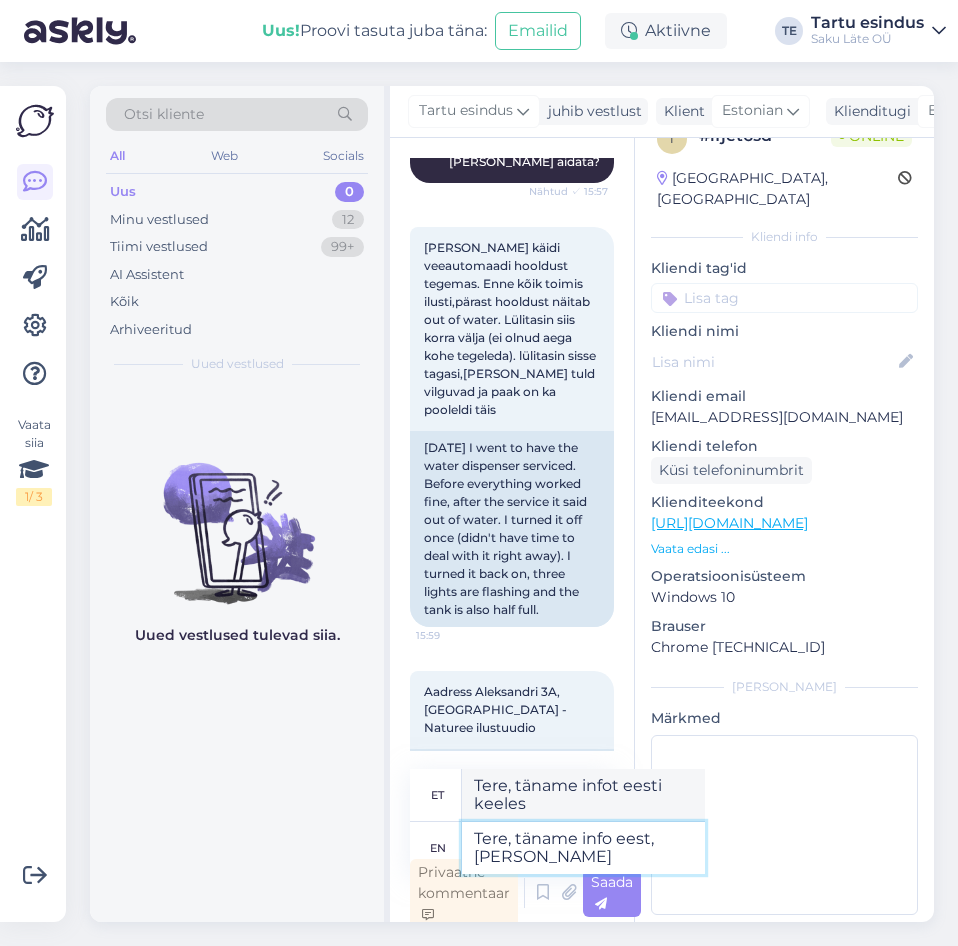 type on "Tere, täname info eest, [PERSON_NAME]" 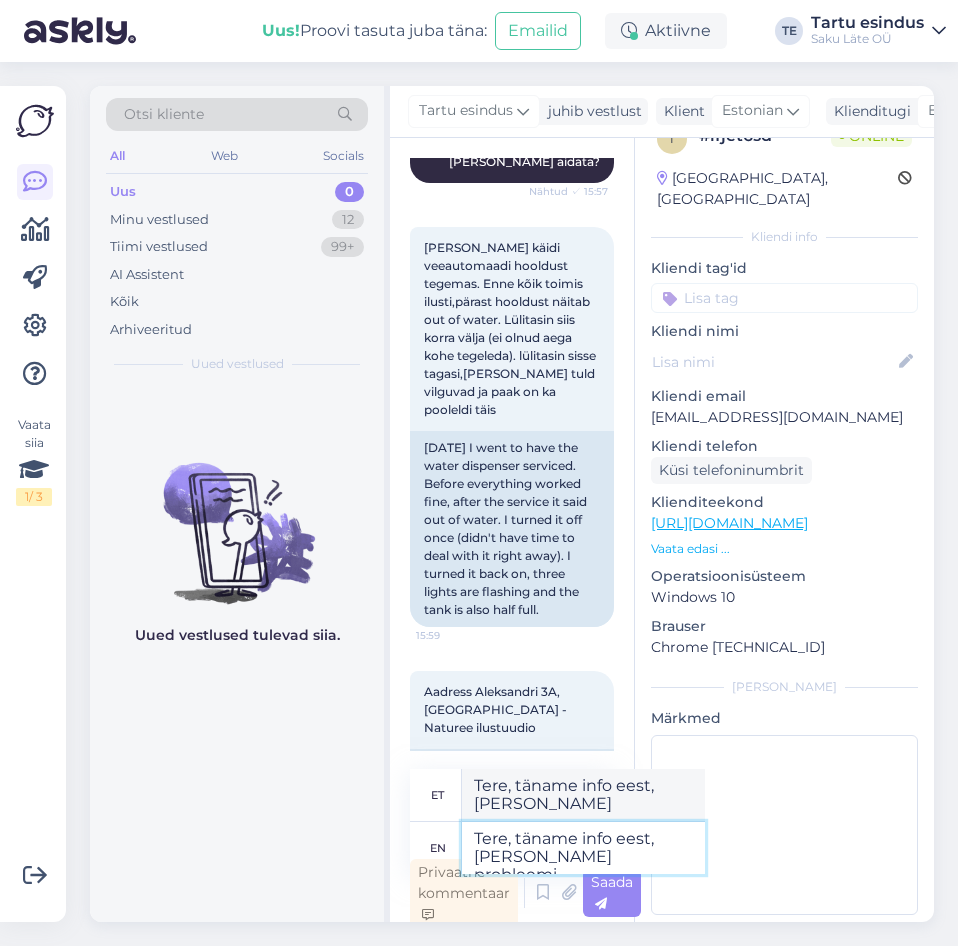 type on "Tere, täname info eest, [PERSON_NAME] probleemi" 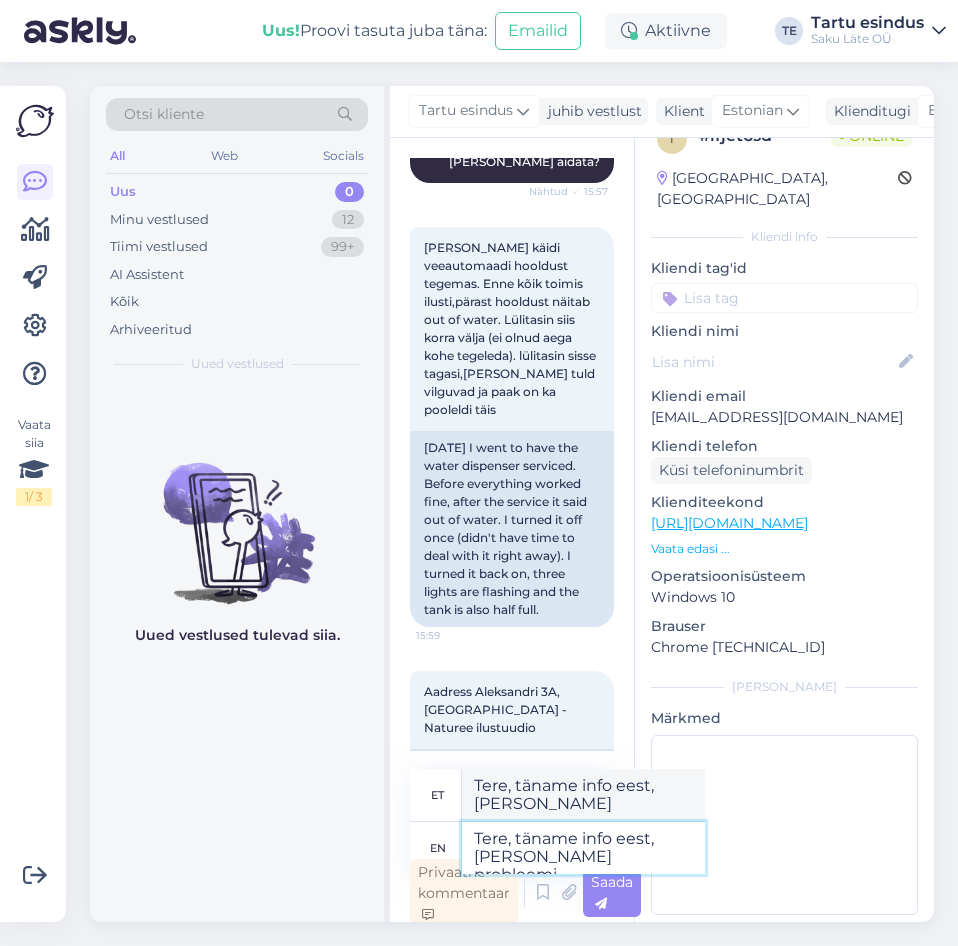 type on "Tere, täname info eest, [PERSON_NAME] probleem" 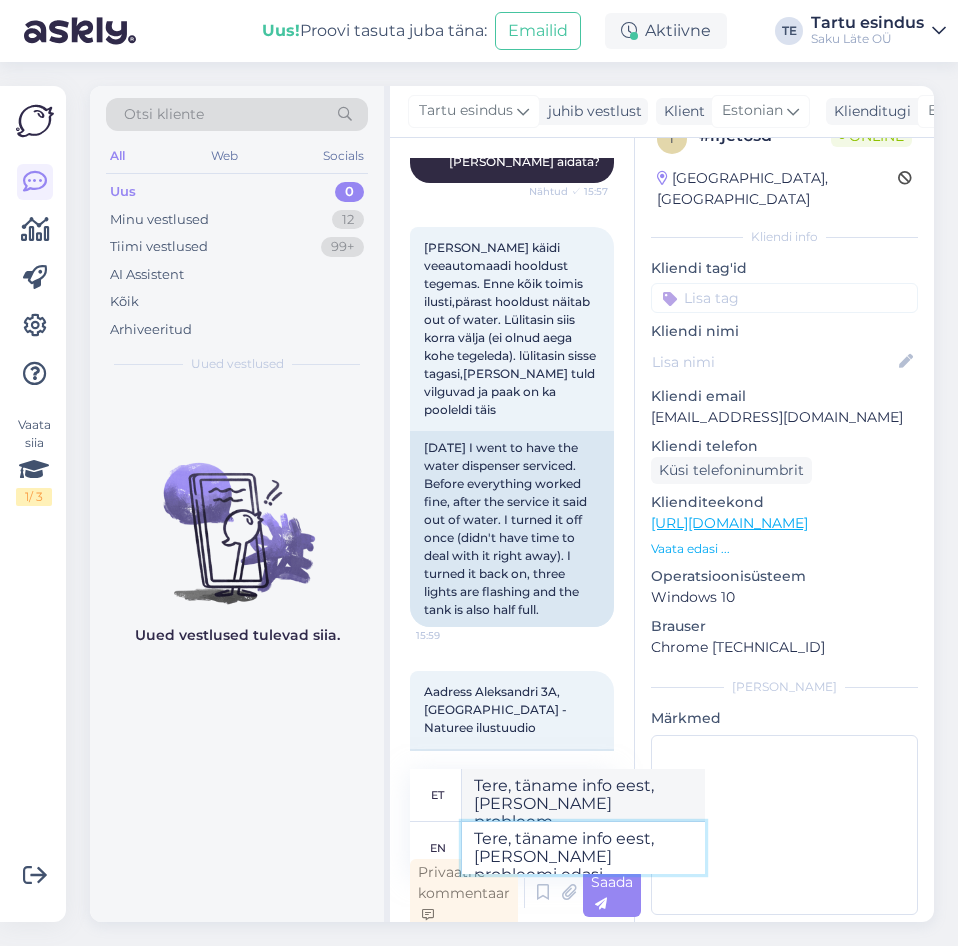 type on "Tere, täname info eest, [PERSON_NAME] probleemi edasi" 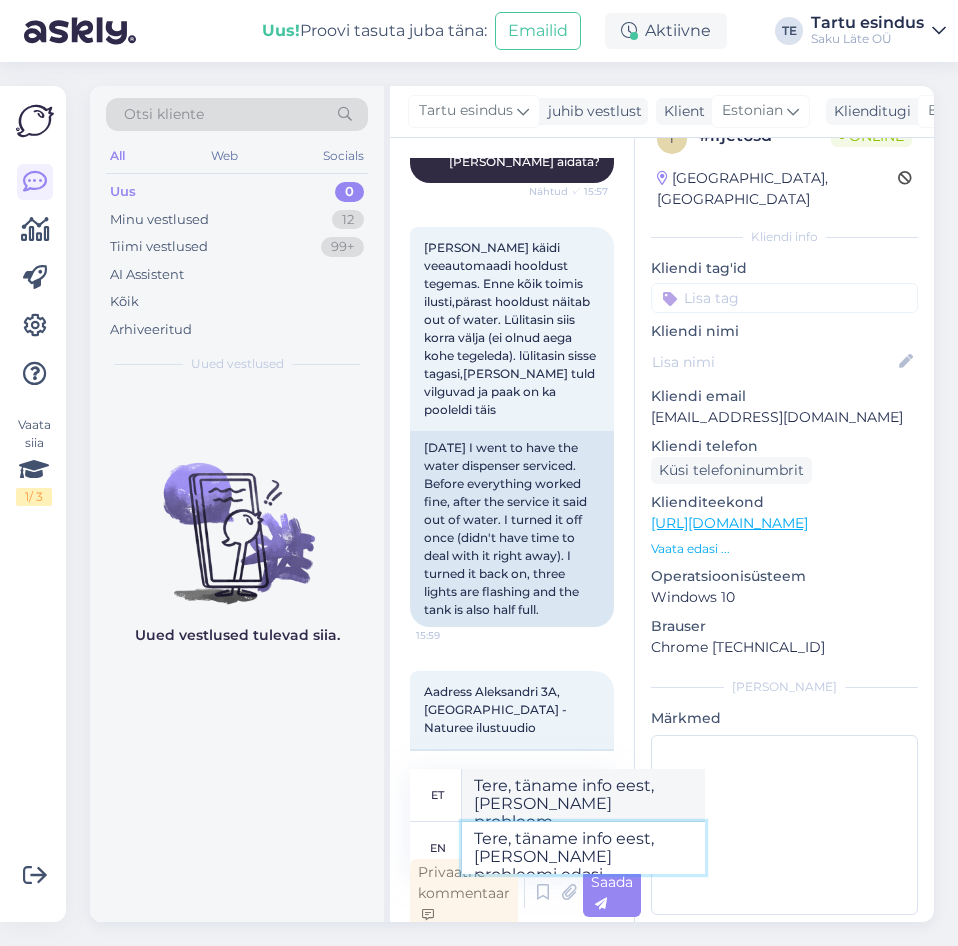 type on "Tere, täname info eest, [PERSON_NAME] probleemi edasi" 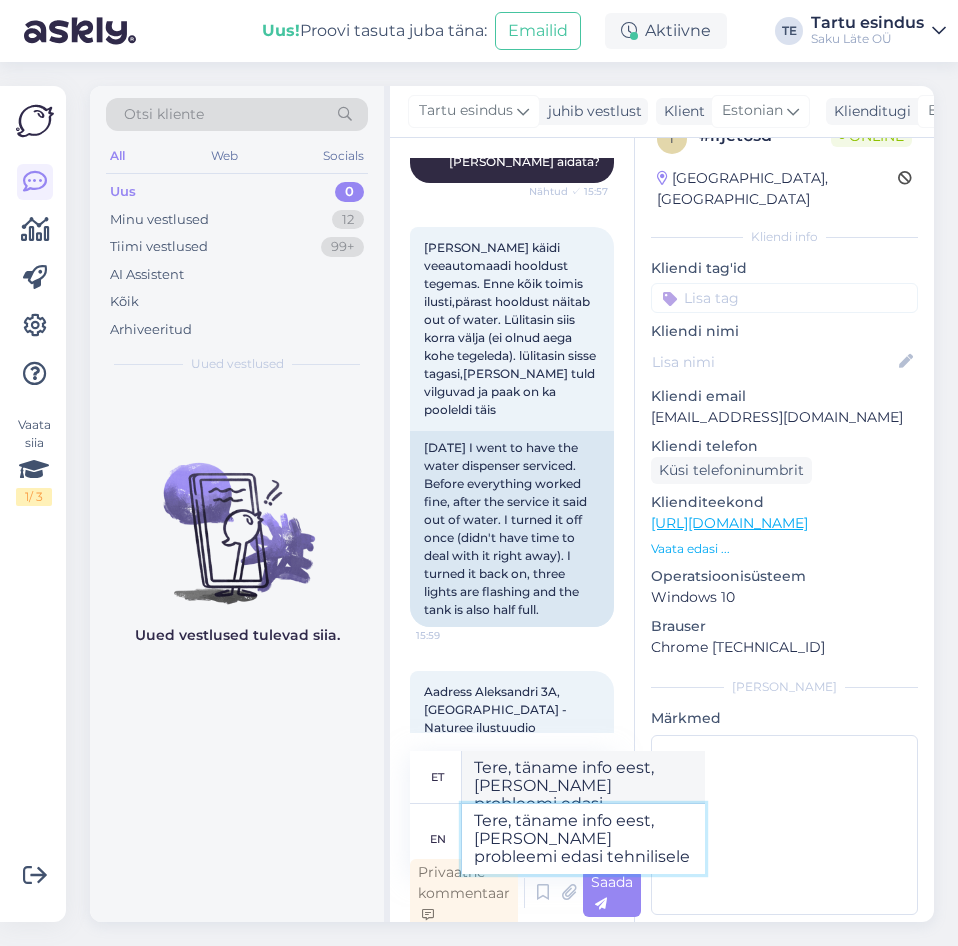 type on "Tere, täname info eest, [PERSON_NAME] probleemi edasi tehnilisele t" 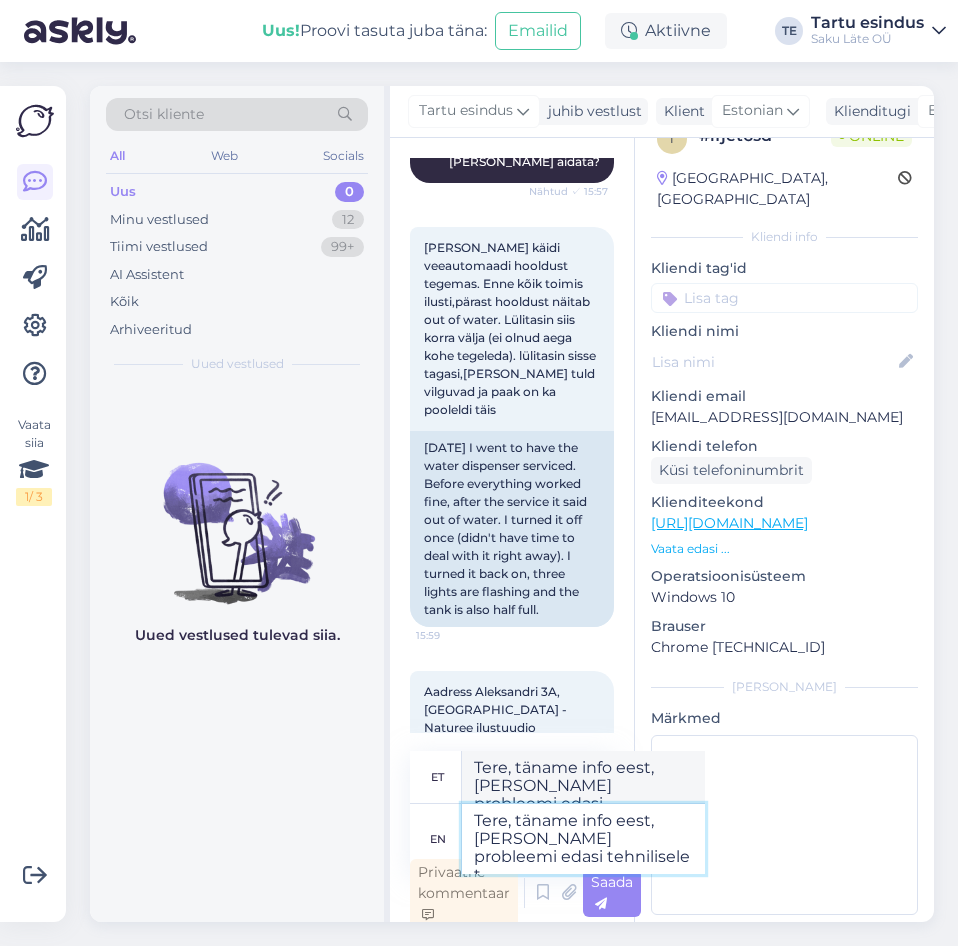 type on "Tere, täname info eest, [PERSON_NAME] probleemi edasi tehnilisele" 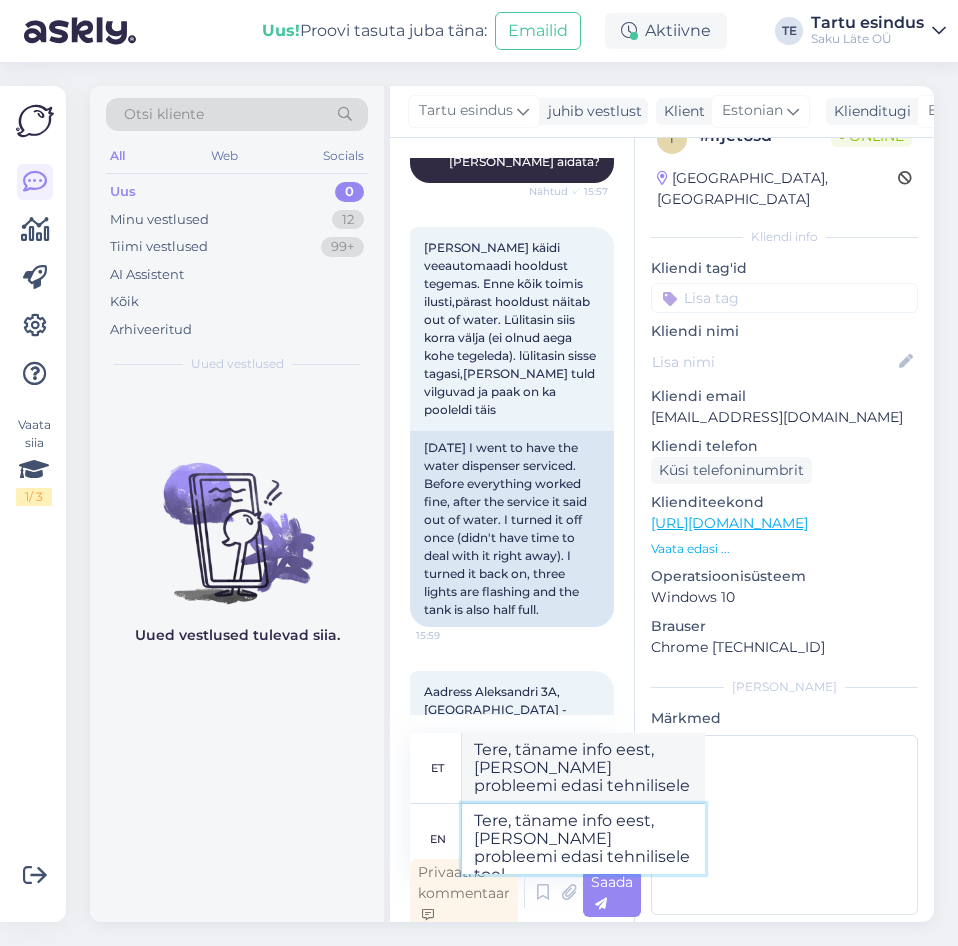type on "Tere, täname info eest, [PERSON_NAME] probleemi edasi tehnilisele toele" 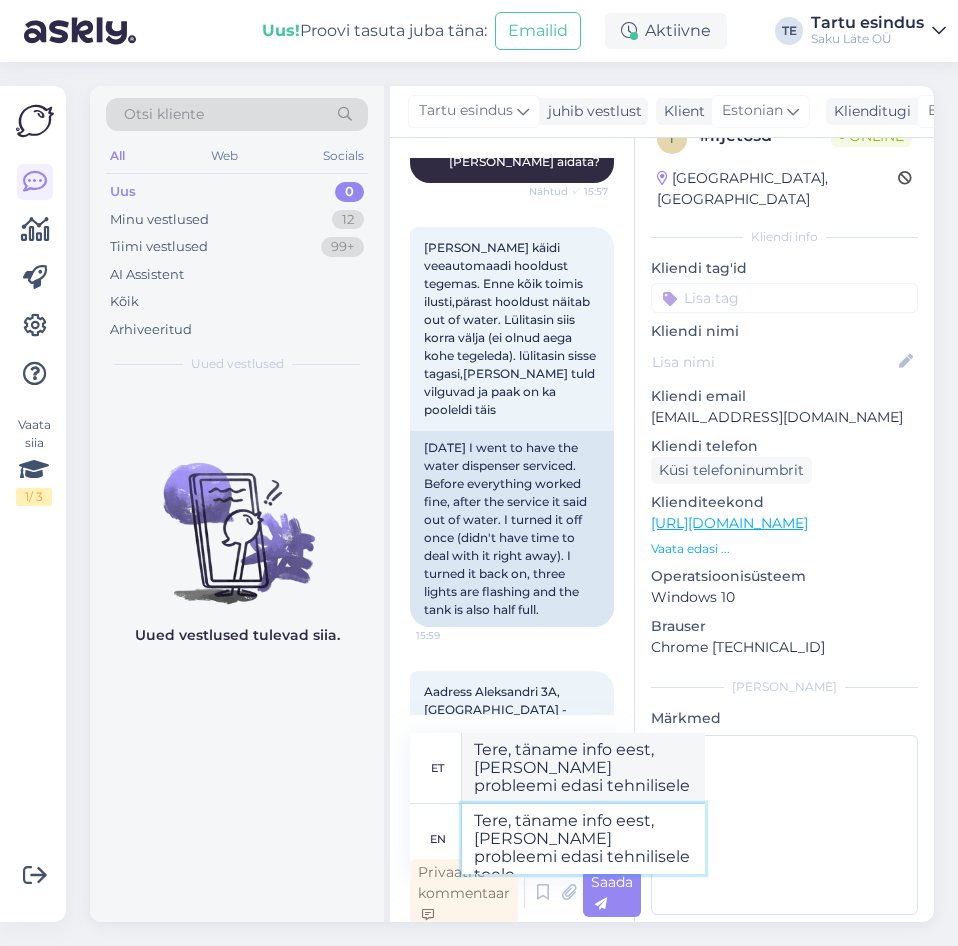 type on "Tere, täname info eest, [PERSON_NAME] probleemi edasi tehnilisele toele" 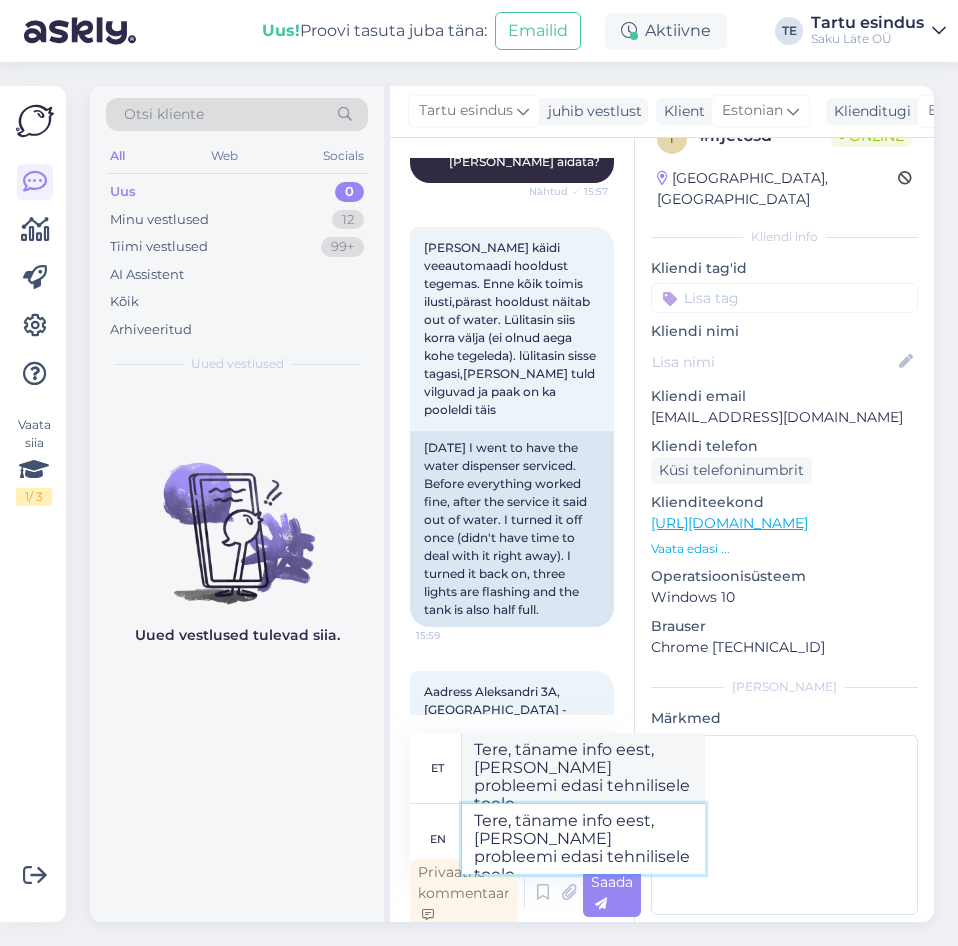 type on "Tere, täname info eest, [PERSON_NAME] probleemi edasi tehnilisele toele," 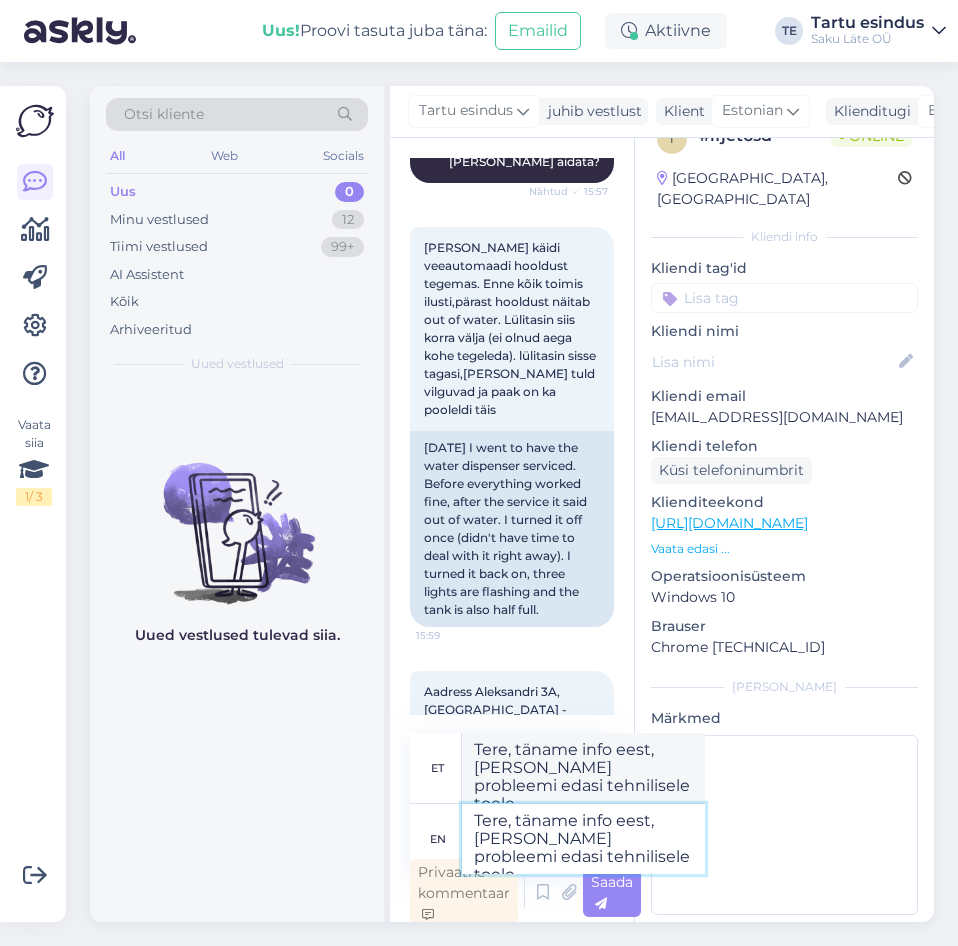 type on "Tere, täname info eest, [PERSON_NAME] probleemi edasi tehnilisele toele," 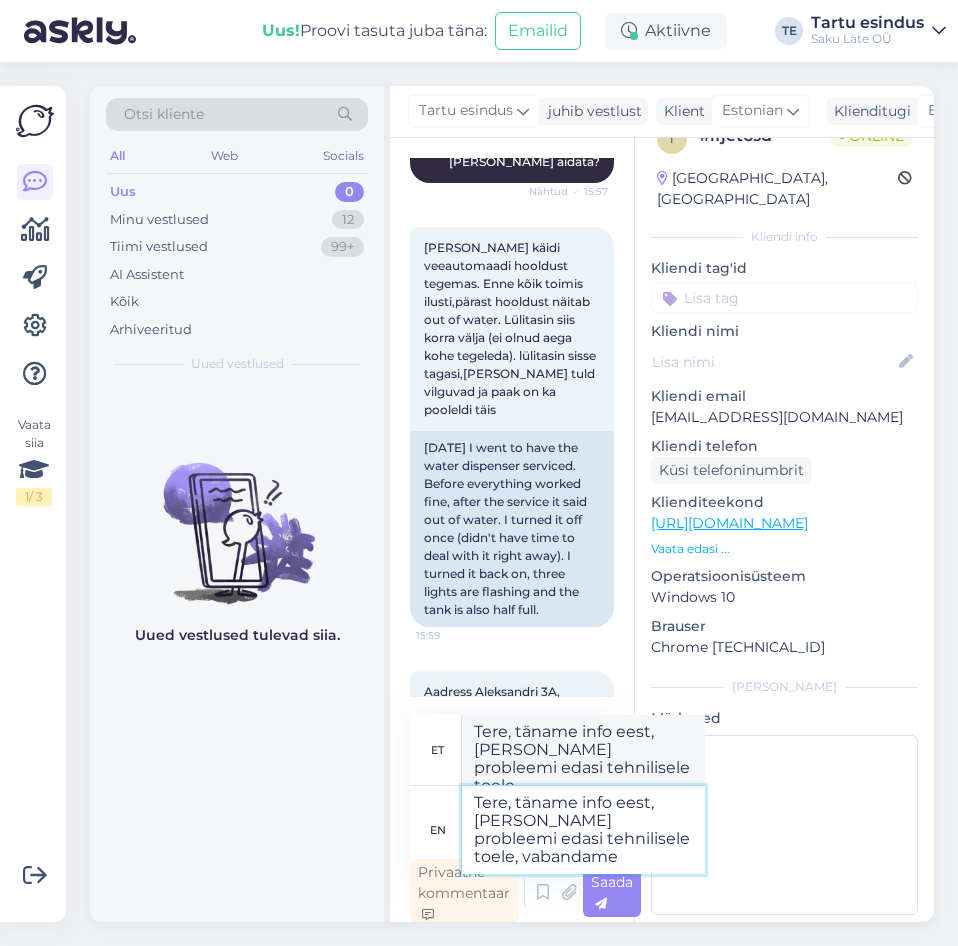type on "Tere, täname info eest, [PERSON_NAME] probleemi edasi tehnilisele toele, vabandame" 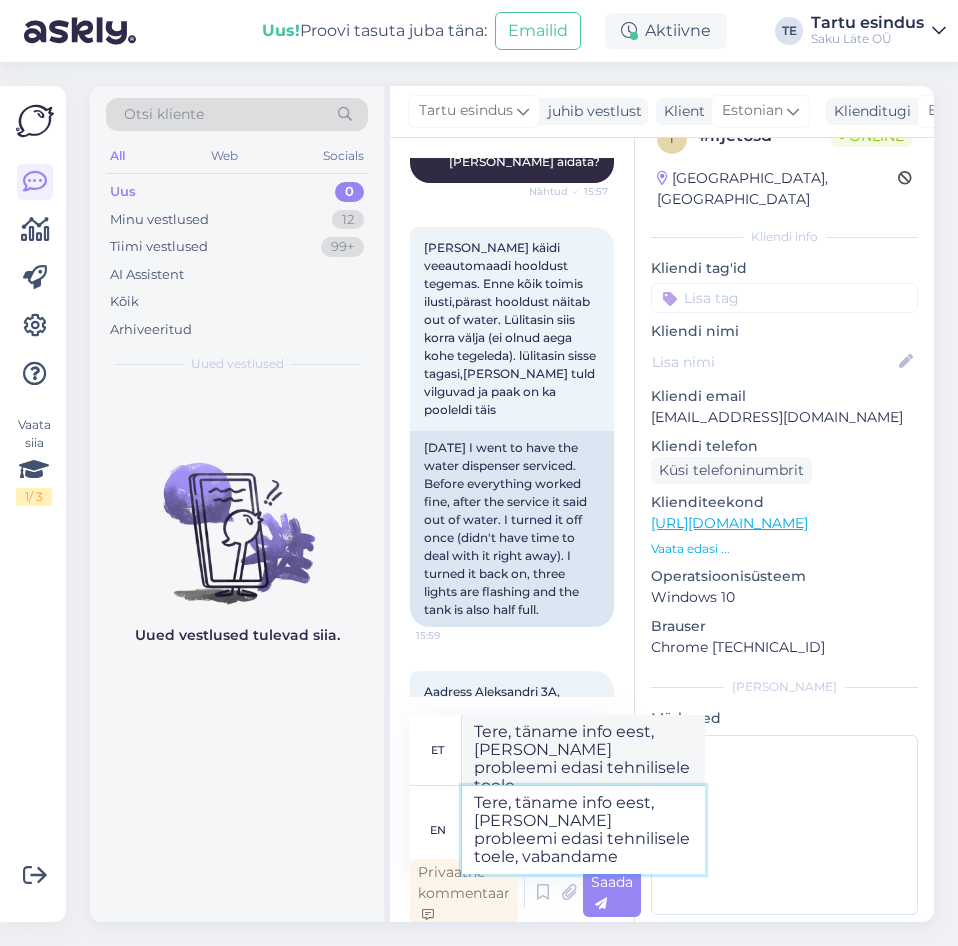 type on "Tere, täname info eest, [PERSON_NAME] probleemi edasi tehnilisele toele, vabandame" 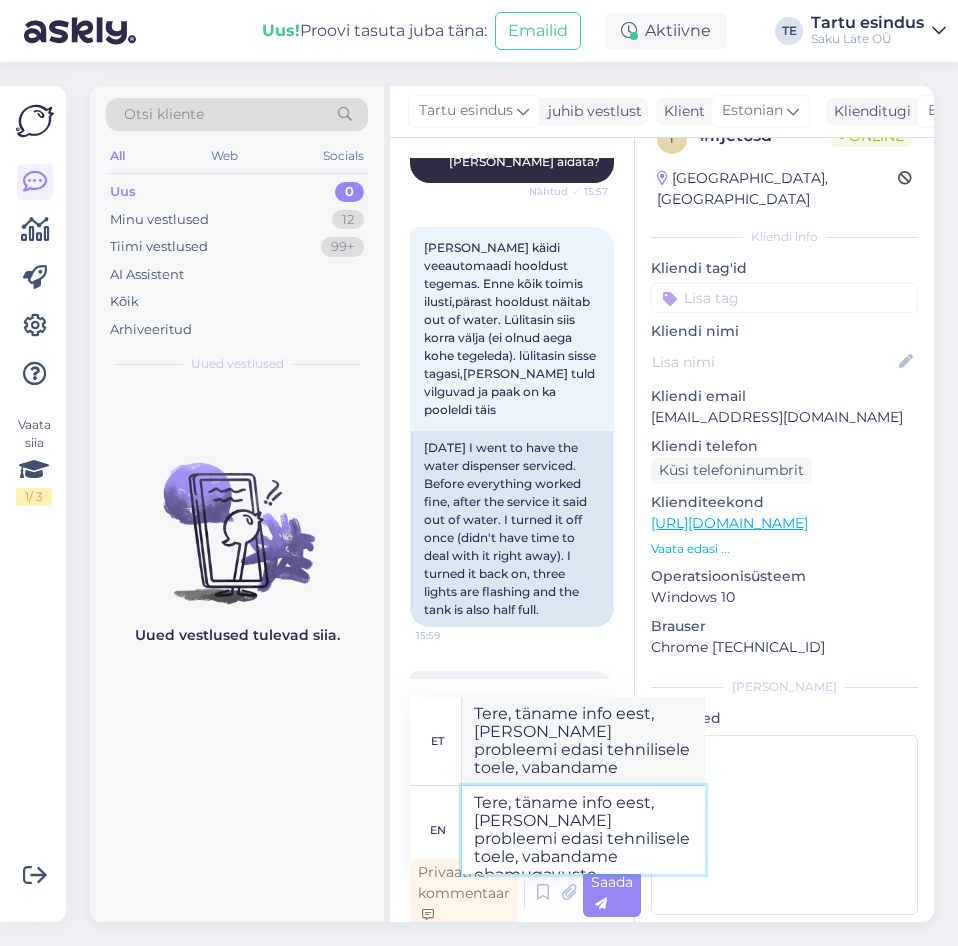 type on "Tere, täname info eest, [PERSON_NAME] probleemi edasi tehnilisele toele, vabandame ebamugavuste" 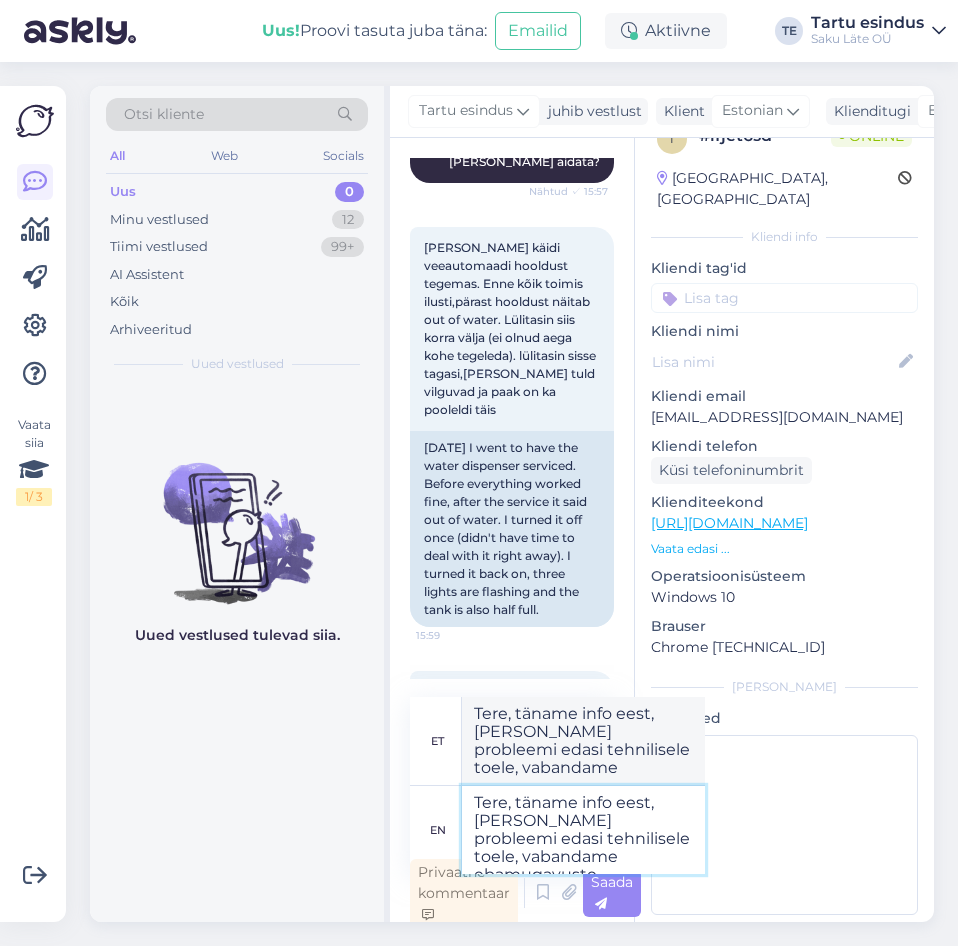 type on "Tere, täname info eest, [PERSON_NAME] probleemi edasile toele, vabandame tehnilised" 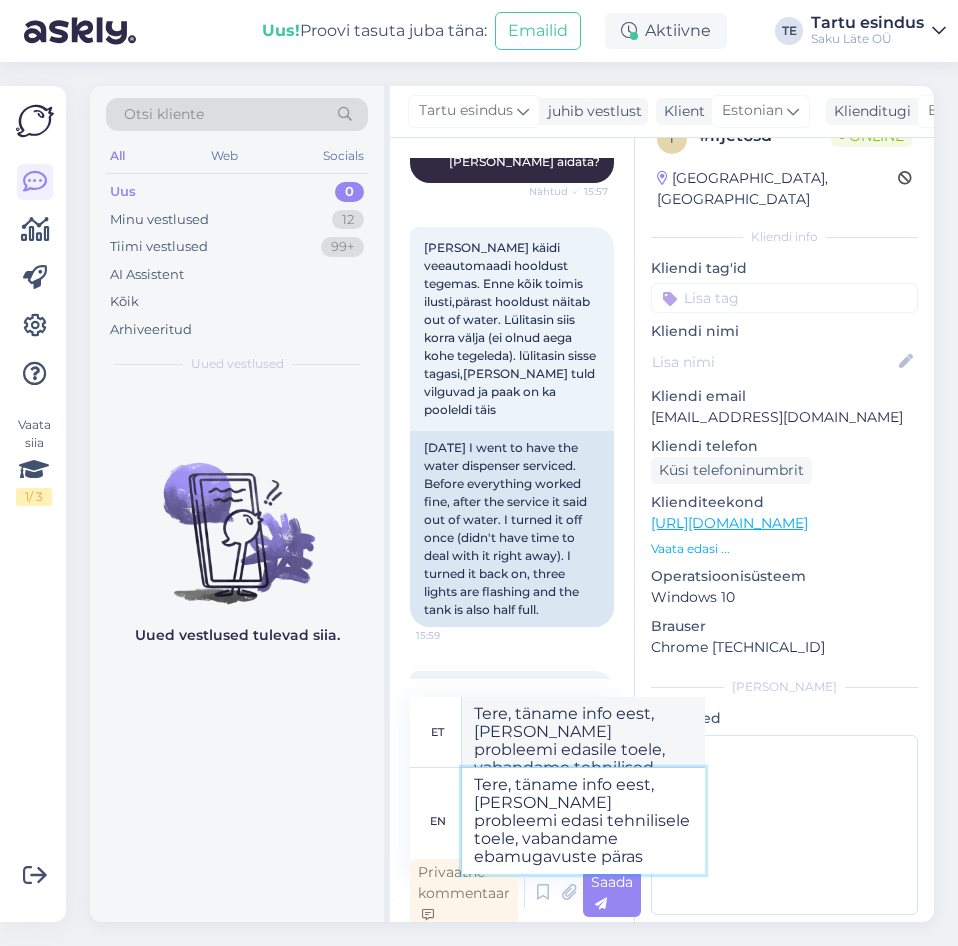 type on "Tere, täname info eest, [PERSON_NAME] probleemi edasi tehnilisele toele, vabandame ebamugavuste pärast" 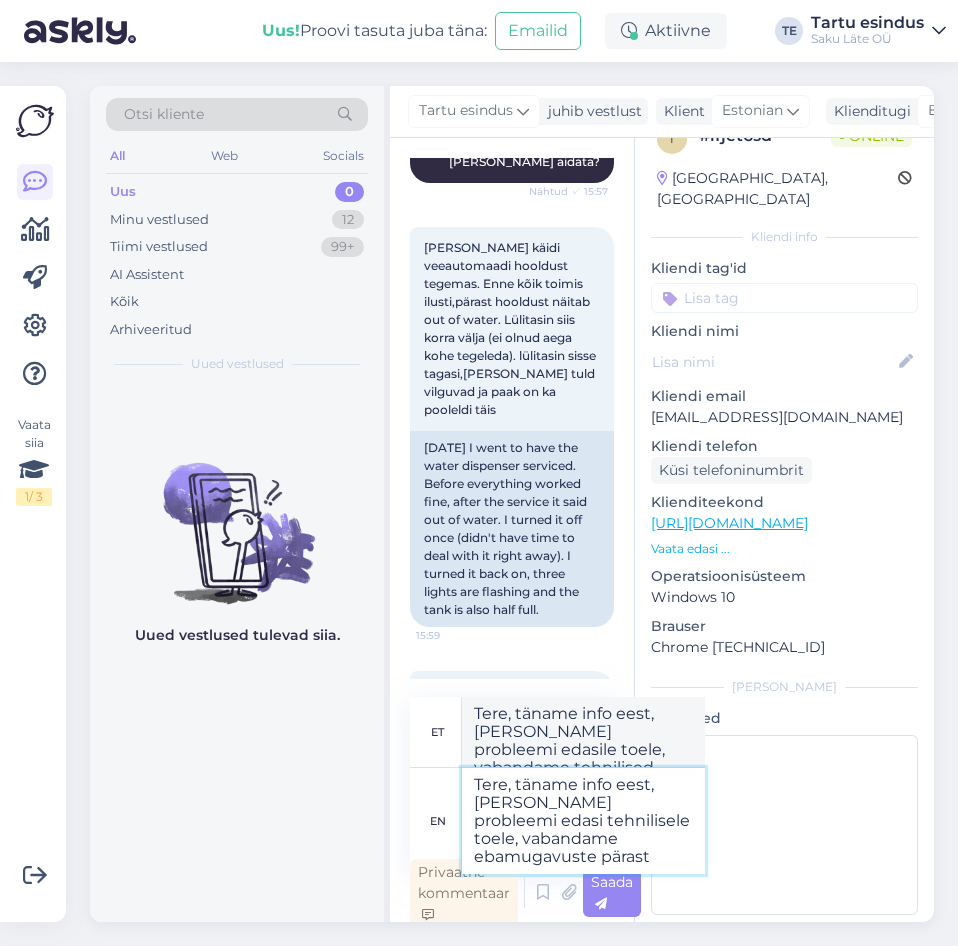 type on "Tere, täname info eest, [PERSON_NAME] probleemi edasile toele, vabandame tehnilise teenistuse pärast" 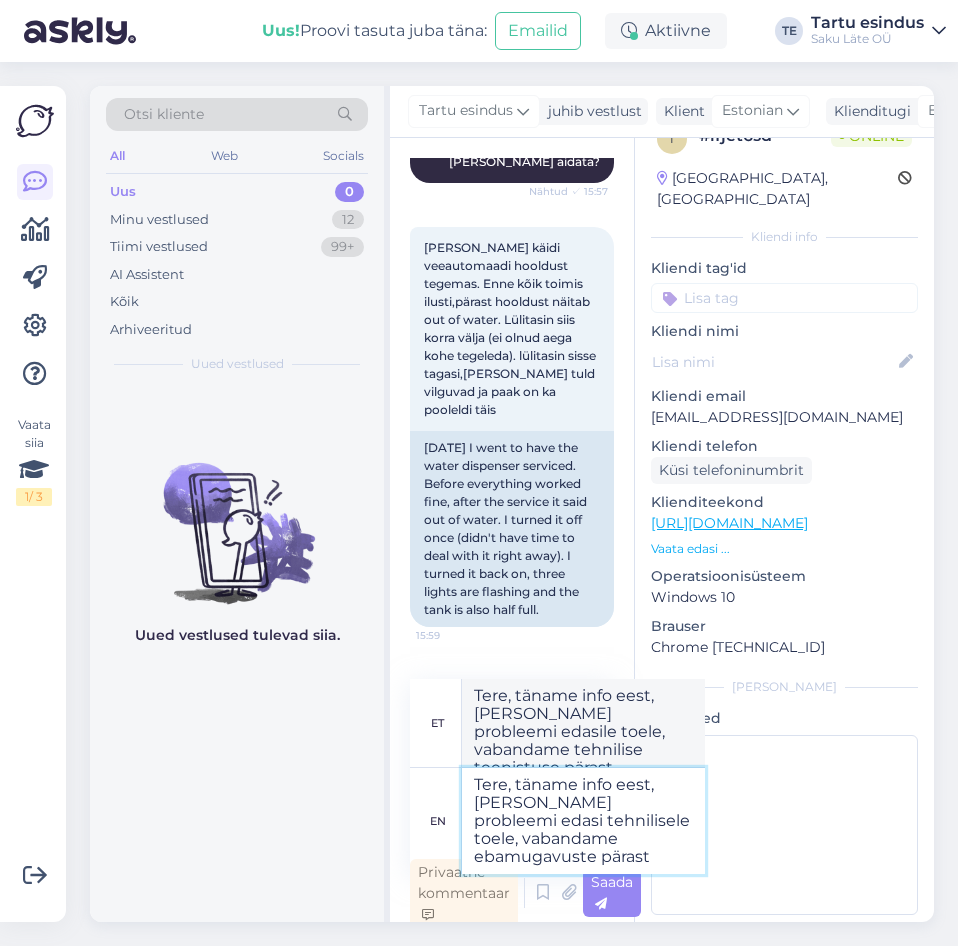 type on "Tere, täname info eest, [PERSON_NAME] probleemi edasi tehnilisele toele, vabandame ebamugavuste pärast." 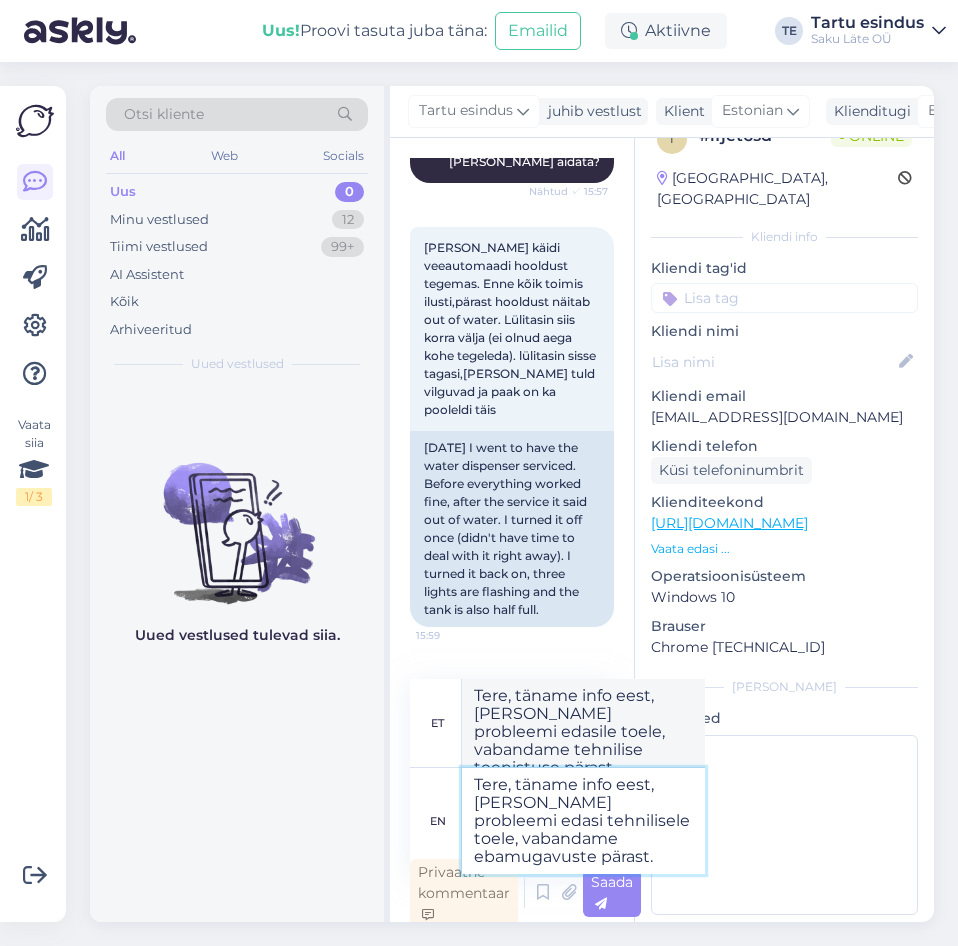 type on "Tere, täname info eest, [PERSON_NAME] probleemi edasile toele, vabandame tehnilise töö pärast." 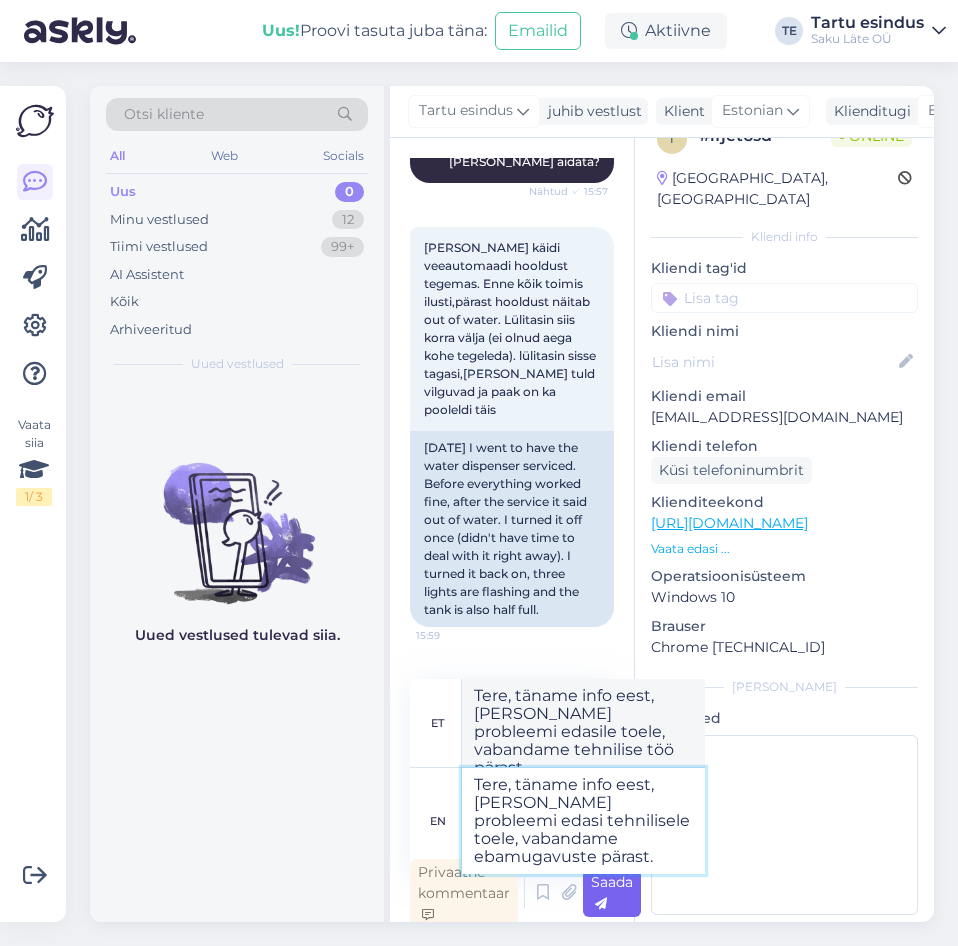 type on "Tere, täname info eest, [PERSON_NAME] probleemi edasi tehnilisele toele, vabandame ebamugavuste pärast." 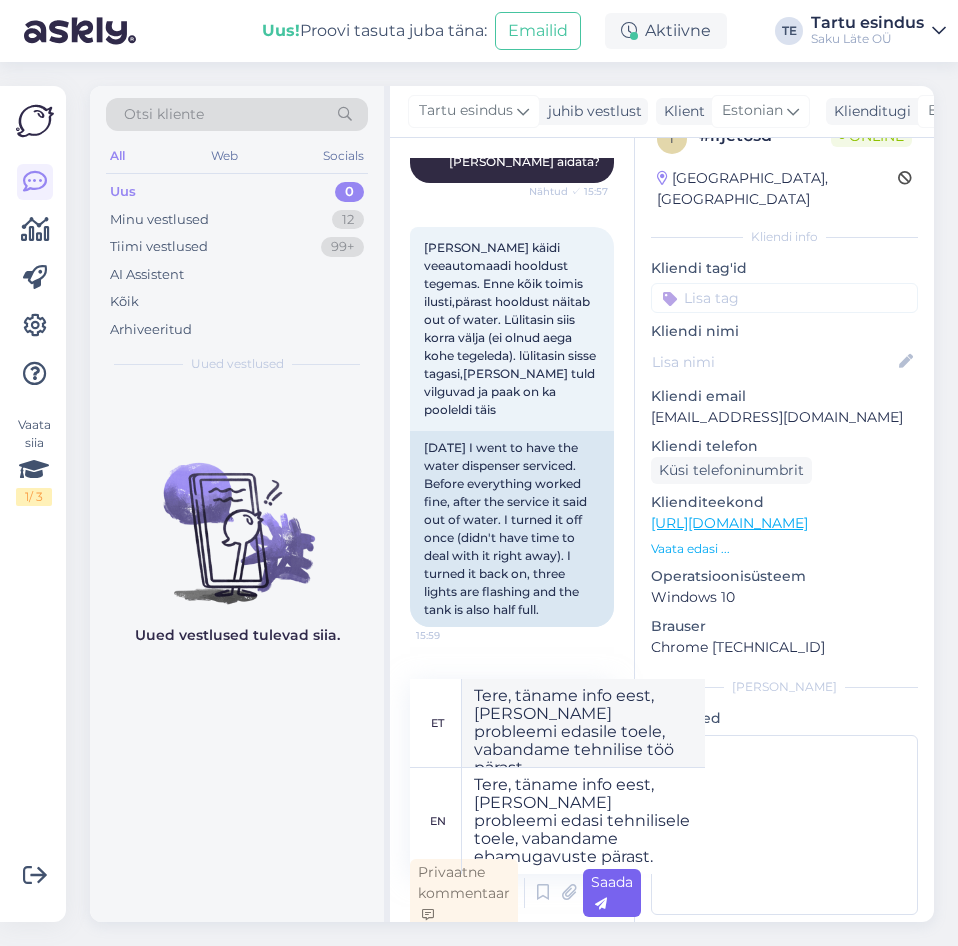 click on "Saada" at bounding box center [612, 893] 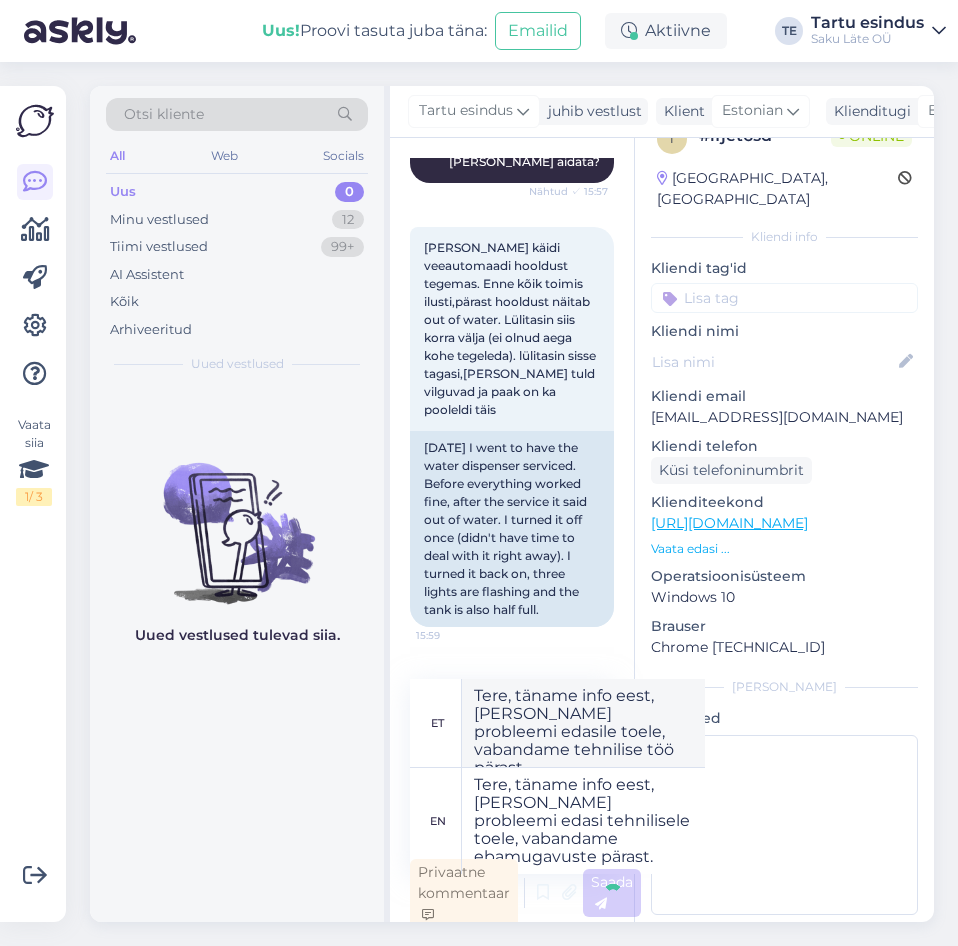 type 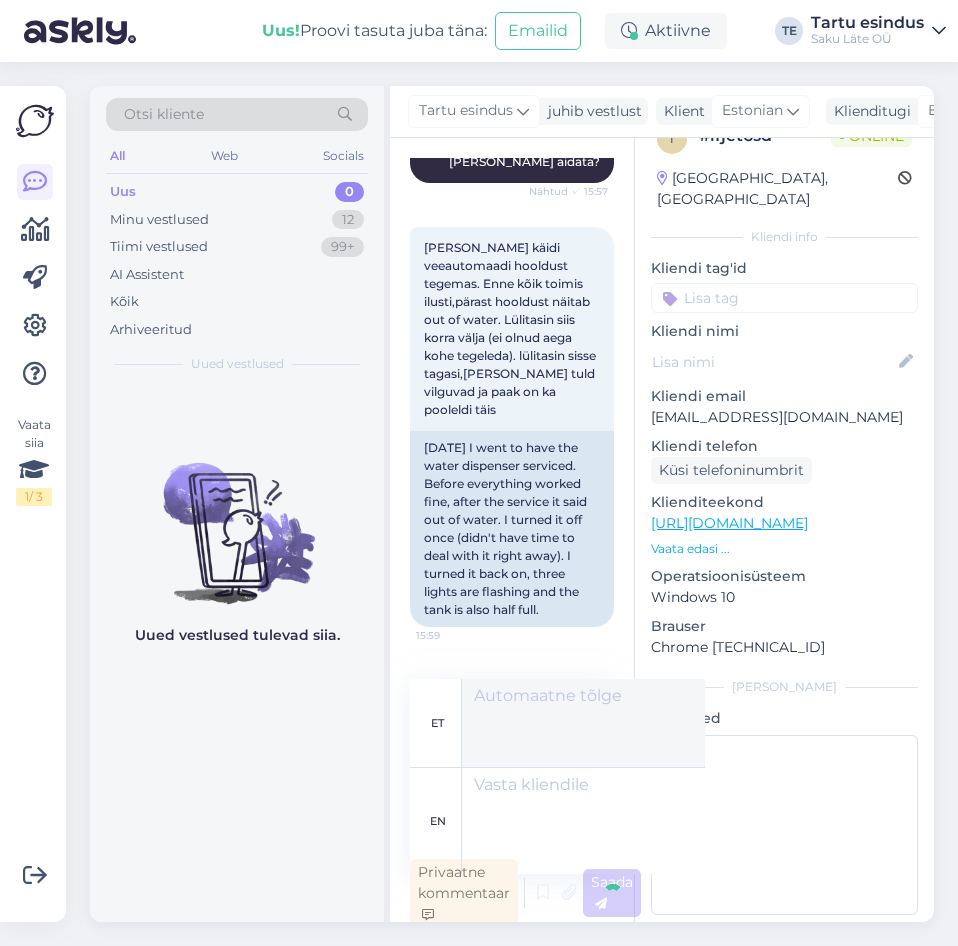 scroll, scrollTop: 489, scrollLeft: 0, axis: vertical 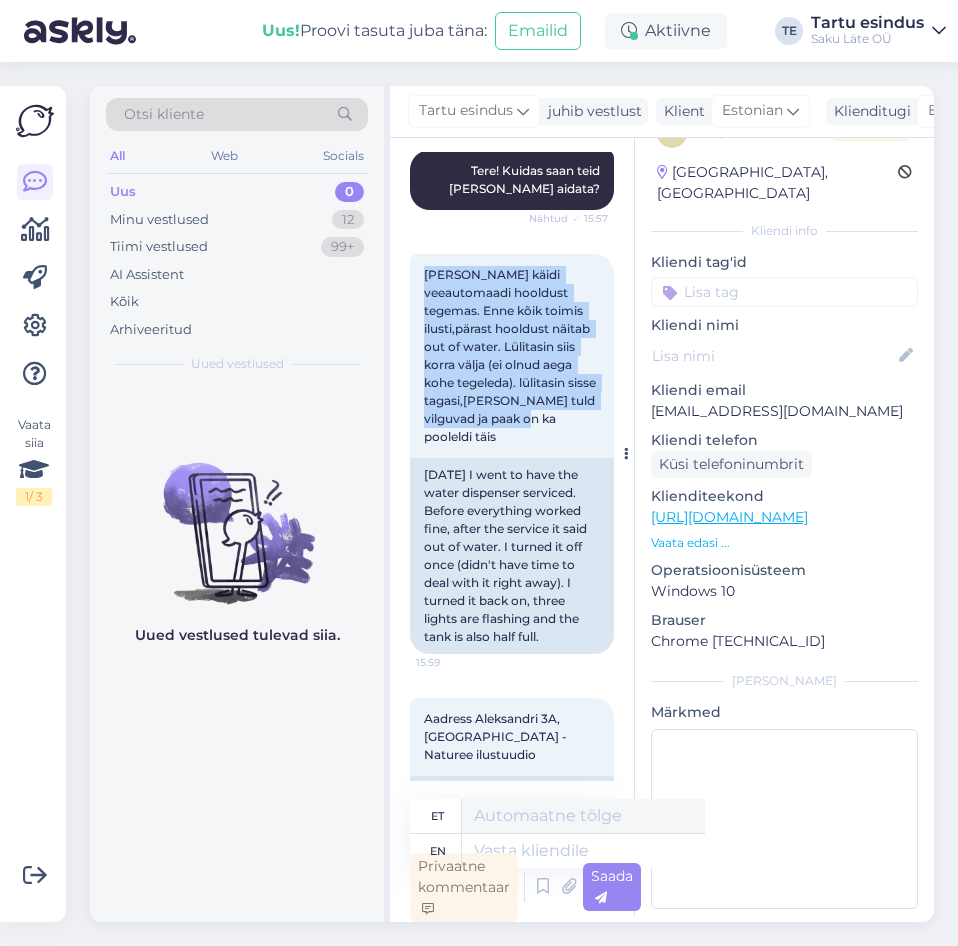 drag, startPoint x: 422, startPoint y: 262, endPoint x: 556, endPoint y: 420, distance: 207.17143 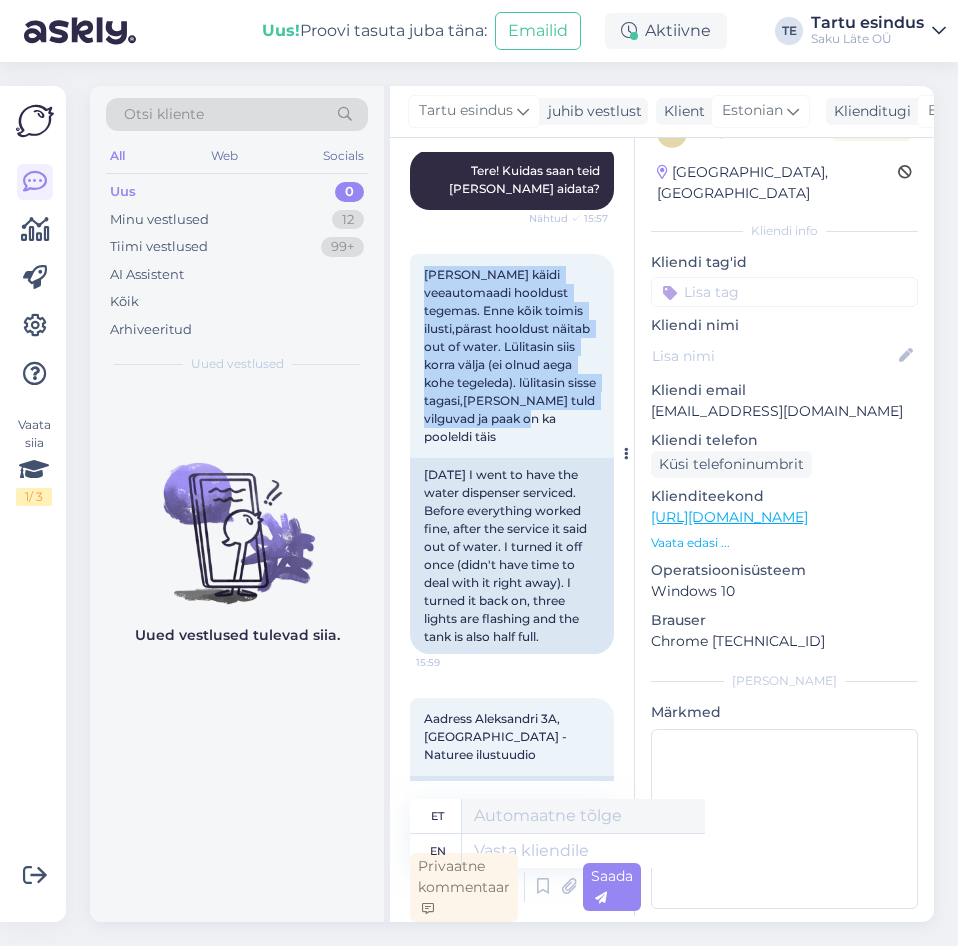 click on "[PERSON_NAME] käidi veeautomaadi hooldust tegemas. Enne kõik toimis ilusti,pärast hooldust näitab out of water. Lülitasin siis korra välja (ei olnud aega kohe tegeleda). lülitasin sisse tagasi,[PERSON_NAME] tuld vilguvad ja paak on ka pooleldi täis 15:59" at bounding box center (512, 356) 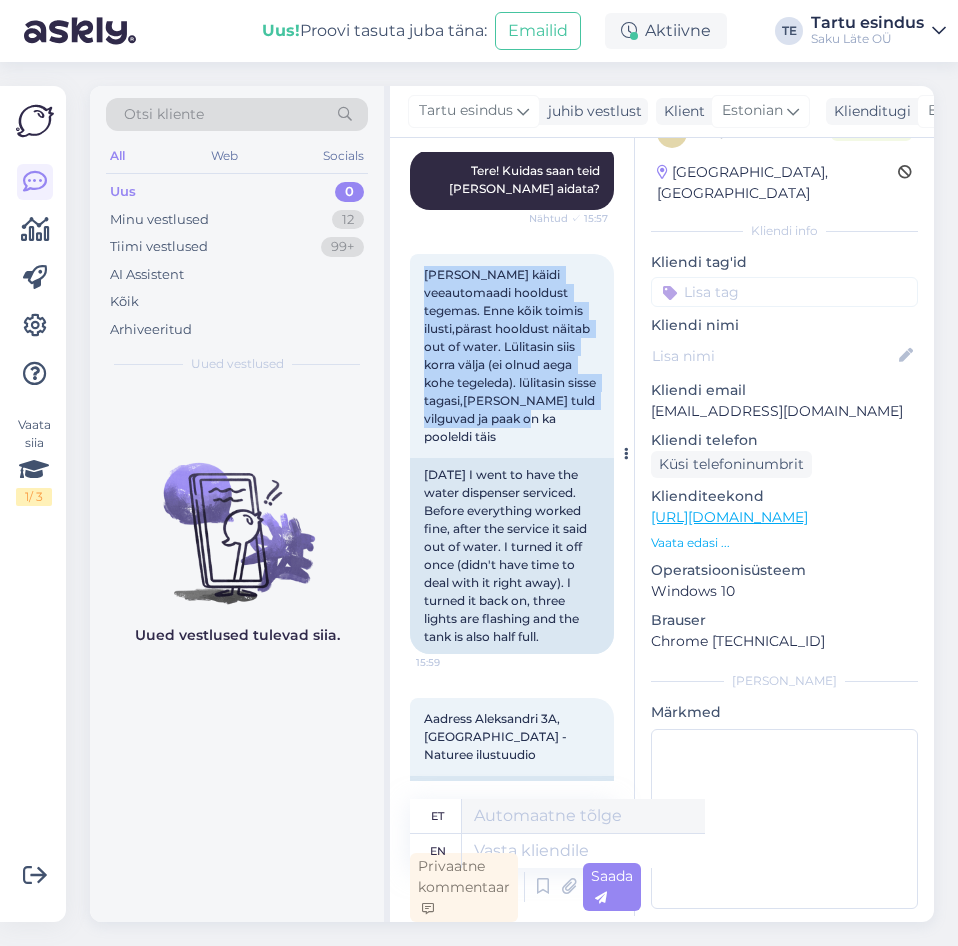 copy on "[PERSON_NAME] käidi veeautomaadi hooldust tegemas. Enne kõik toimis ilusti,pärast hooldust näitab out of water. Lülitasin siis korra välja (ei olnud aega kohe tegeleda). lülitasin sisse tagasi,[PERSON_NAME] tuld vilguvad ja paak on ka pooleldi täis" 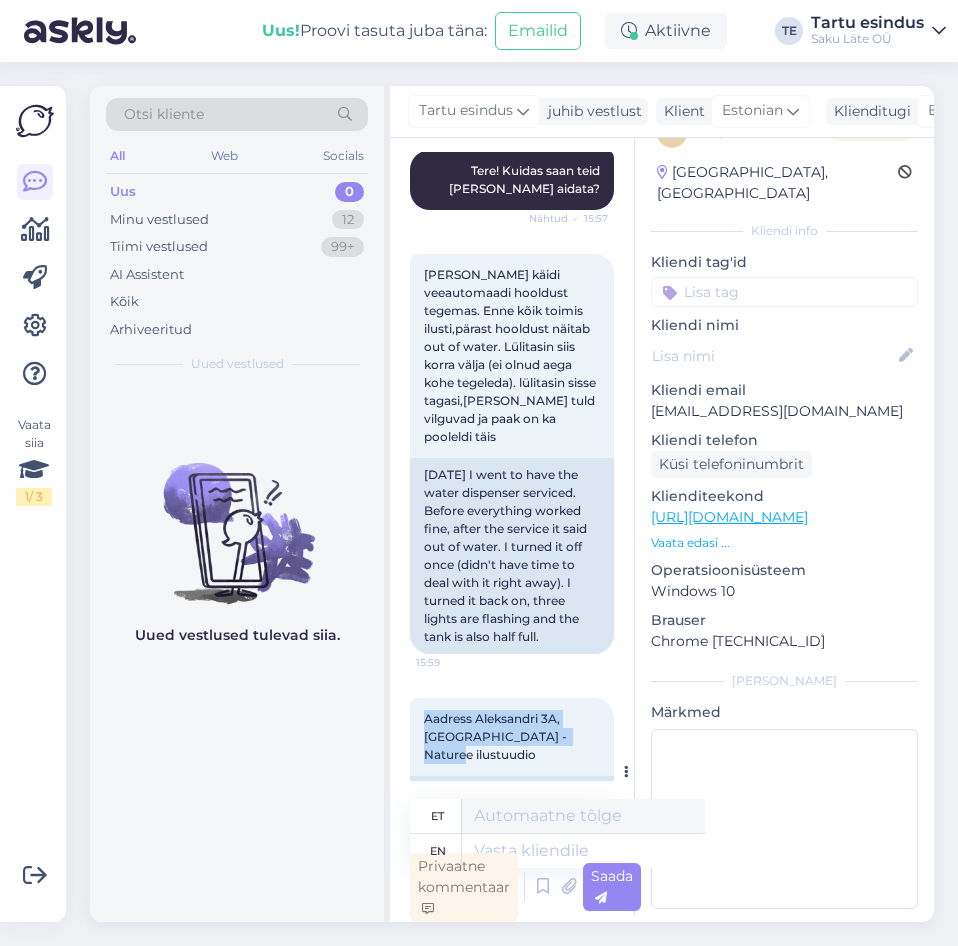 drag, startPoint x: 422, startPoint y: 695, endPoint x: 576, endPoint y: 720, distance: 156.01602 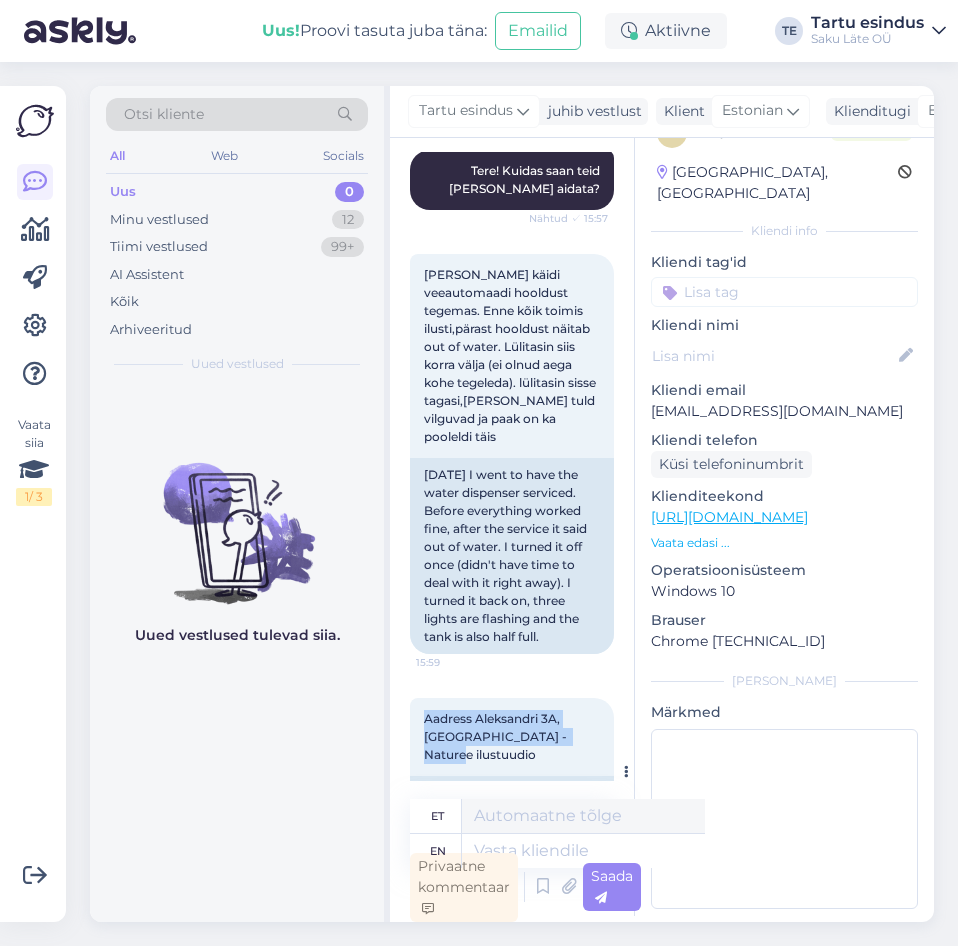 click on "Aadress Aleksandri 3A,[GEOGRAPHIC_DATA] - Naturee ilustuudio 16:00" at bounding box center [512, 737] 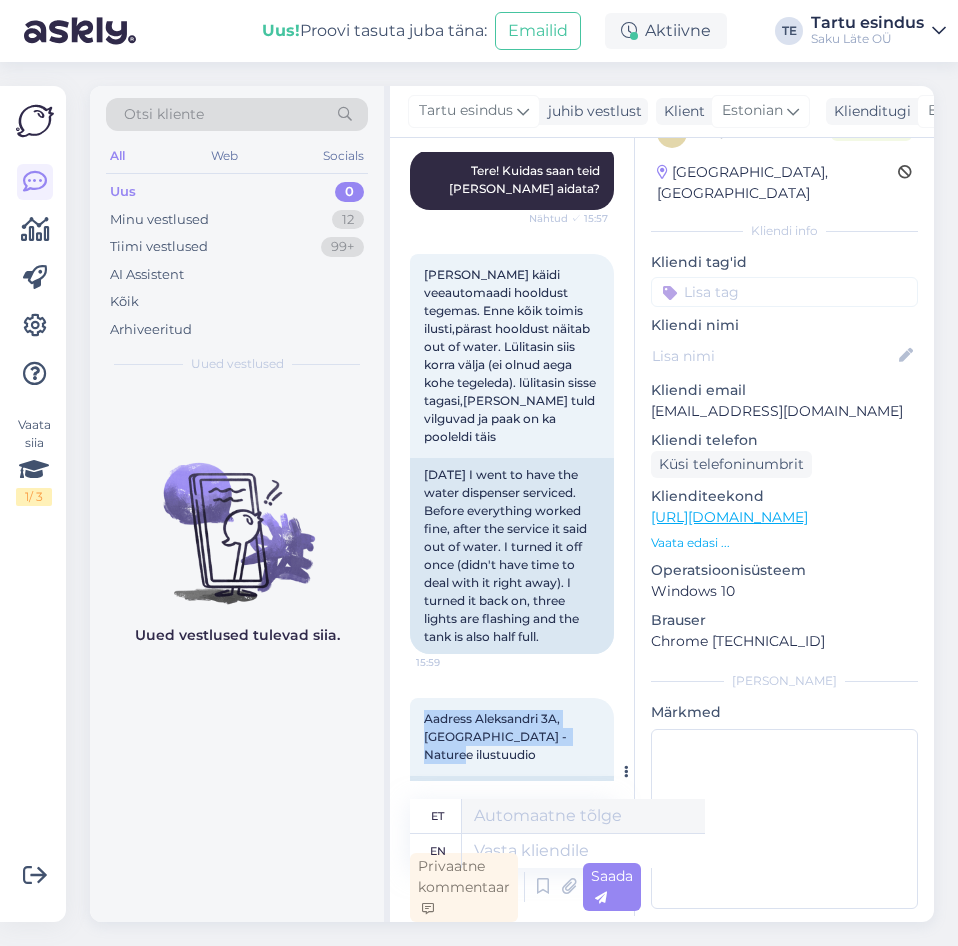 copy on "Aadress Aleksandri 3A,[GEOGRAPHIC_DATA] - Naturee ilustuudio" 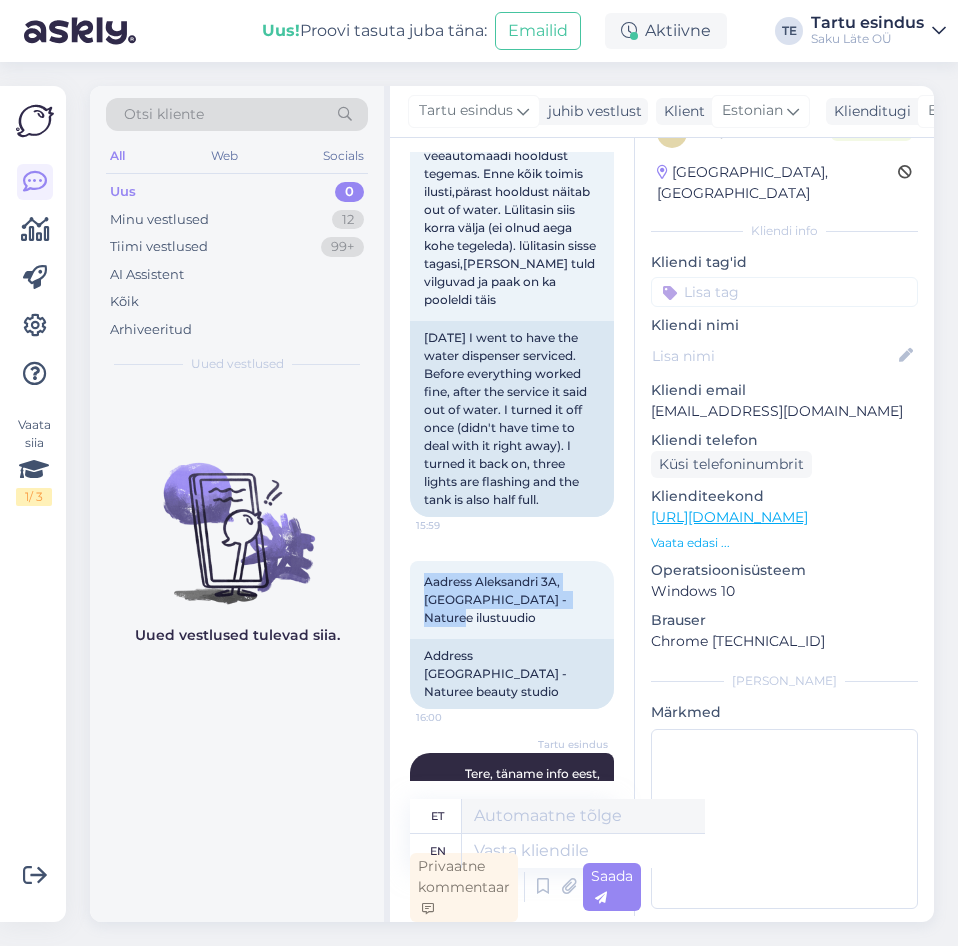 scroll, scrollTop: 489, scrollLeft: 0, axis: vertical 